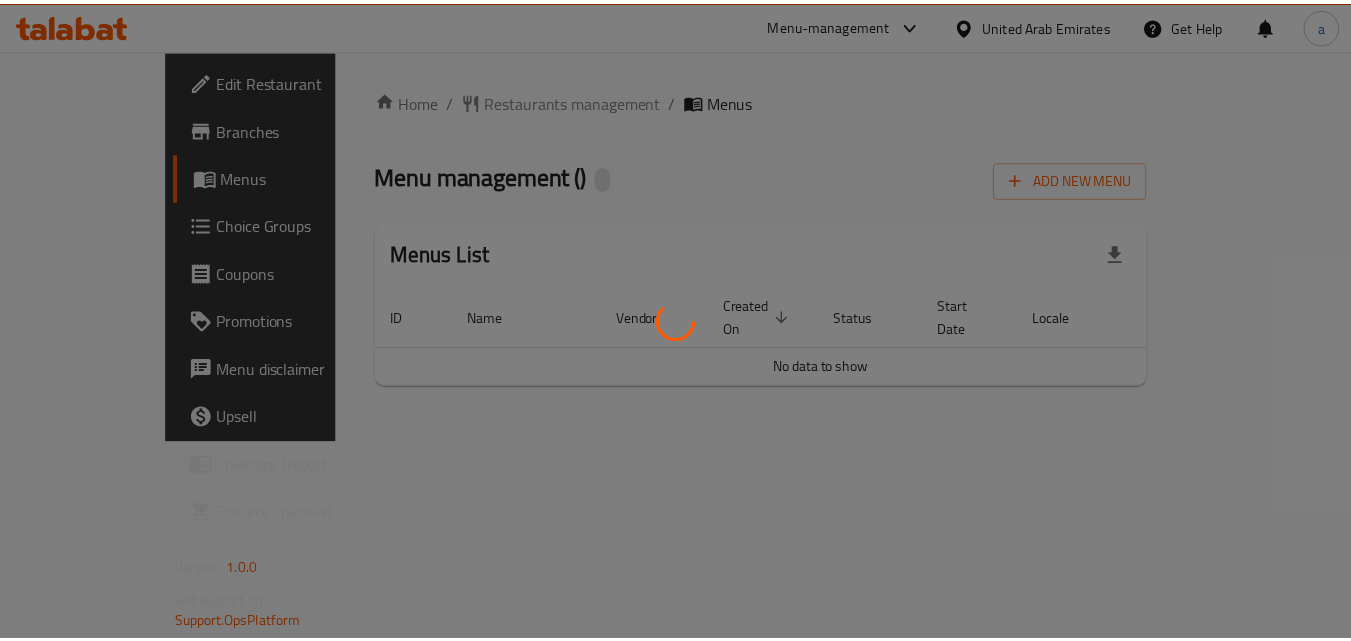 scroll, scrollTop: 0, scrollLeft: 0, axis: both 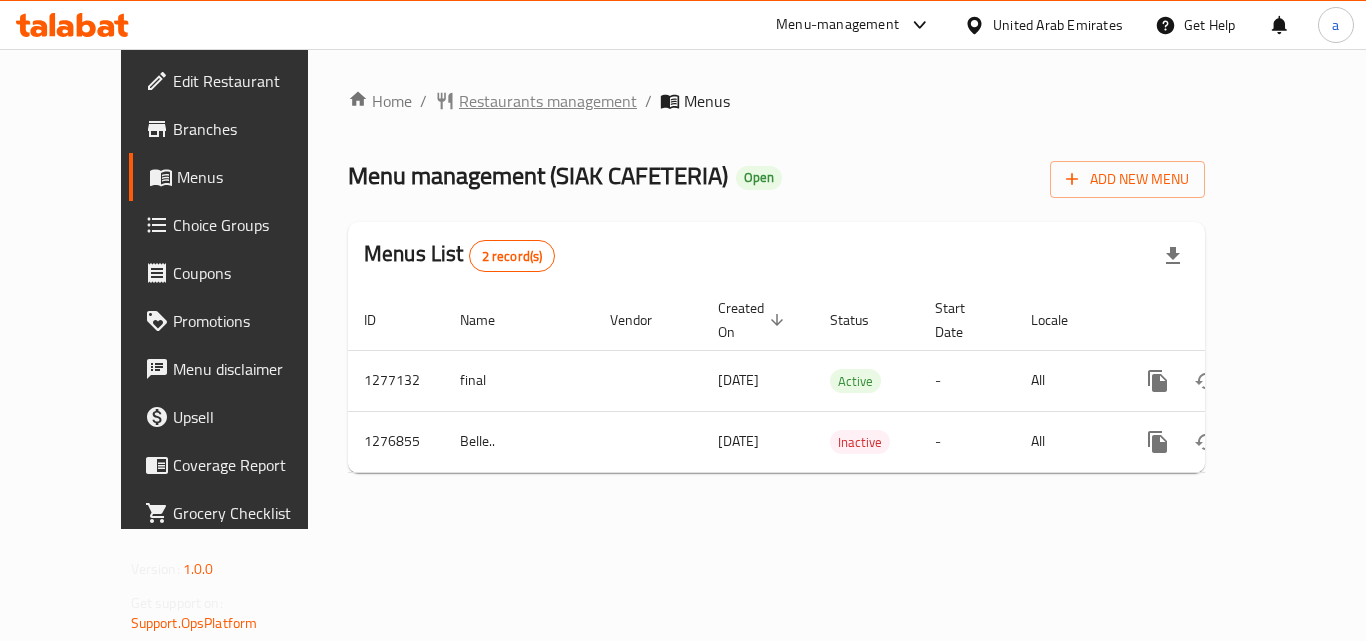 click on "Restaurants management" at bounding box center [548, 101] 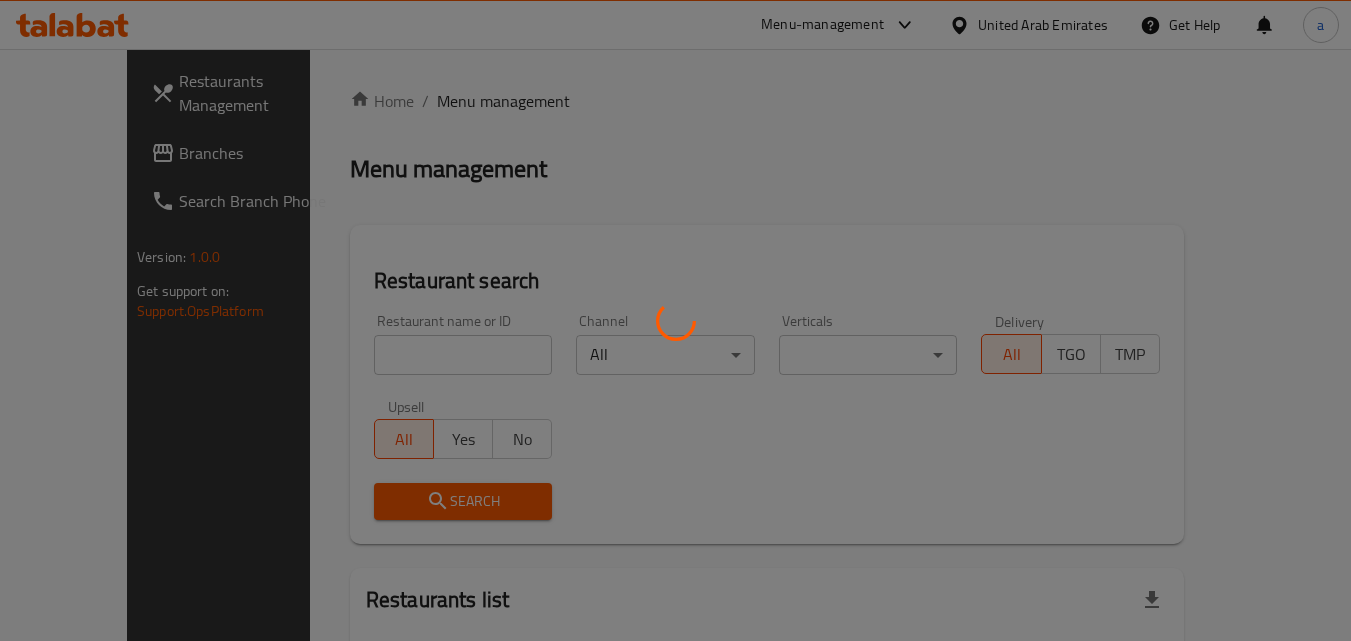 click at bounding box center [675, 320] 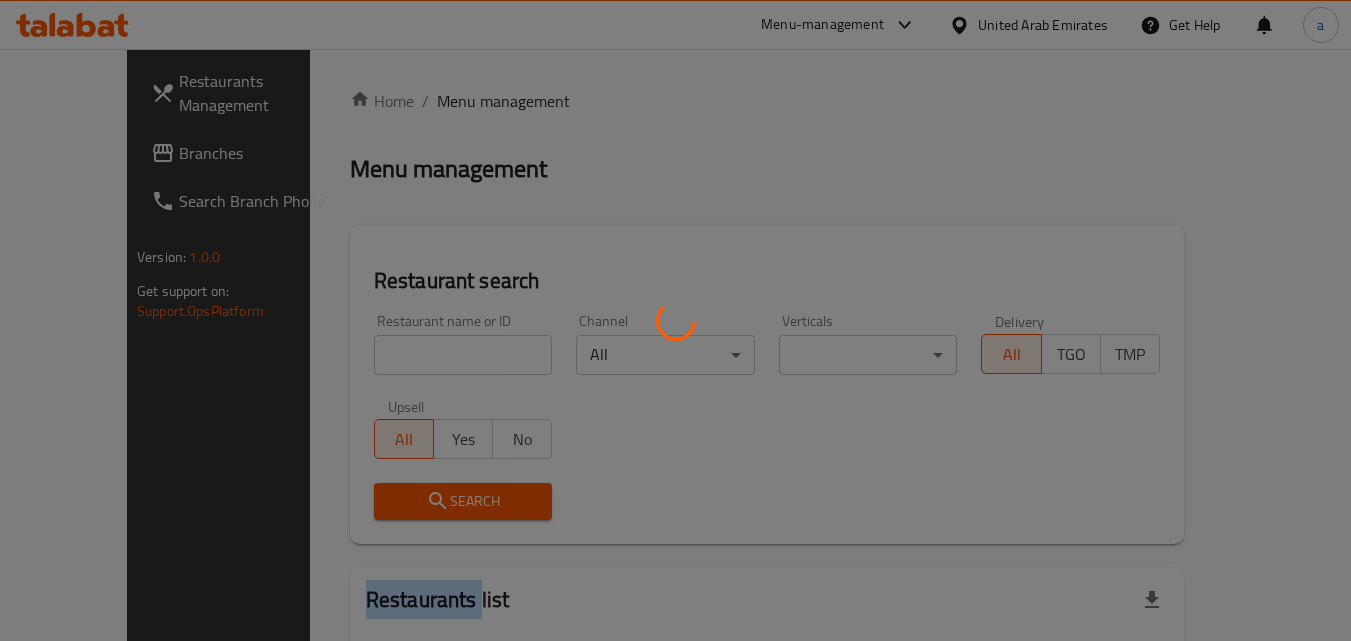 click at bounding box center (675, 320) 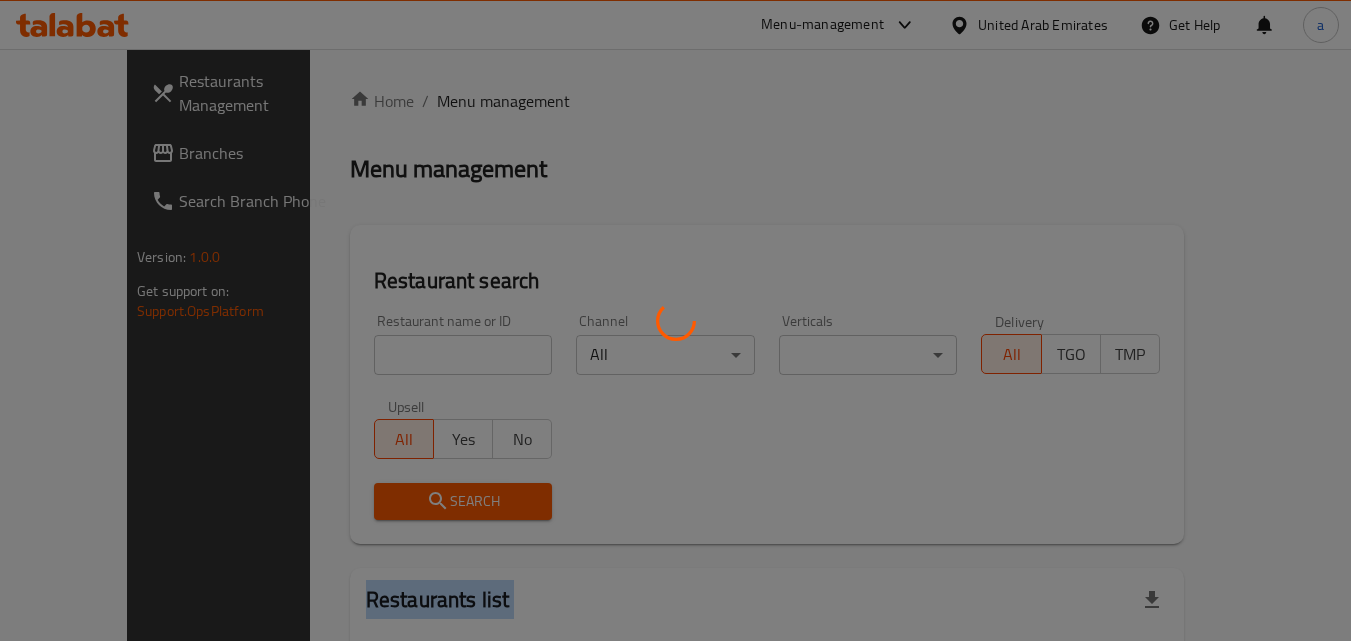 click at bounding box center (675, 320) 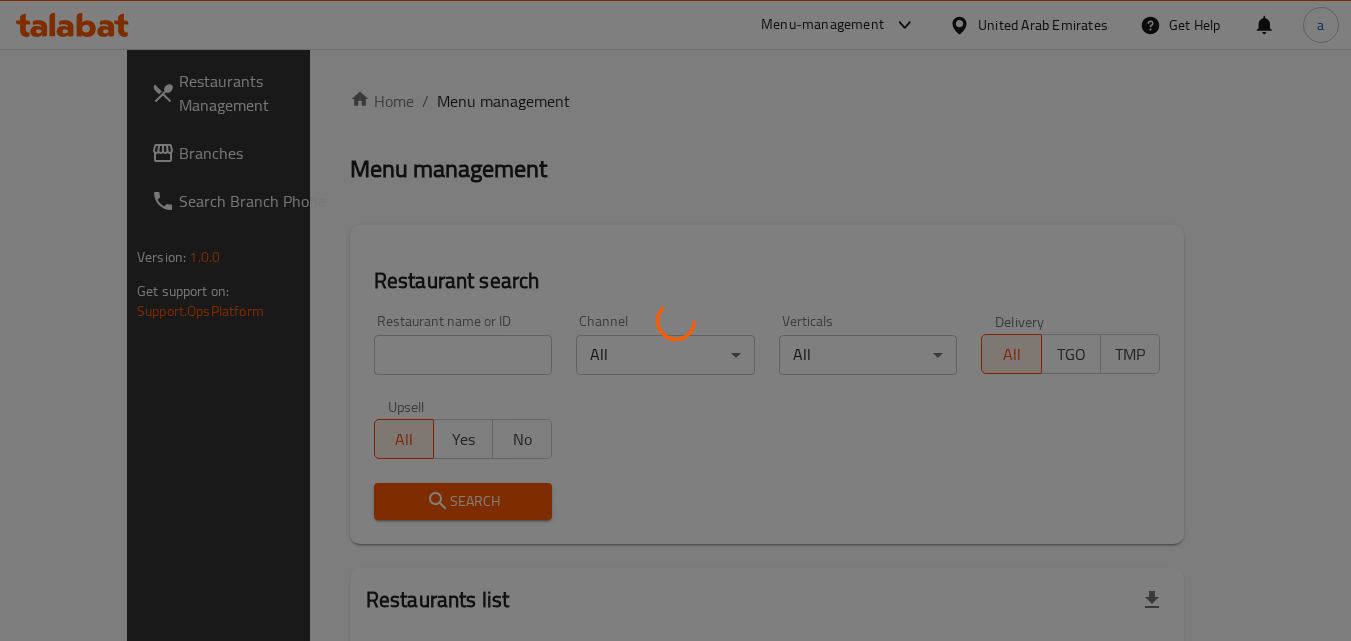click at bounding box center [675, 320] 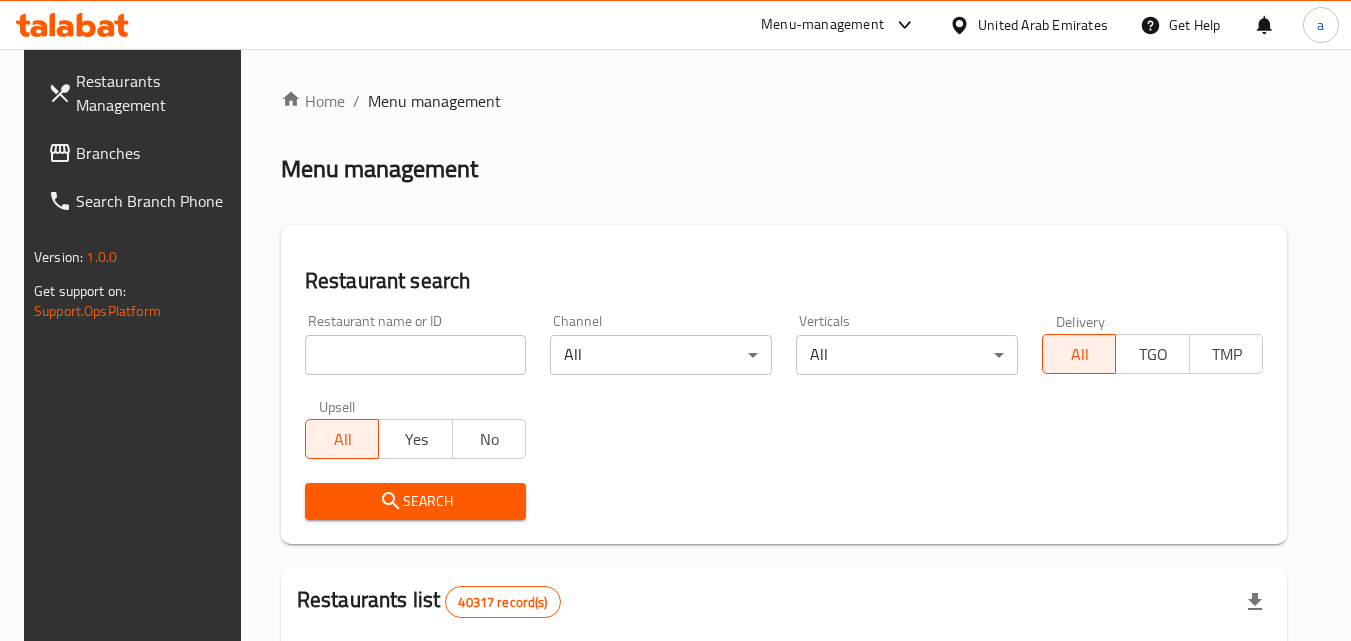 click at bounding box center [416, 355] 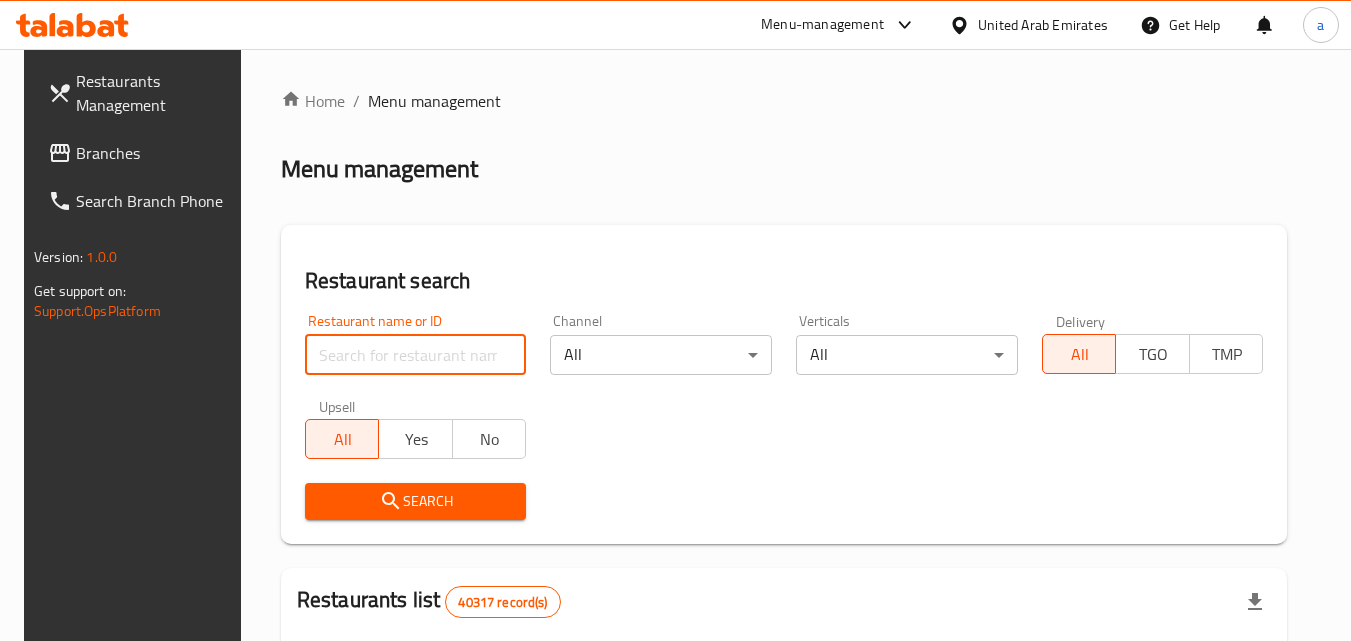 paste on "692169" 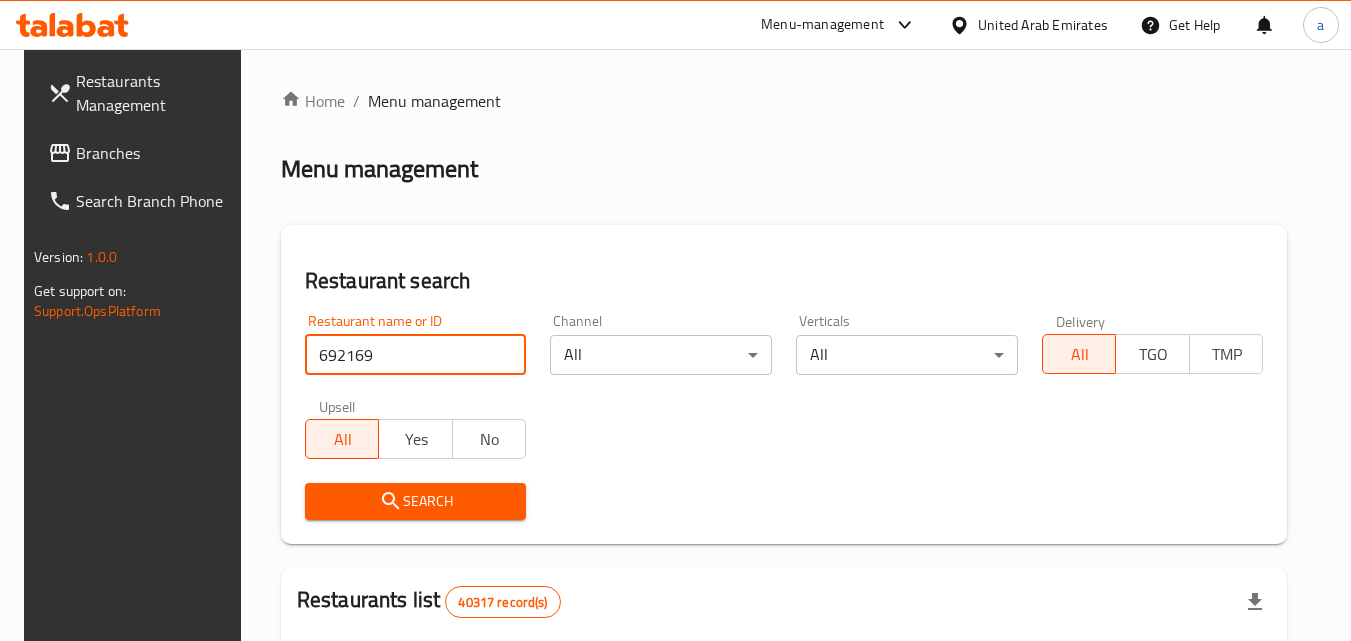 type on "692169" 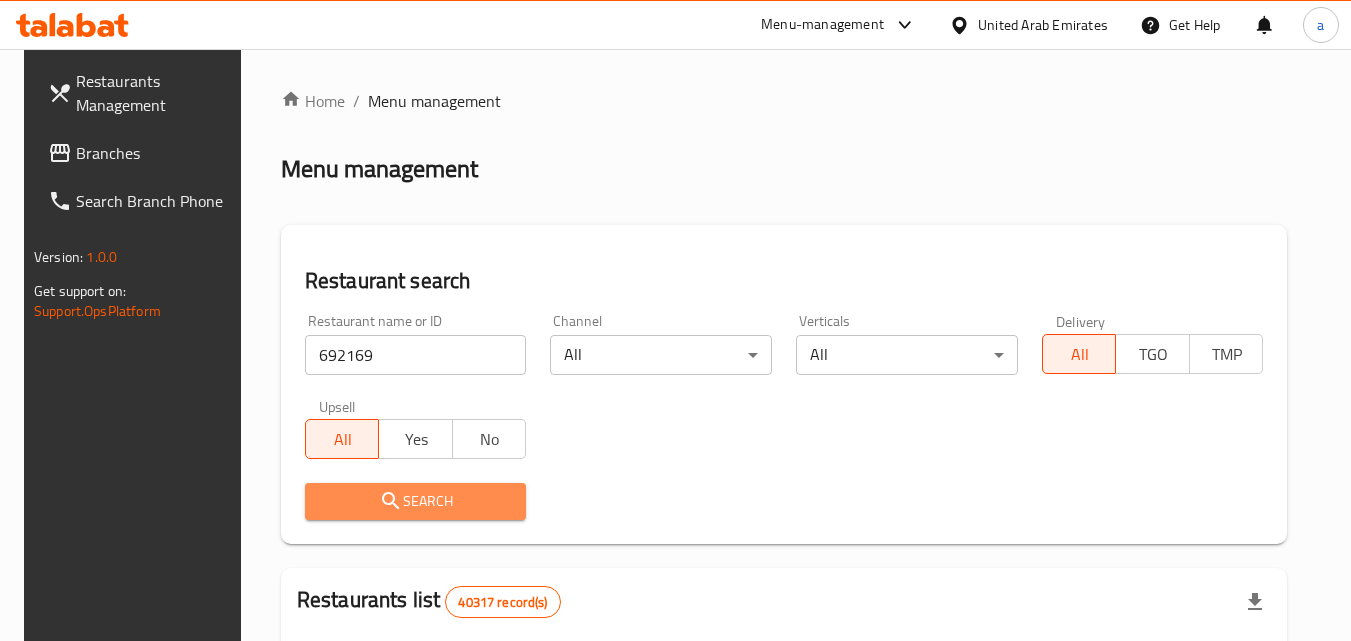 click on "Search" at bounding box center [416, 501] 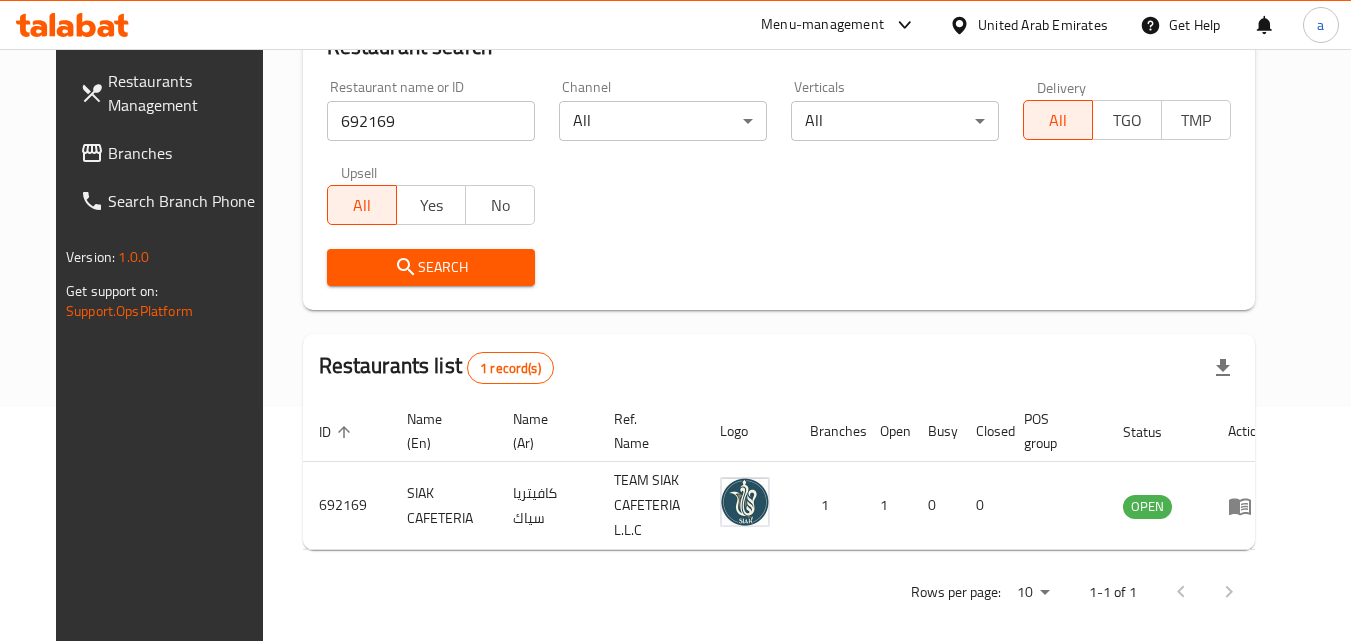 scroll, scrollTop: 0, scrollLeft: 0, axis: both 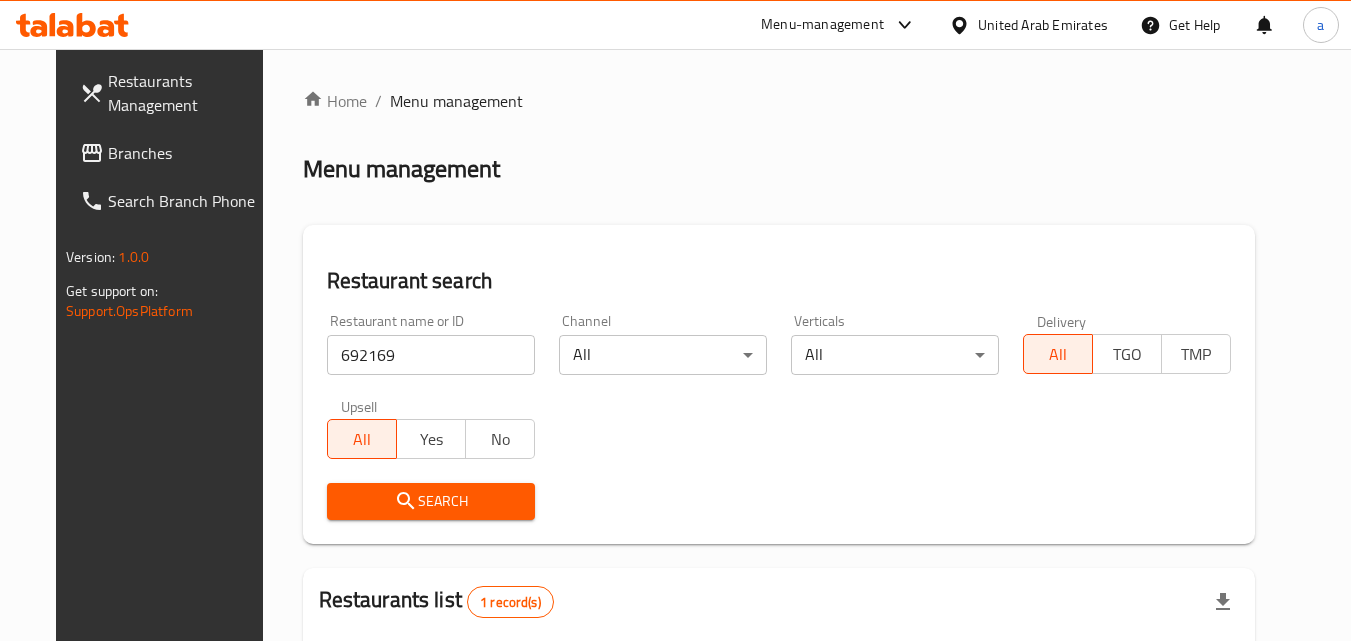 click on "Branches" at bounding box center (187, 153) 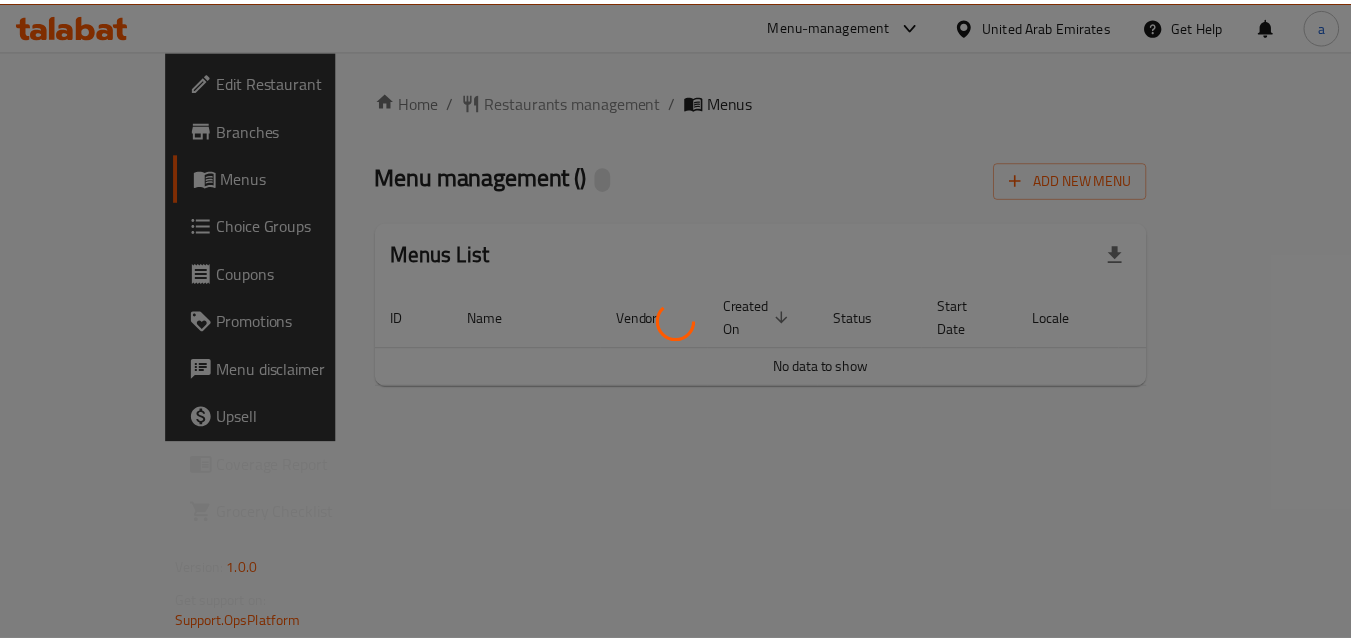 scroll, scrollTop: 0, scrollLeft: 0, axis: both 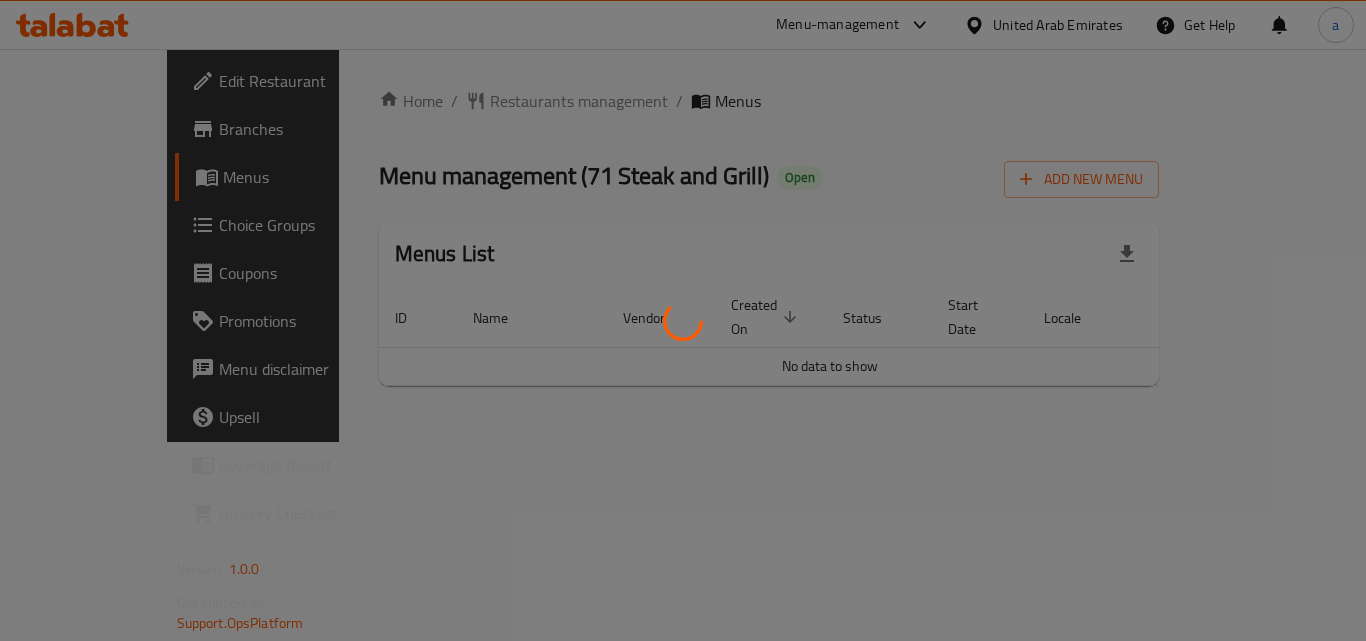 click at bounding box center (683, 320) 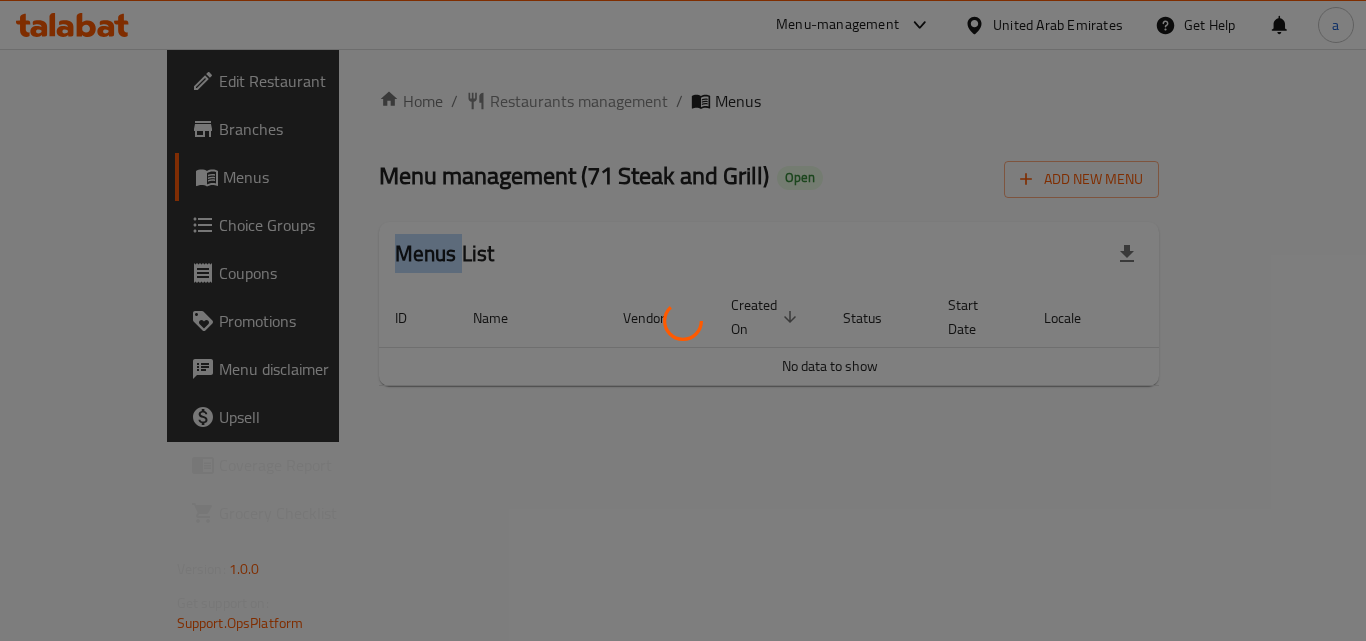 click at bounding box center (683, 320) 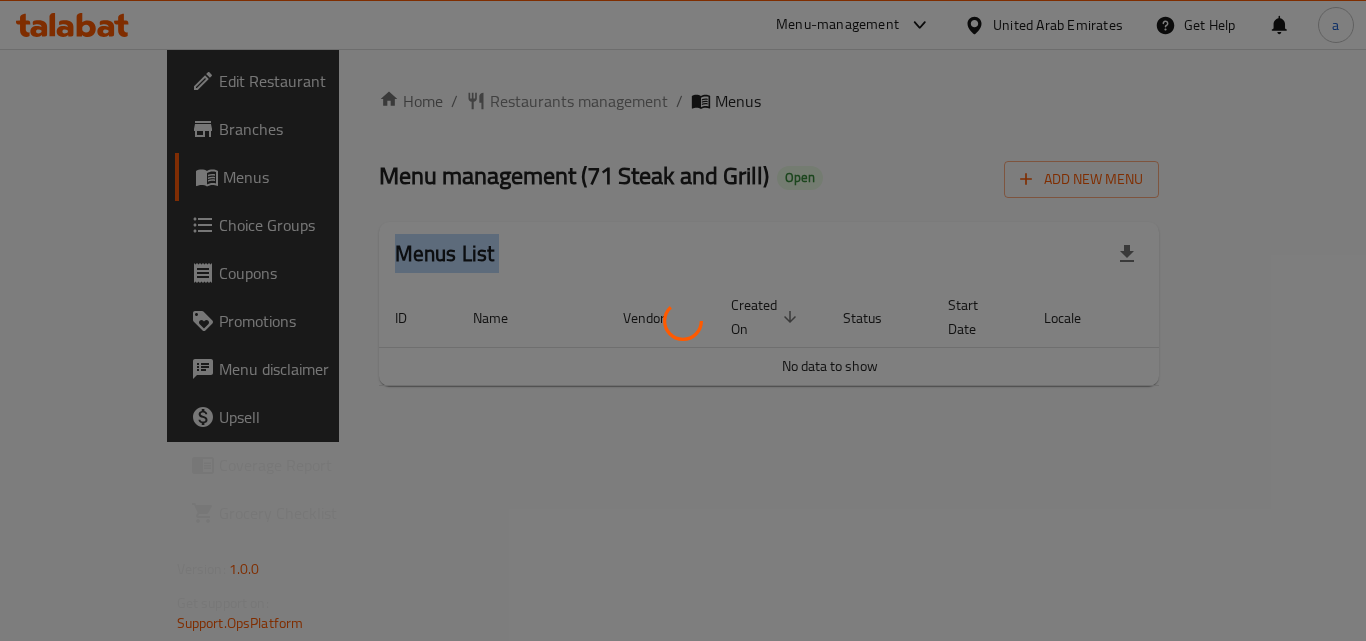 click at bounding box center [683, 320] 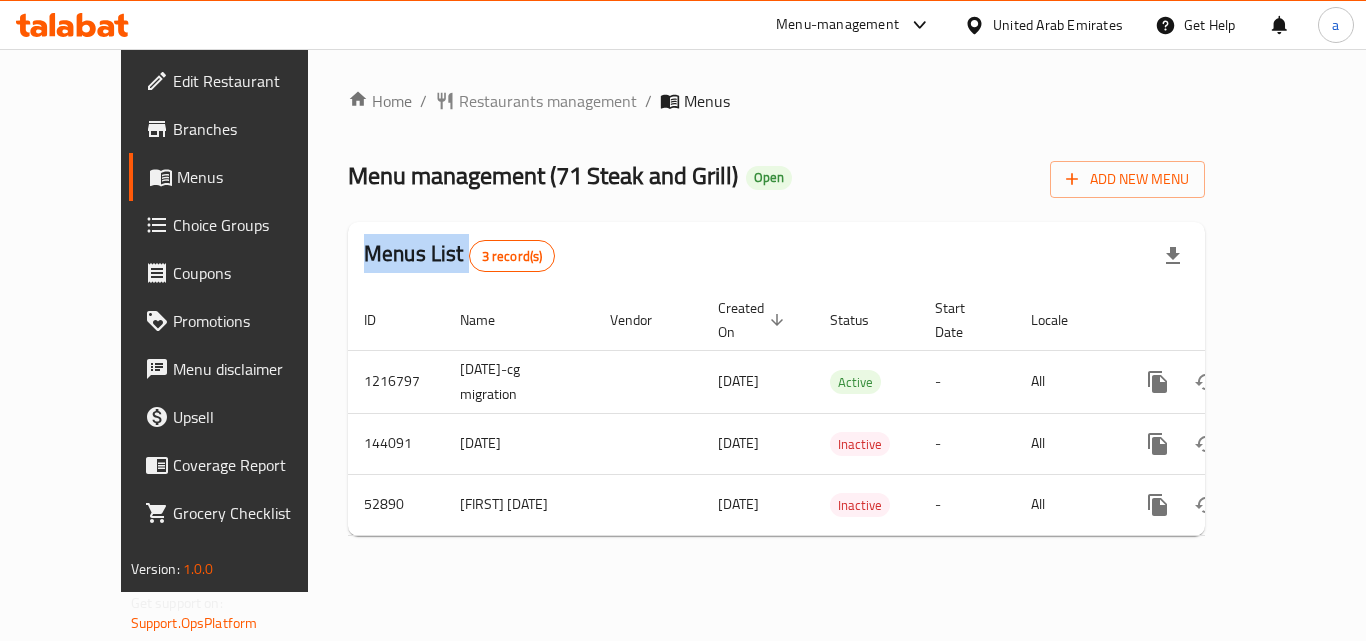 click at bounding box center [683, 320] 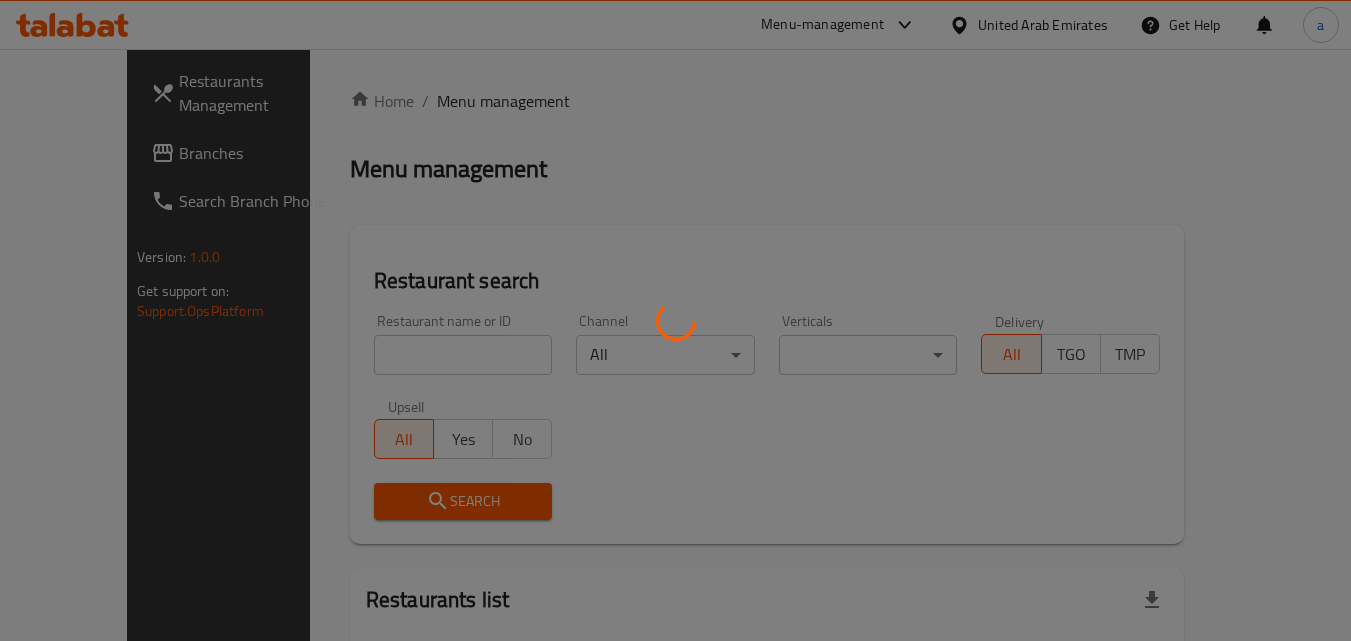 click at bounding box center (675, 320) 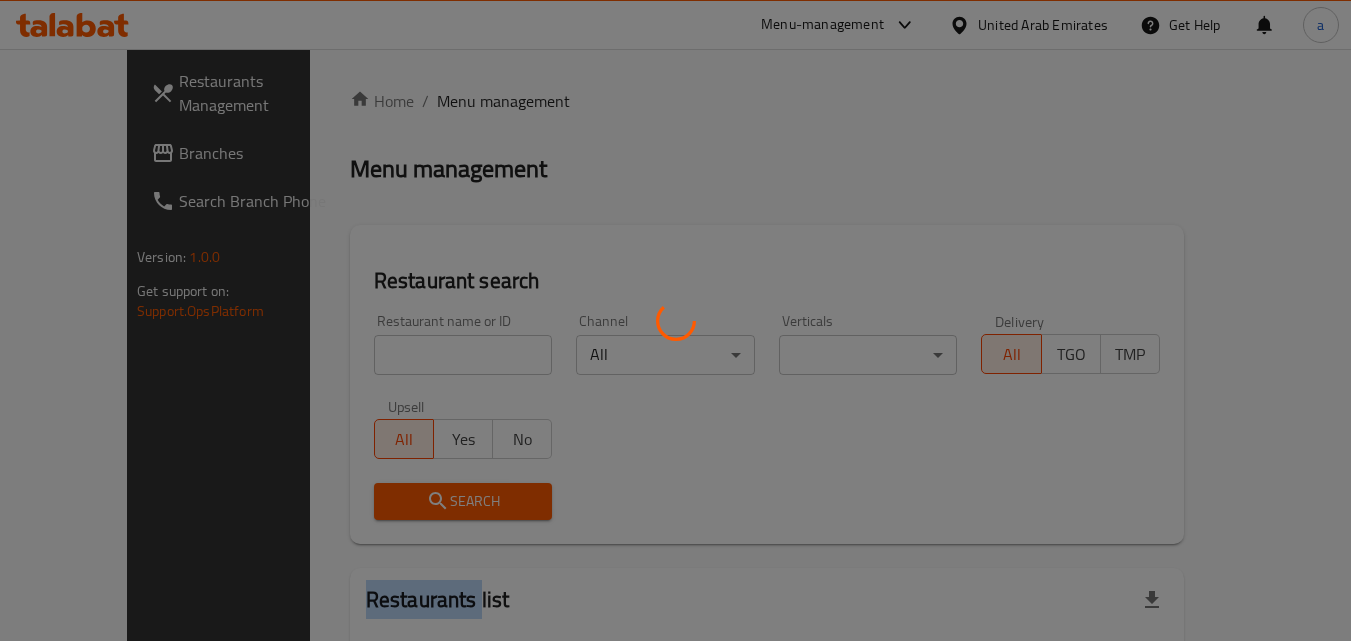 click at bounding box center (675, 320) 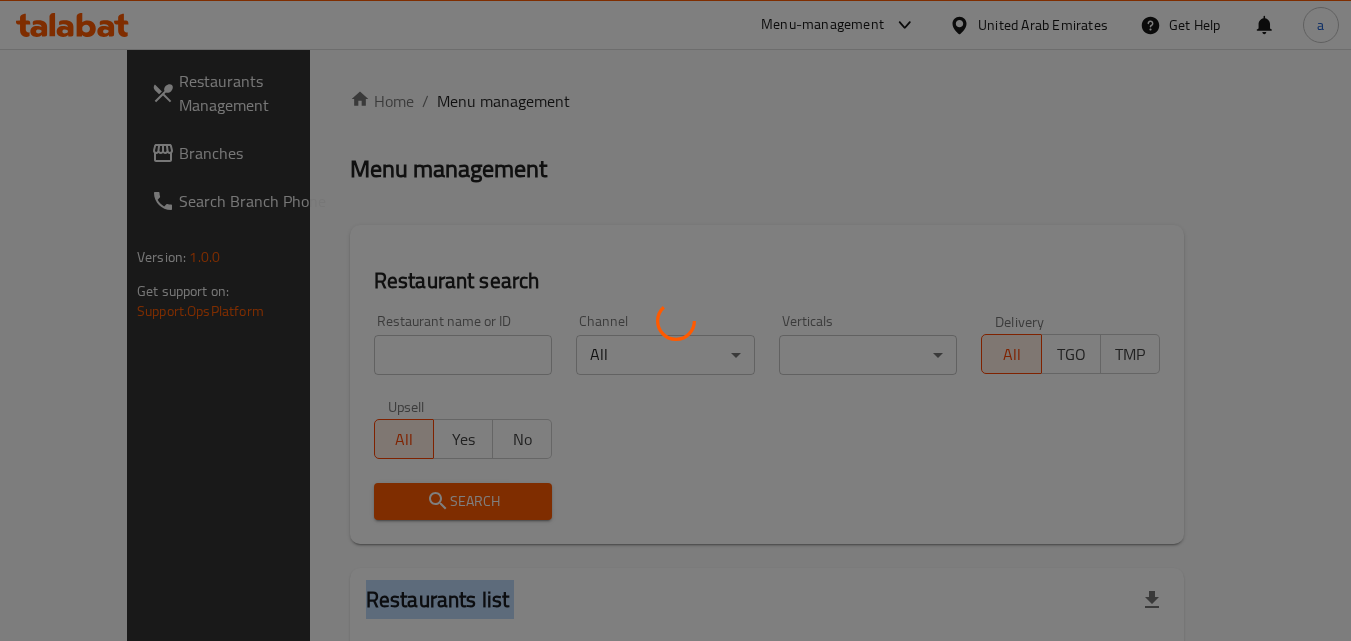 click at bounding box center [675, 320] 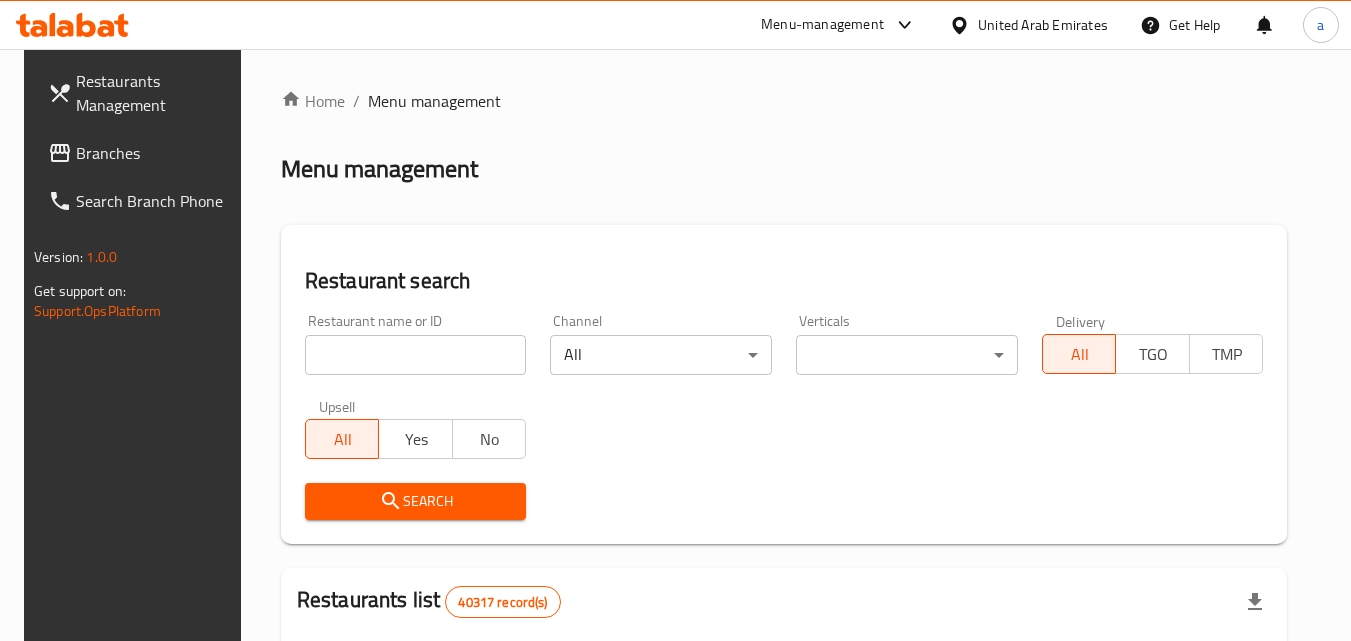 click at bounding box center [416, 355] 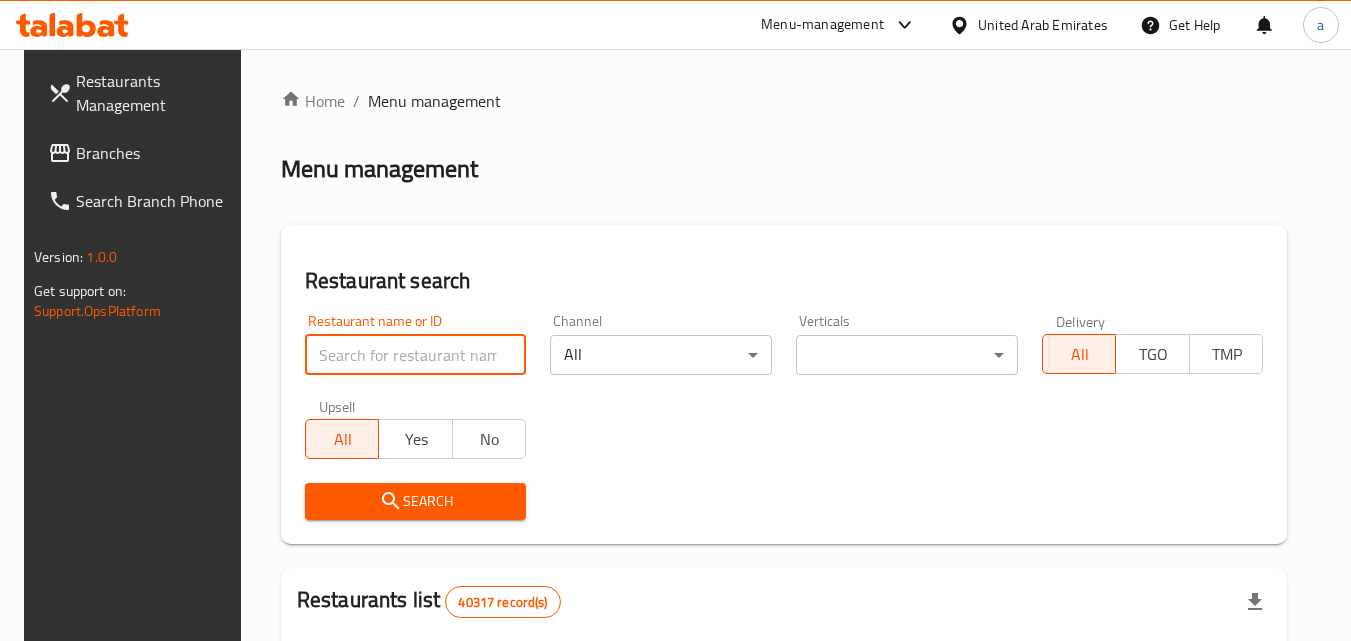 click at bounding box center (416, 355) 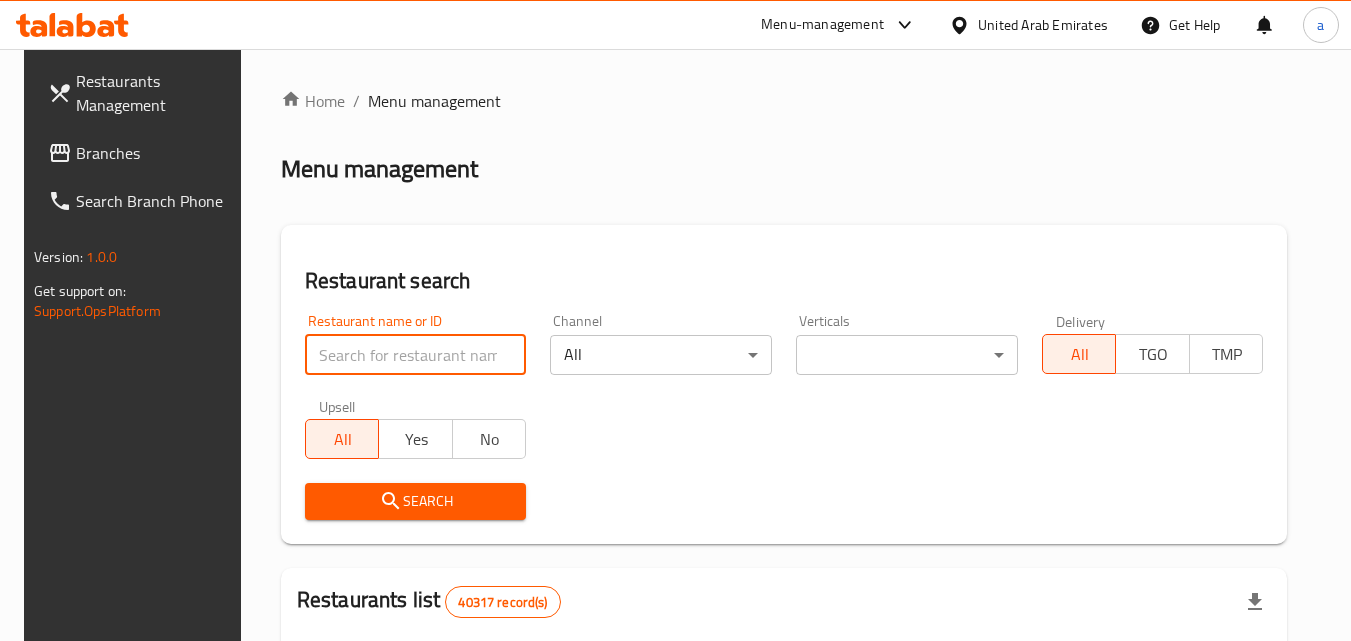 paste on "10978" 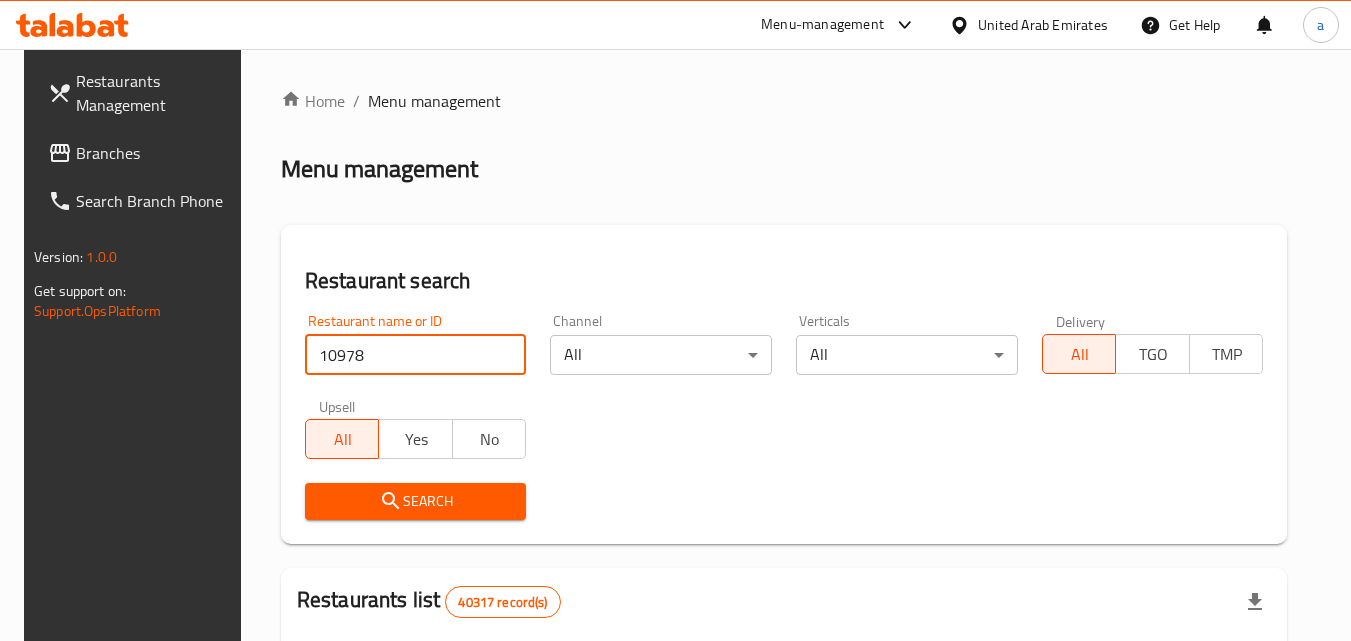 type on "10978" 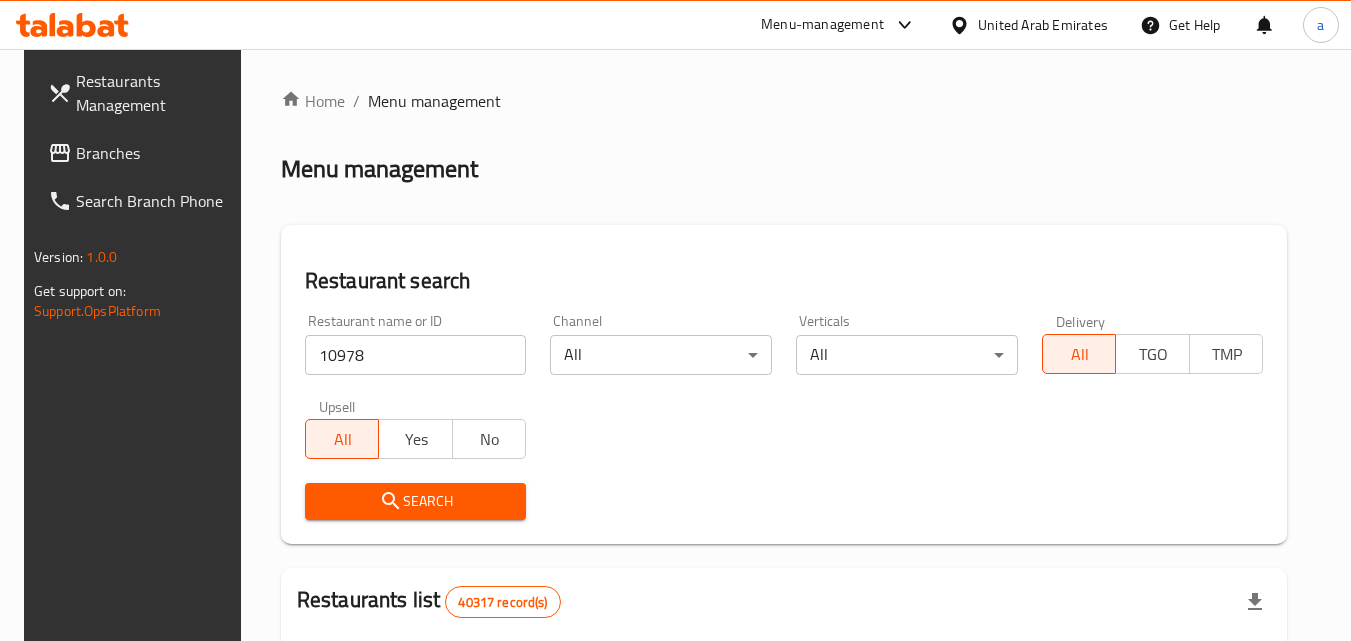 click on "Search" at bounding box center (416, 501) 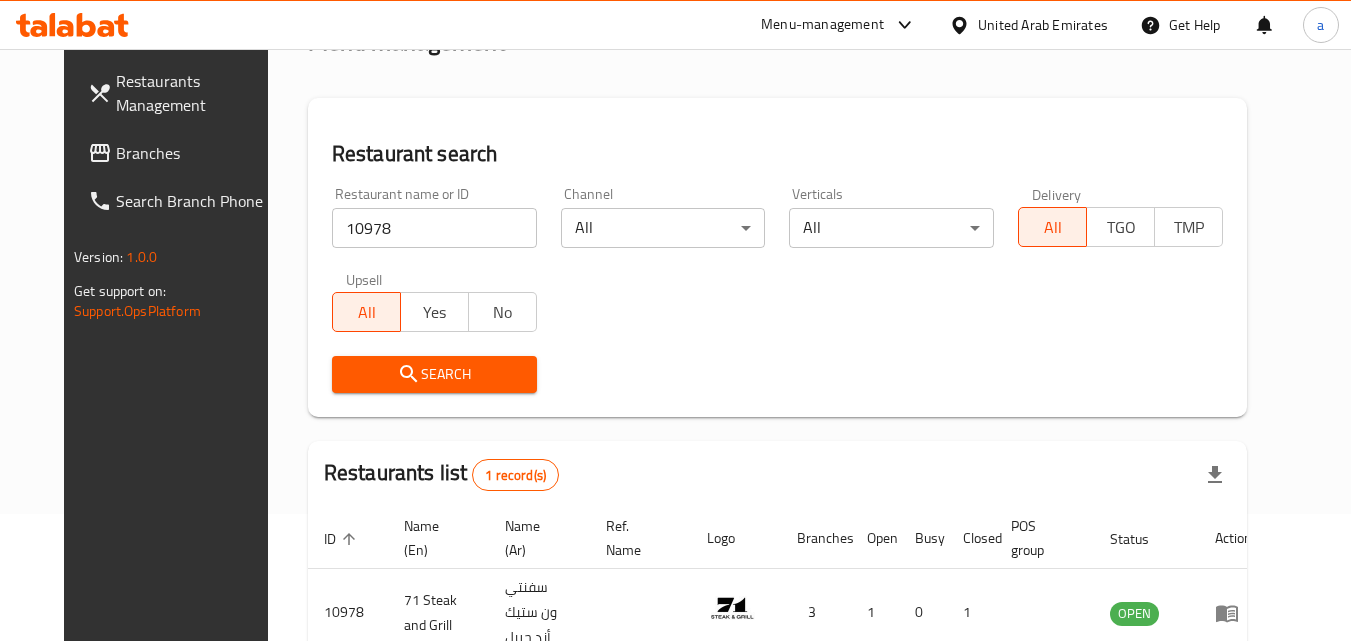 scroll, scrollTop: 0, scrollLeft: 0, axis: both 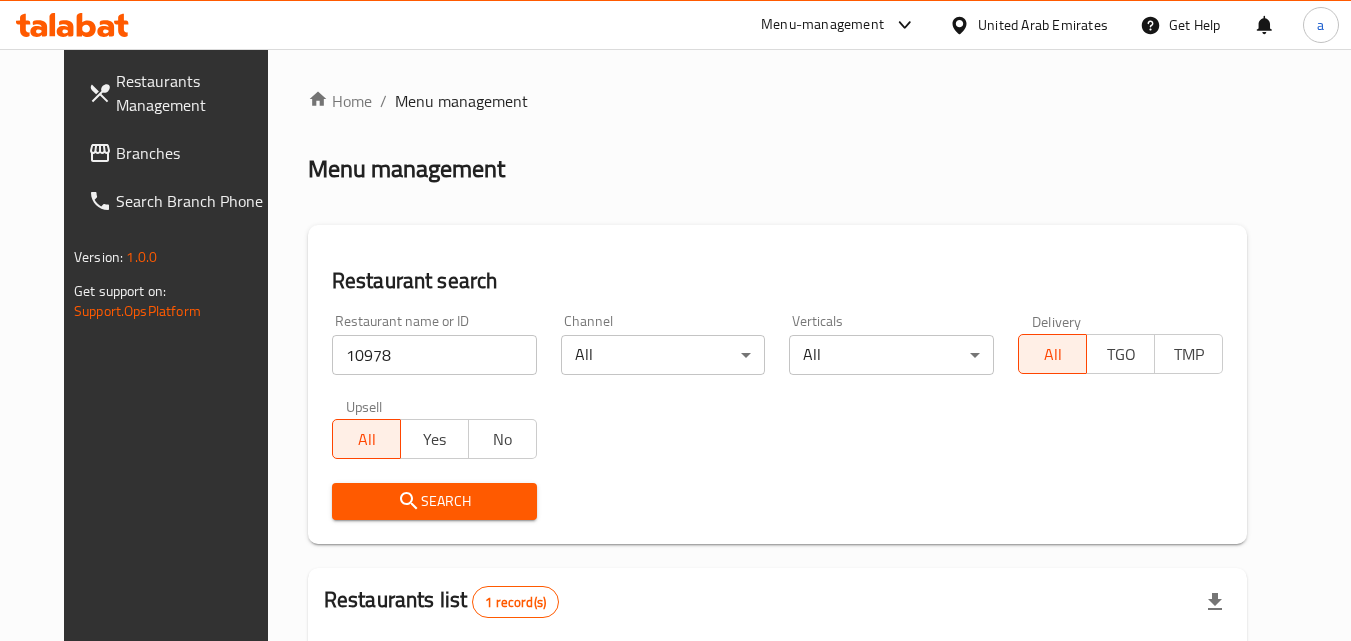 click on "Branches" at bounding box center (181, 153) 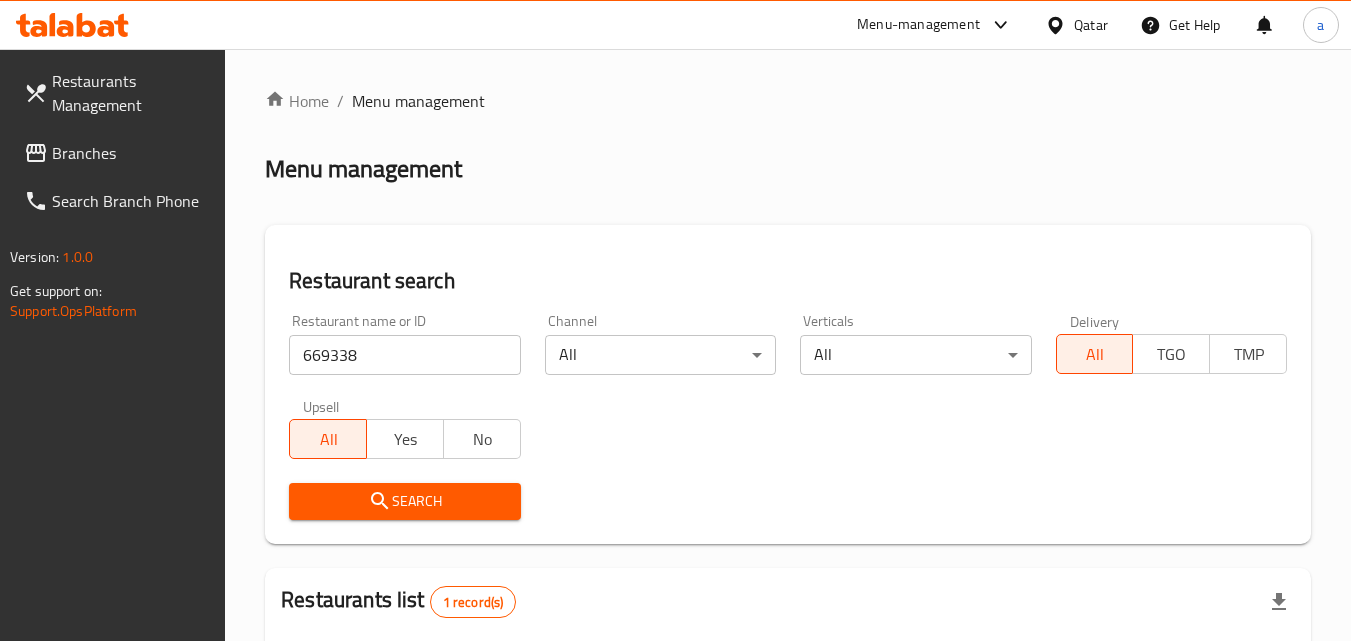 scroll, scrollTop: 51, scrollLeft: 0, axis: vertical 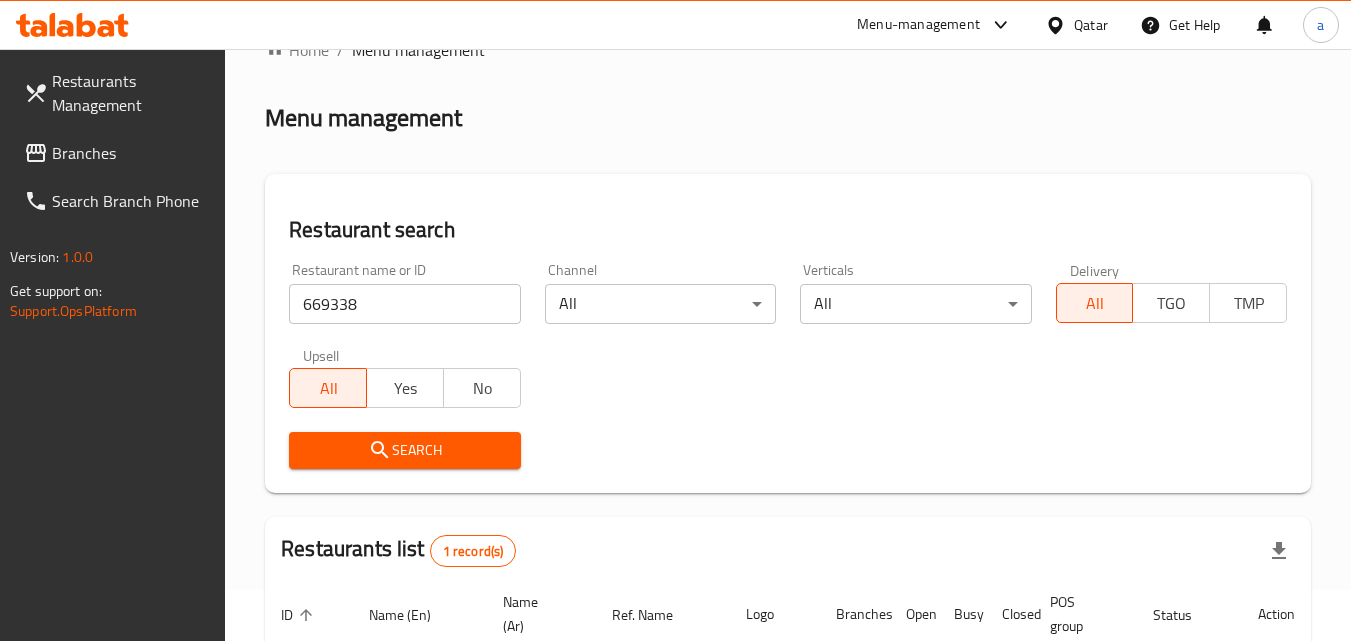 click on "Branches" at bounding box center (131, 153) 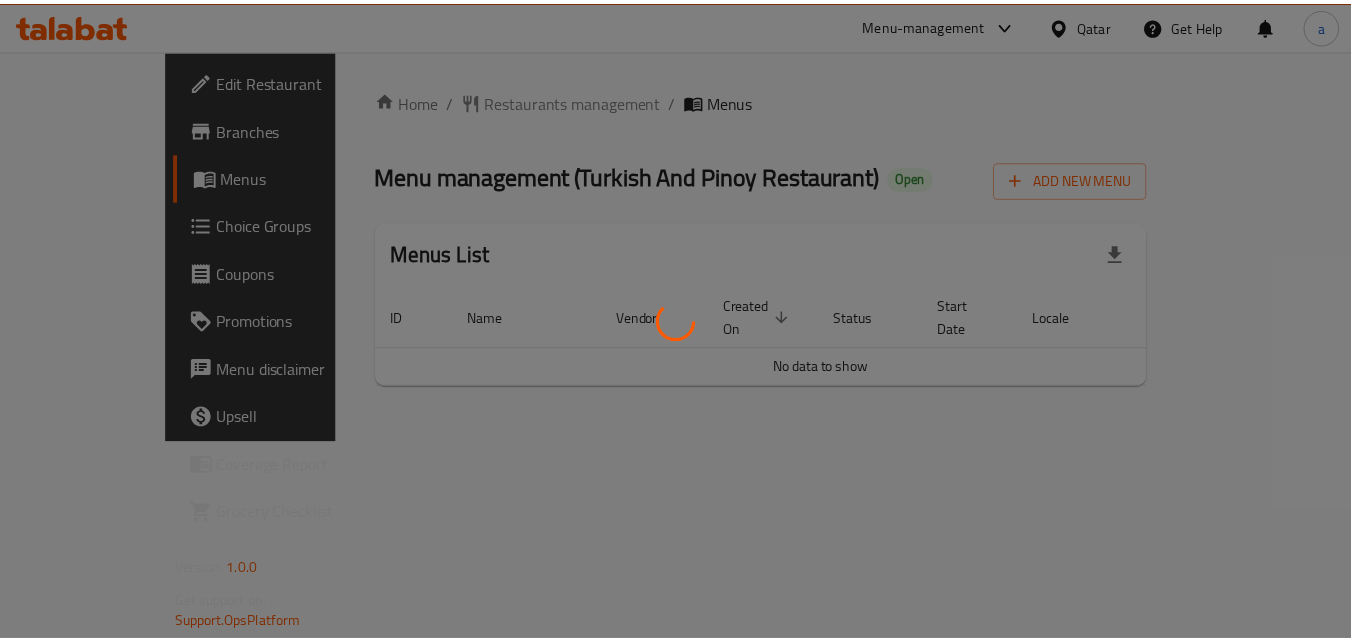 scroll, scrollTop: 0, scrollLeft: 0, axis: both 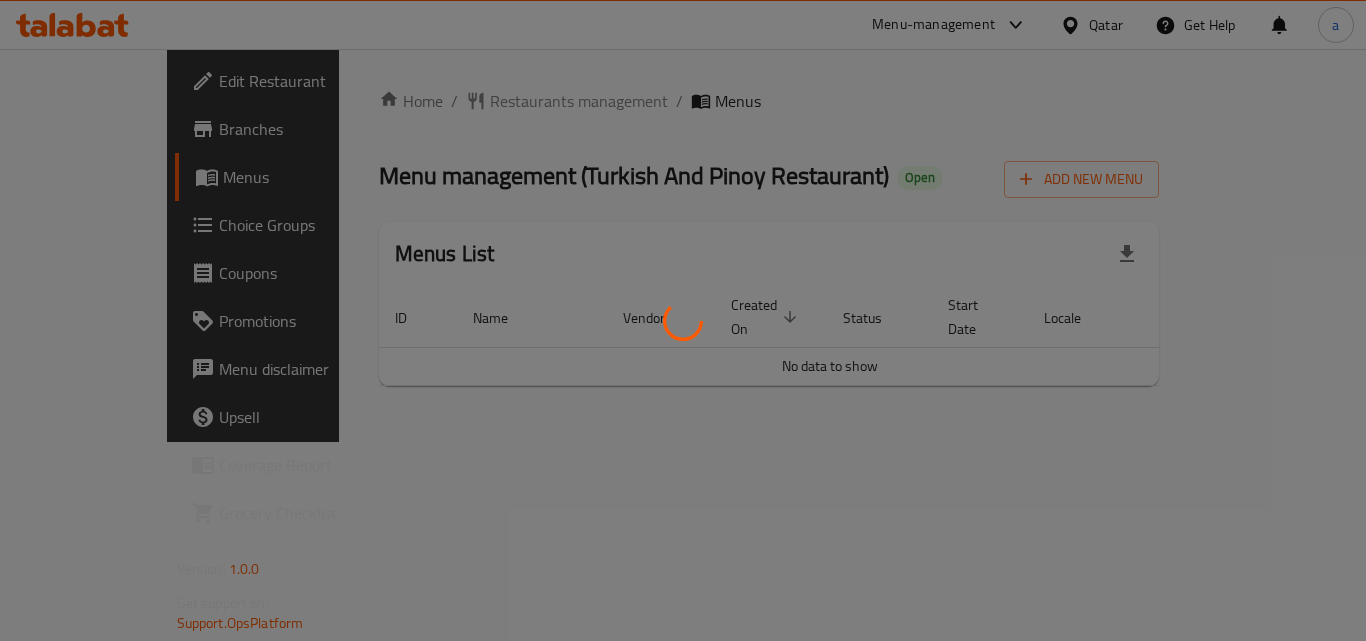 click at bounding box center [683, 320] 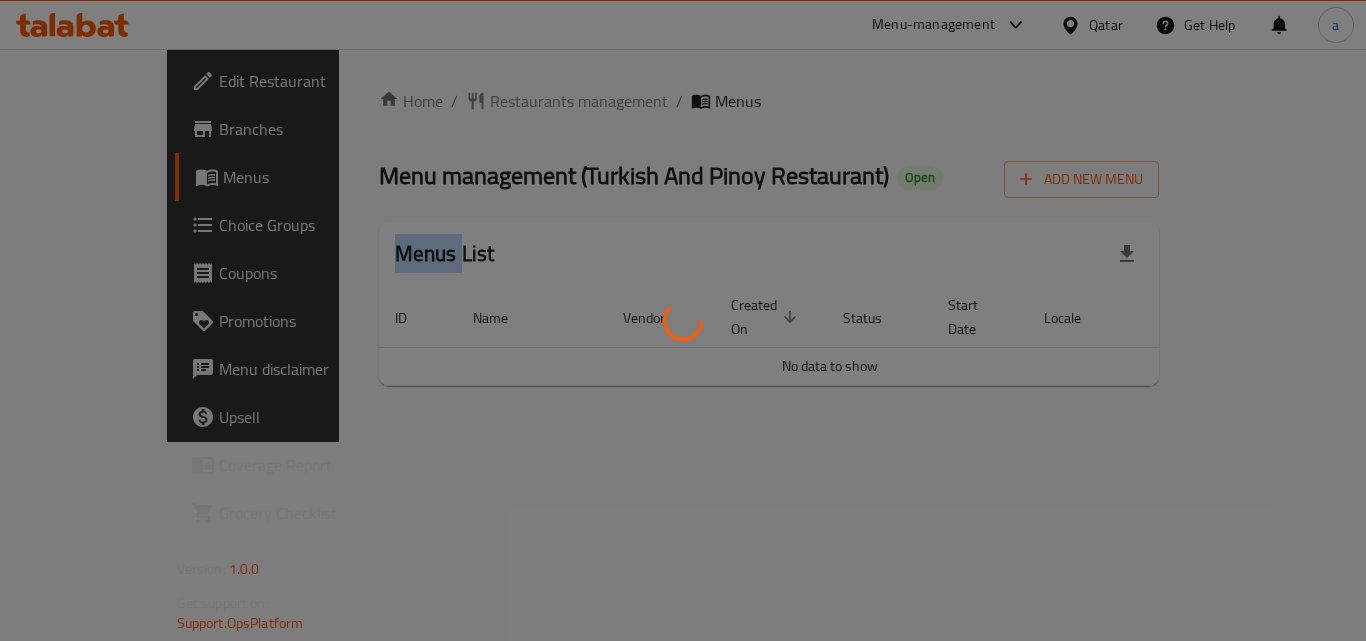 click at bounding box center (683, 320) 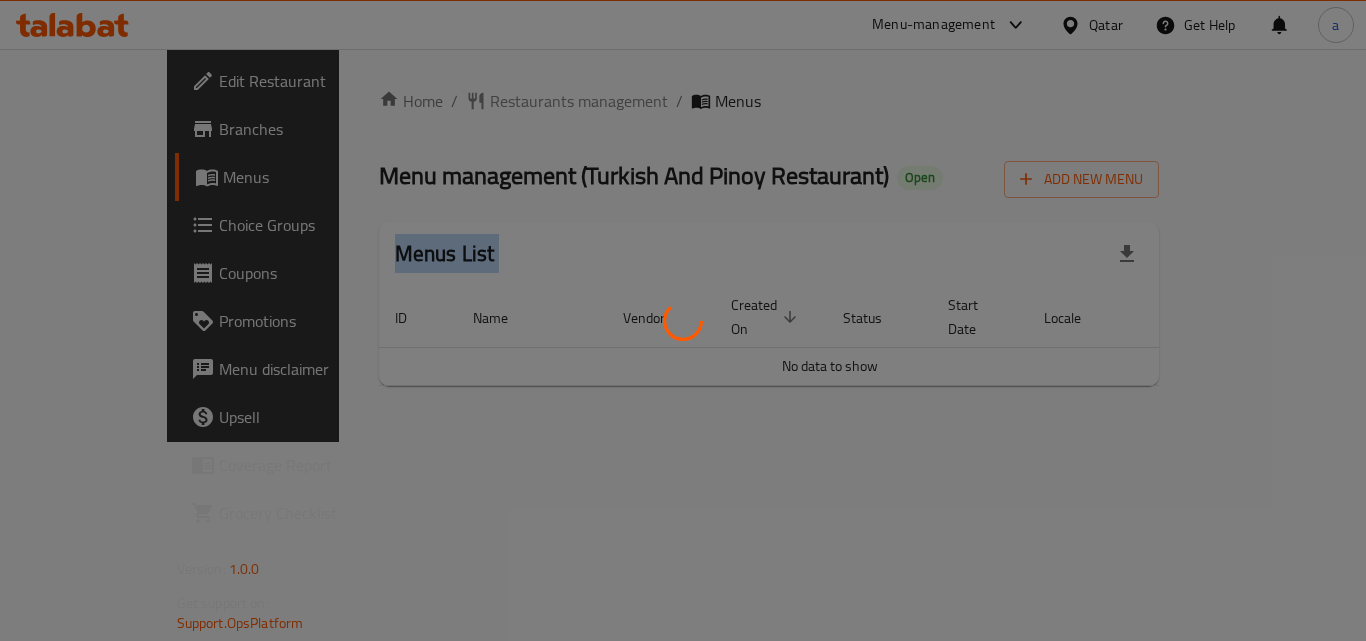 click at bounding box center (683, 320) 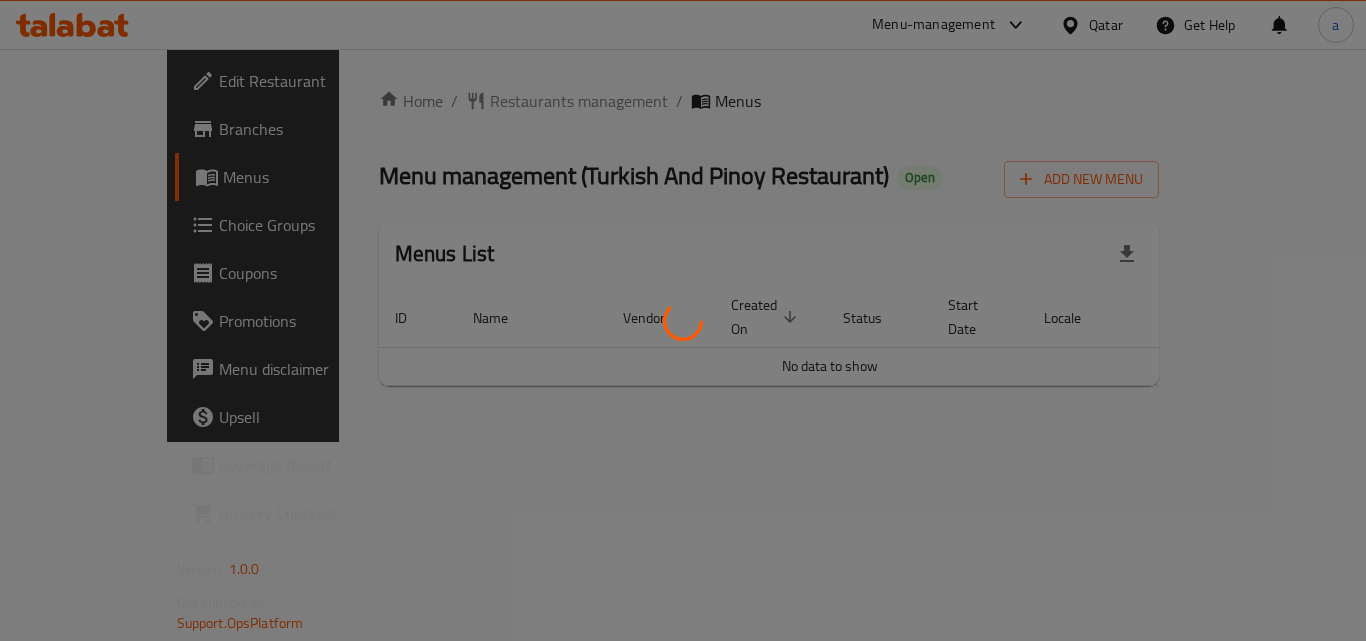 click at bounding box center (683, 320) 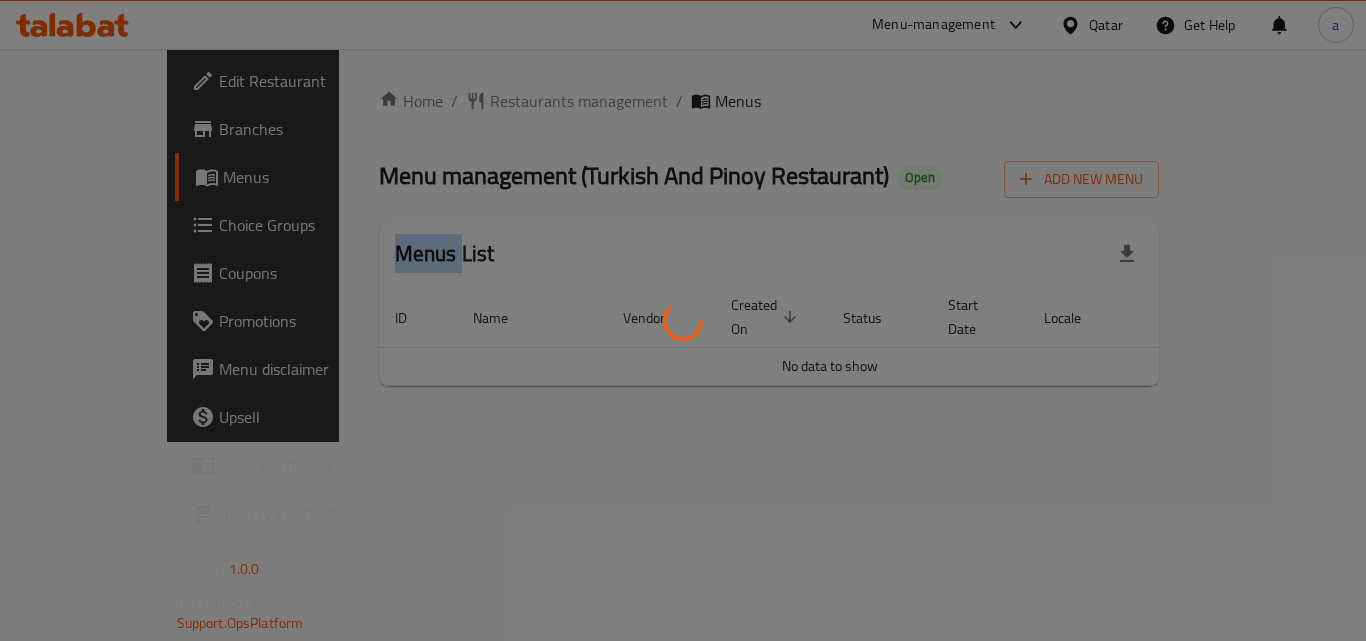 click at bounding box center [683, 320] 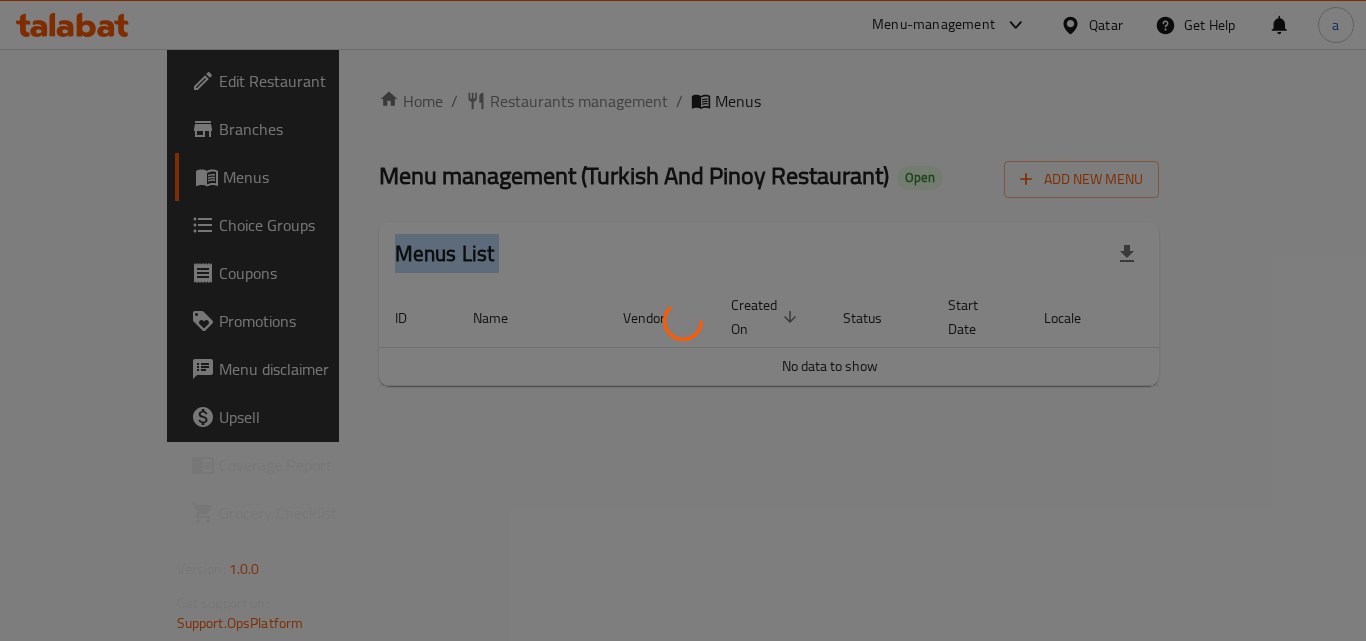 click at bounding box center [683, 320] 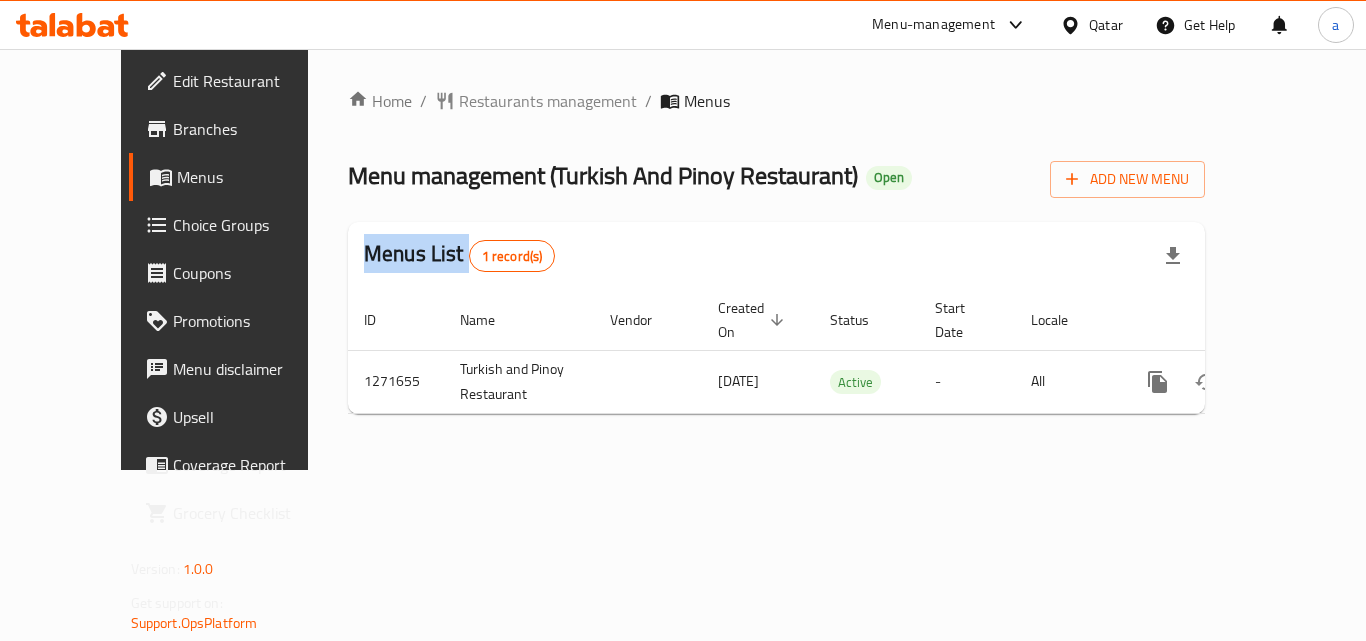 click at bounding box center [683, 320] 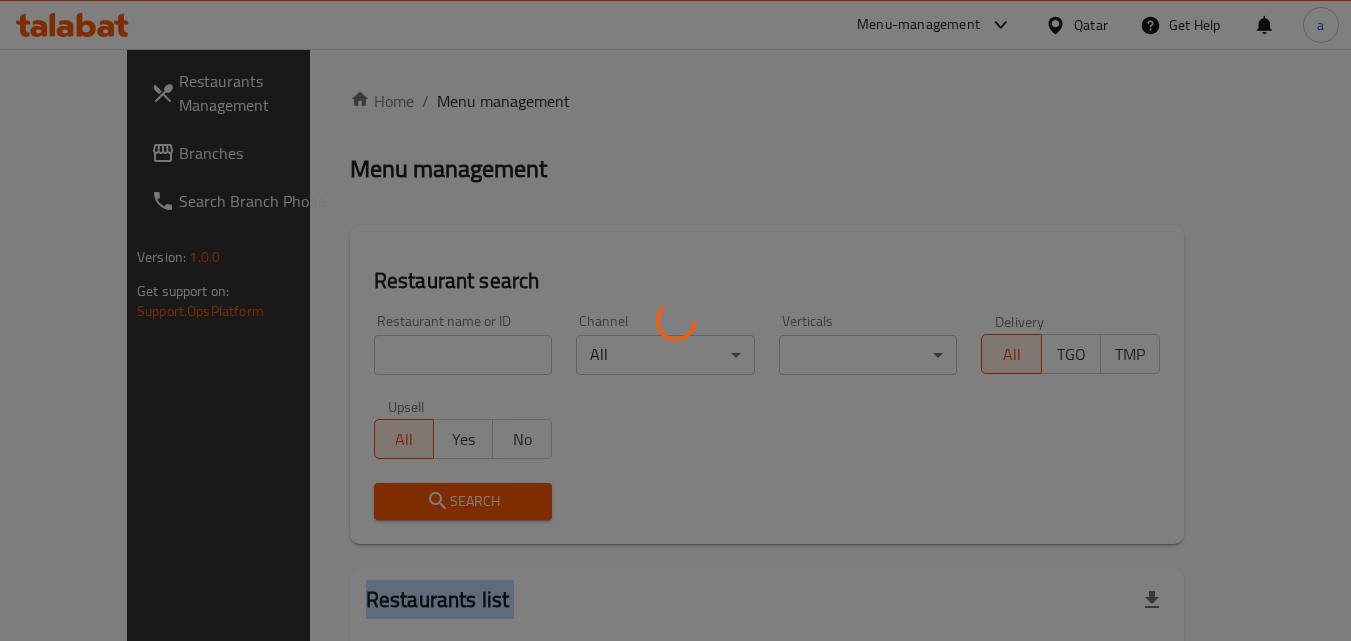 click at bounding box center (675, 320) 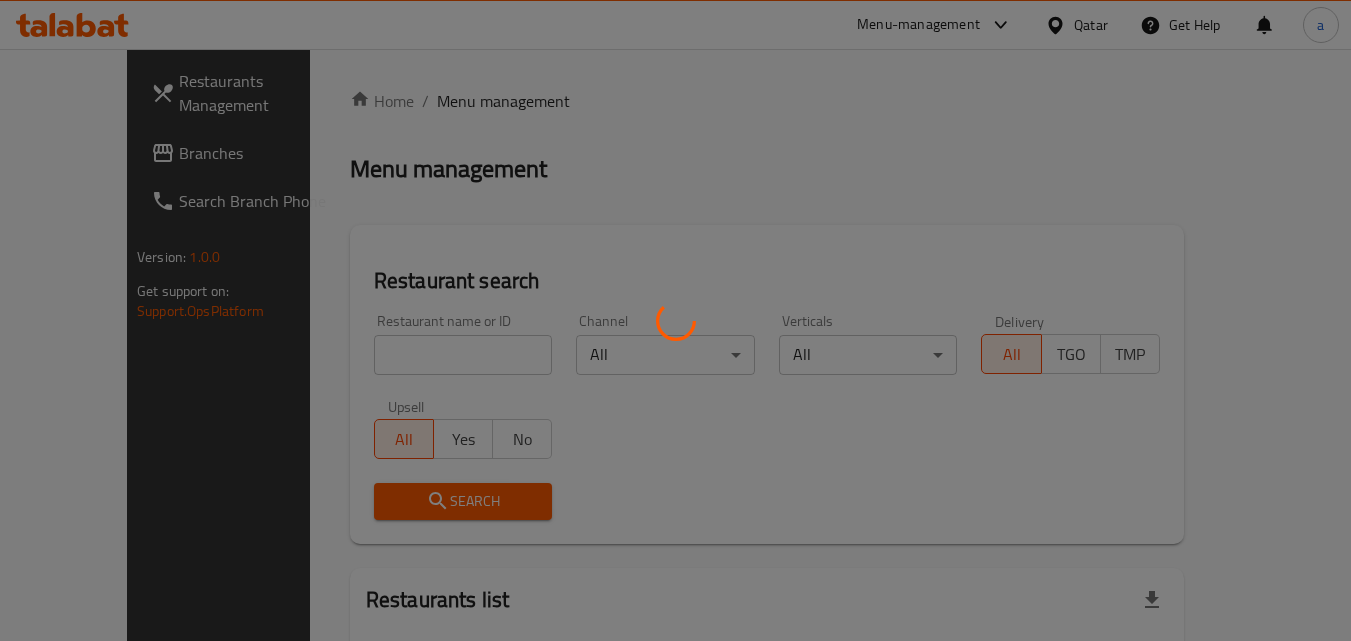 click at bounding box center (675, 320) 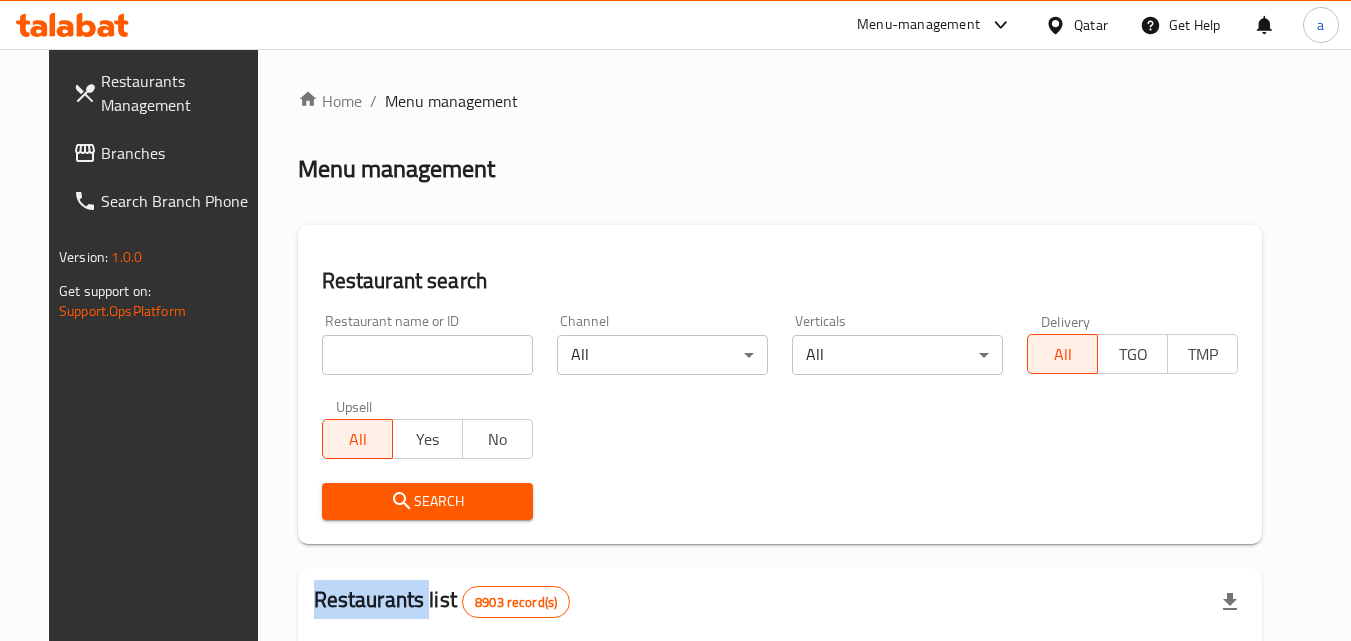 click at bounding box center [675, 320] 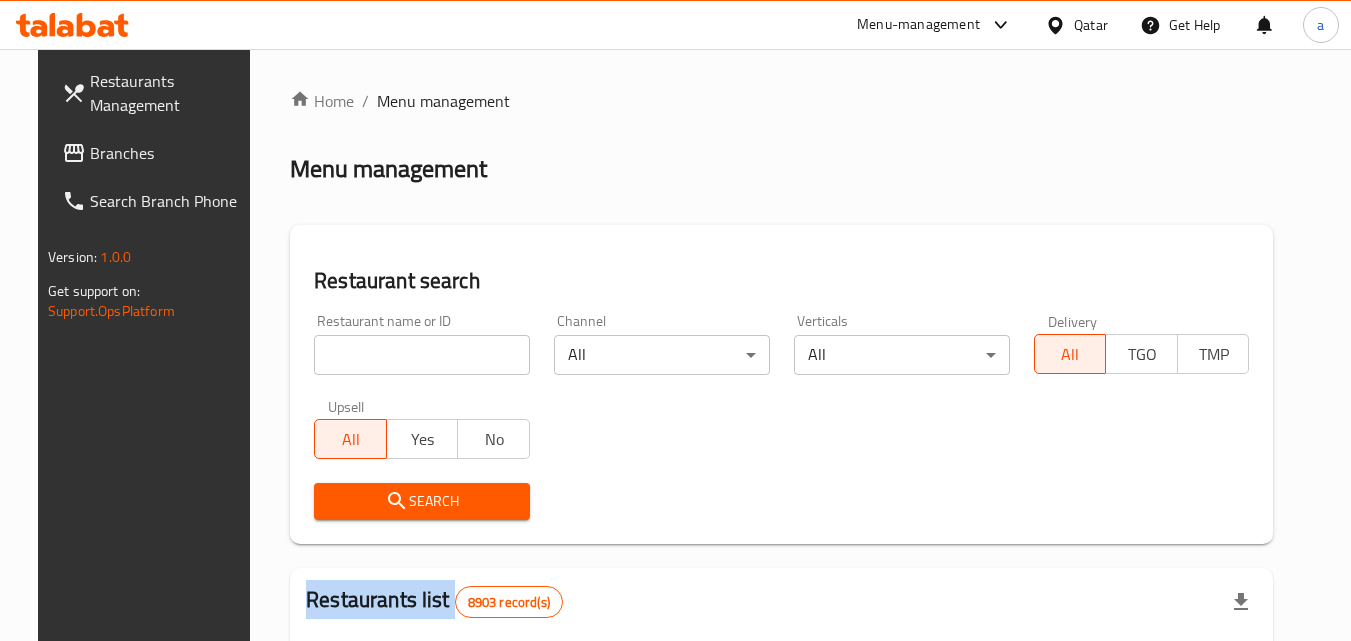 click on "Home / Menu management Menu management Restaurant search Restaurant name or ID Restaurant name or ID Channel All ​ Verticals All ​ Delivery All TGO TMP Upsell All Yes No   Search Restaurants list   8903 record(s) ID sorted ascending Name (En) Name (Ar) Ref. Name Logo Branches Open Busy Closed POS group Status Action 639 Hardee's هارديز TMP 23 18 0 0 Americana-Digital OPEN 663 Jabal Lebnan جبل لبنان 1 1 0 0 HIDDEN 664 Kanafji كنفجي 1 1 0 0 HIDDEN 665 Take Away تيك آوي 1 1 0 0 HIDDEN 666 Zaman Al-Khair Restaurant مطعم زمان الخير 1 0 0 0 INACTIVE 667 Al-Rabwah الربوة 1 0 0 0 INACTIVE 672 Bait Jedy بيت جدي 1 1 0 0 HIDDEN 673 Coffee Centre مركز القهوة 1 0 0 0 INACTIVE 676 Morning fresh مورنيج فريش 1 1 0 0 HIDDEN 680 Al-Qarmouty القرموطي 1 0 0 0 HIDDEN Rows per page: 10 1-10 of 8903" at bounding box center (781, 709) 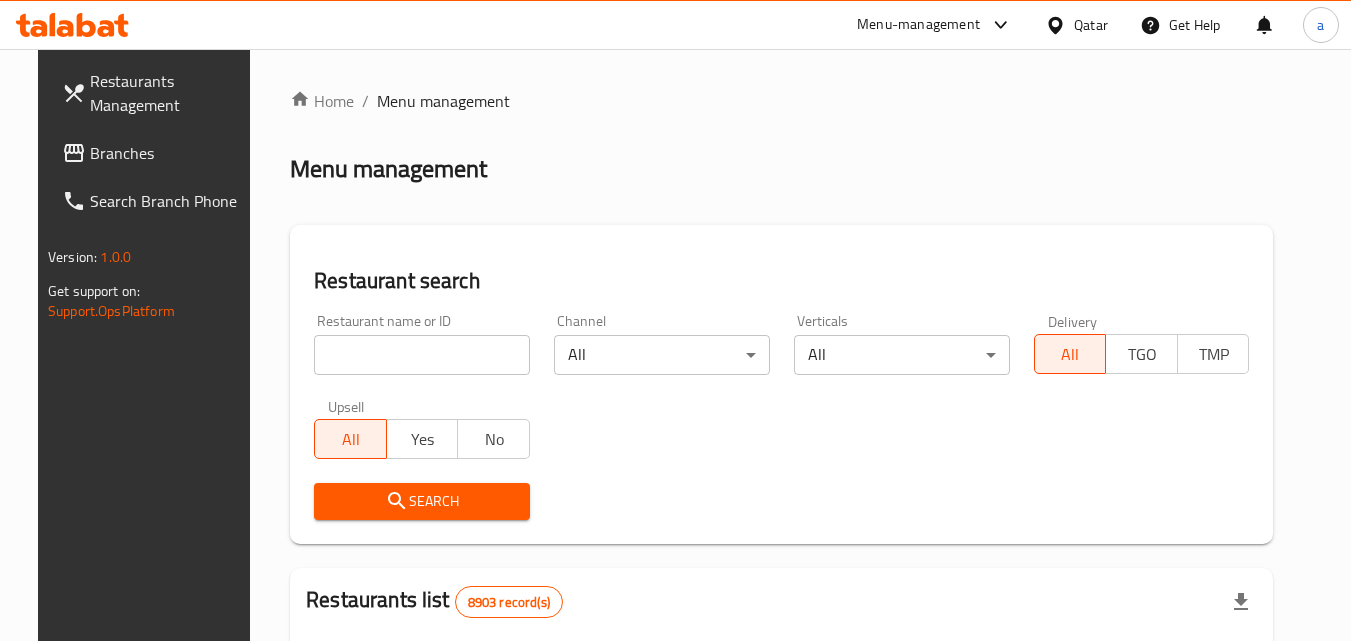 click at bounding box center [422, 355] 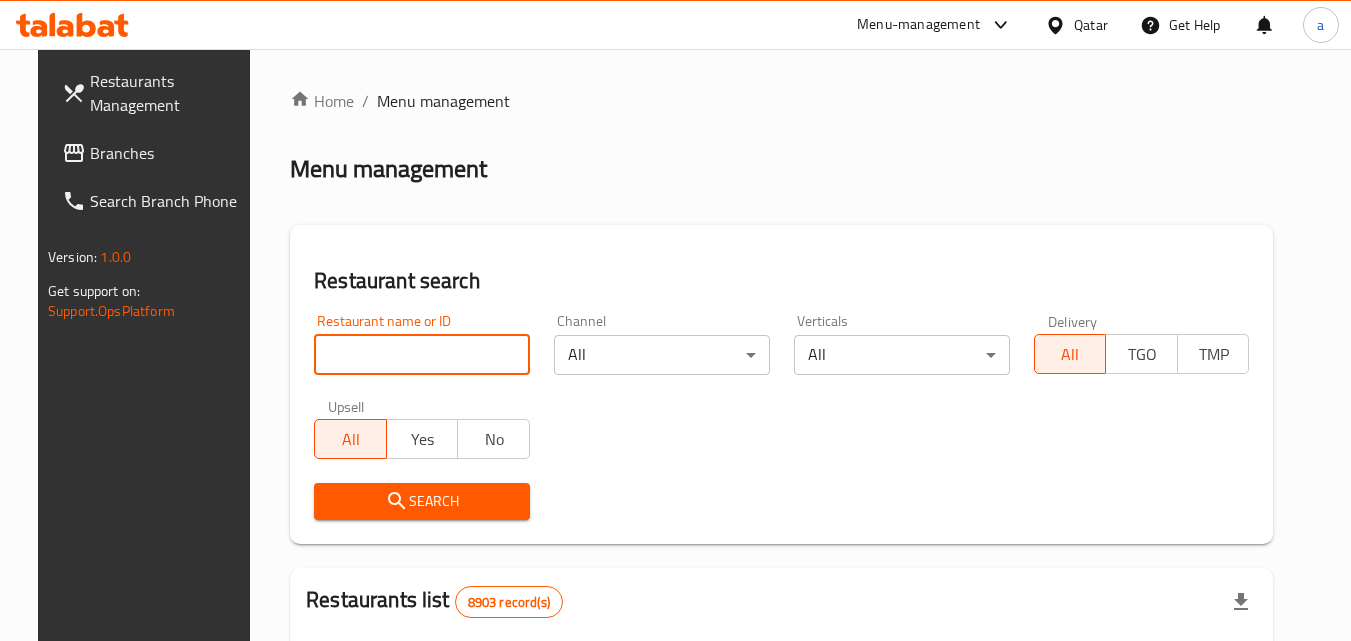 click at bounding box center [422, 355] 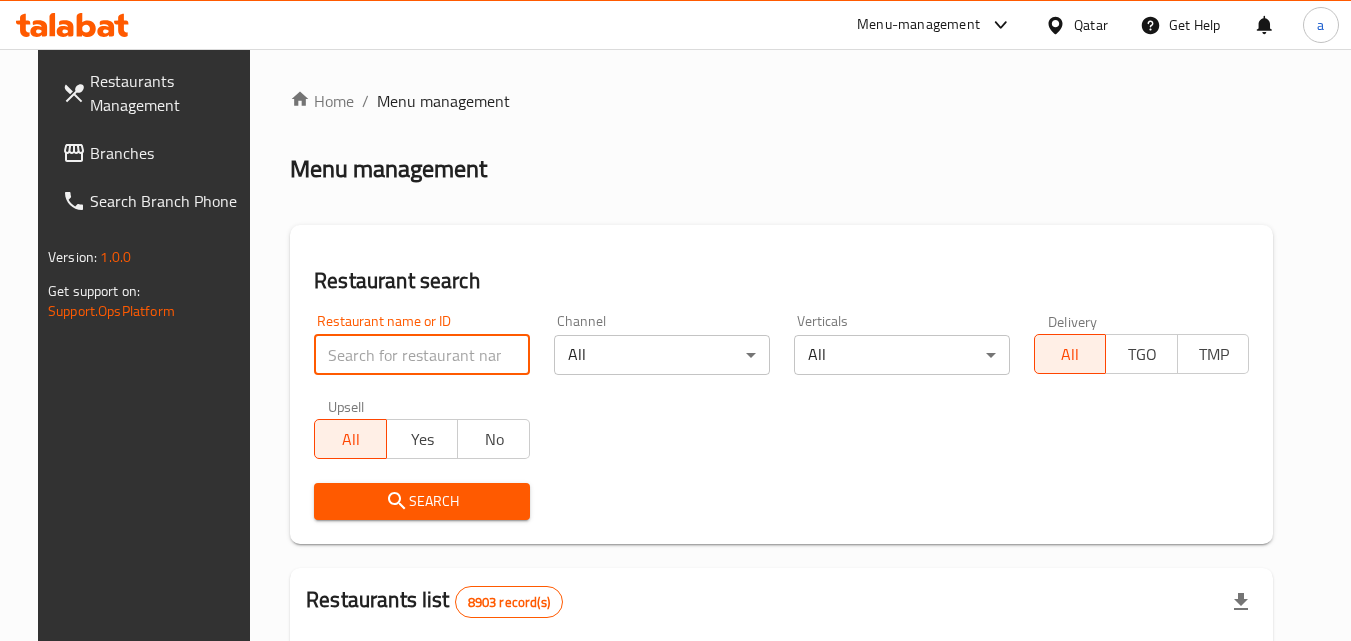 paste on "689855" 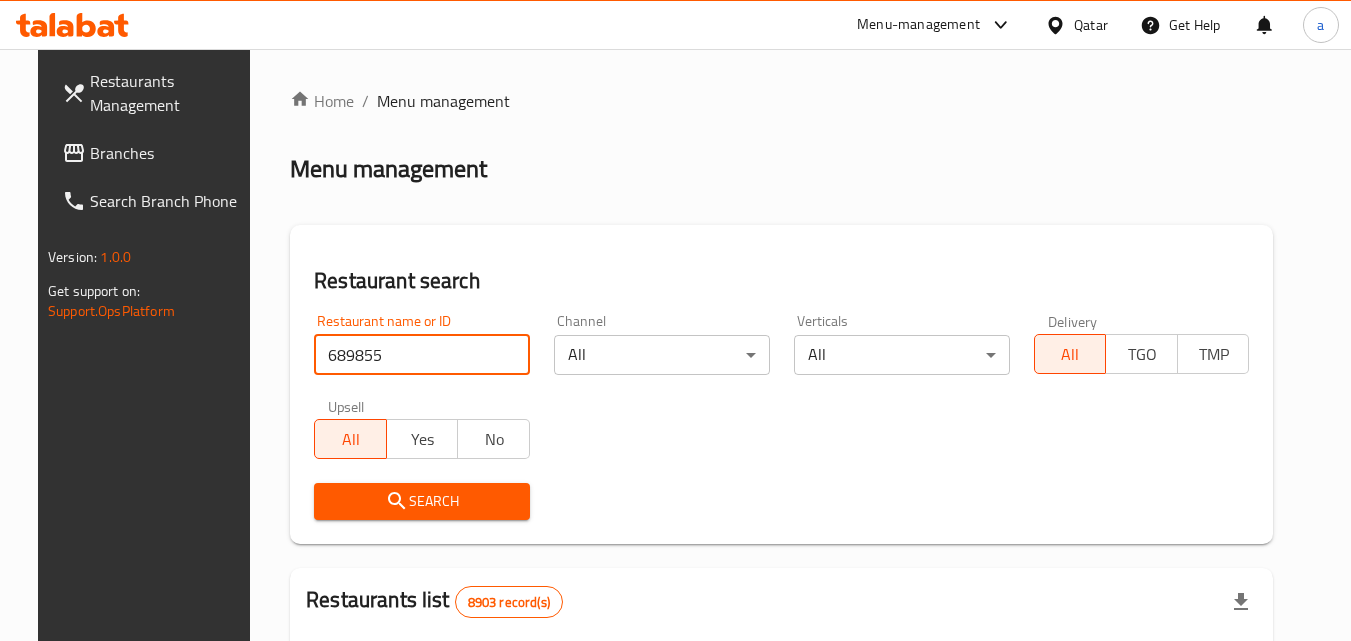 type on "689855" 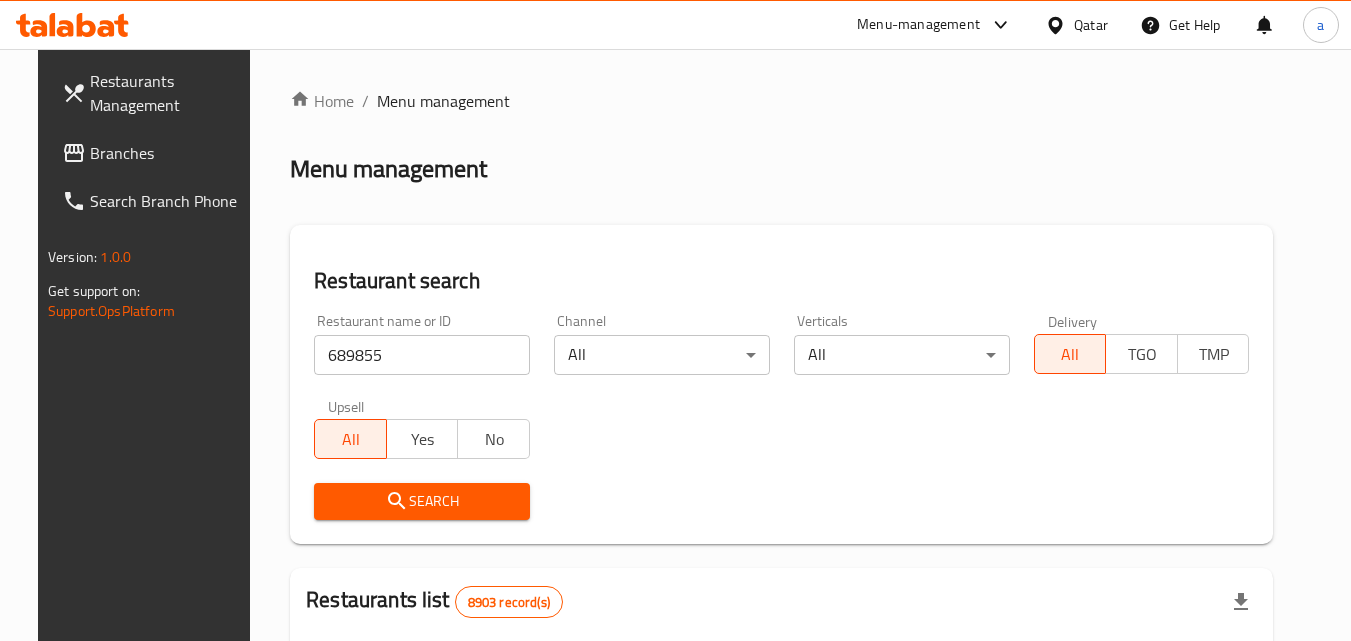 click on "Search" at bounding box center (422, 501) 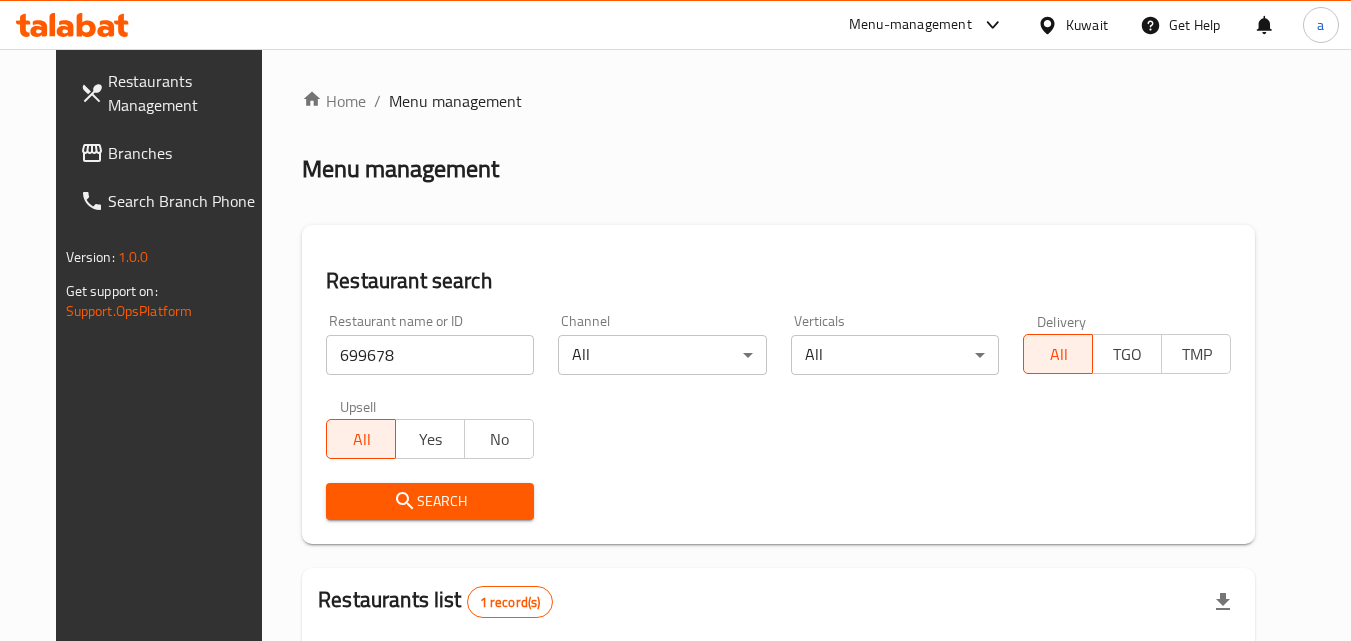 scroll, scrollTop: 0, scrollLeft: 0, axis: both 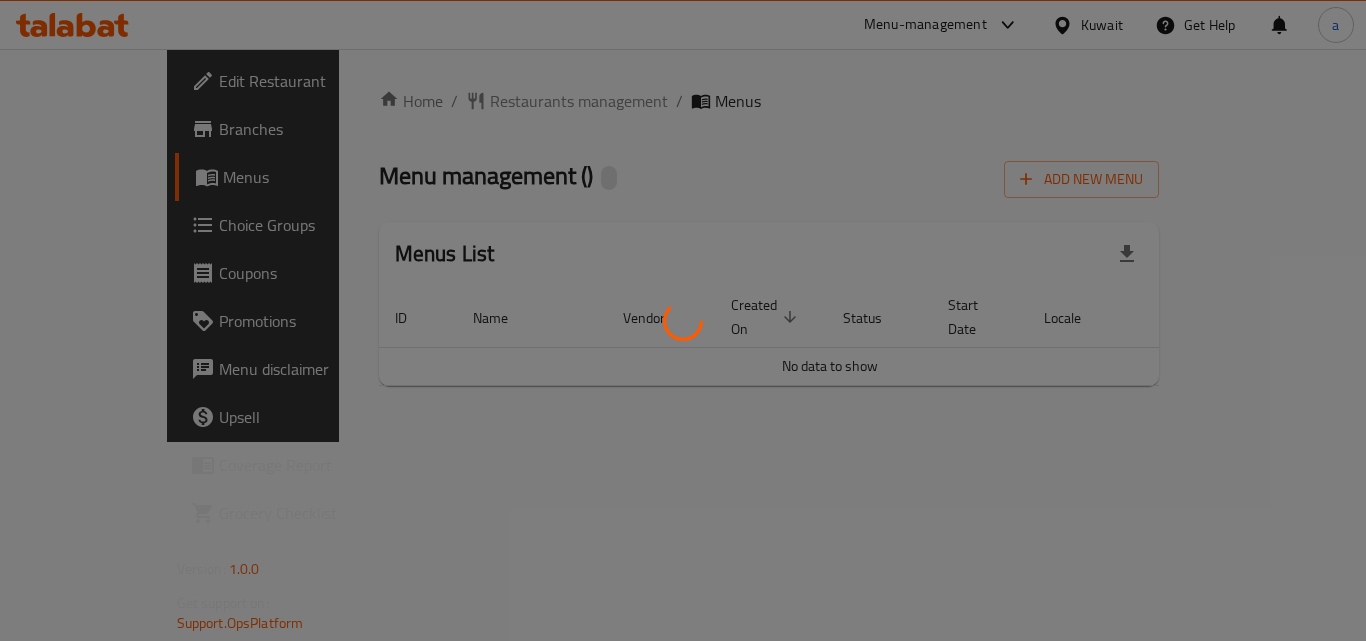click at bounding box center (683, 320) 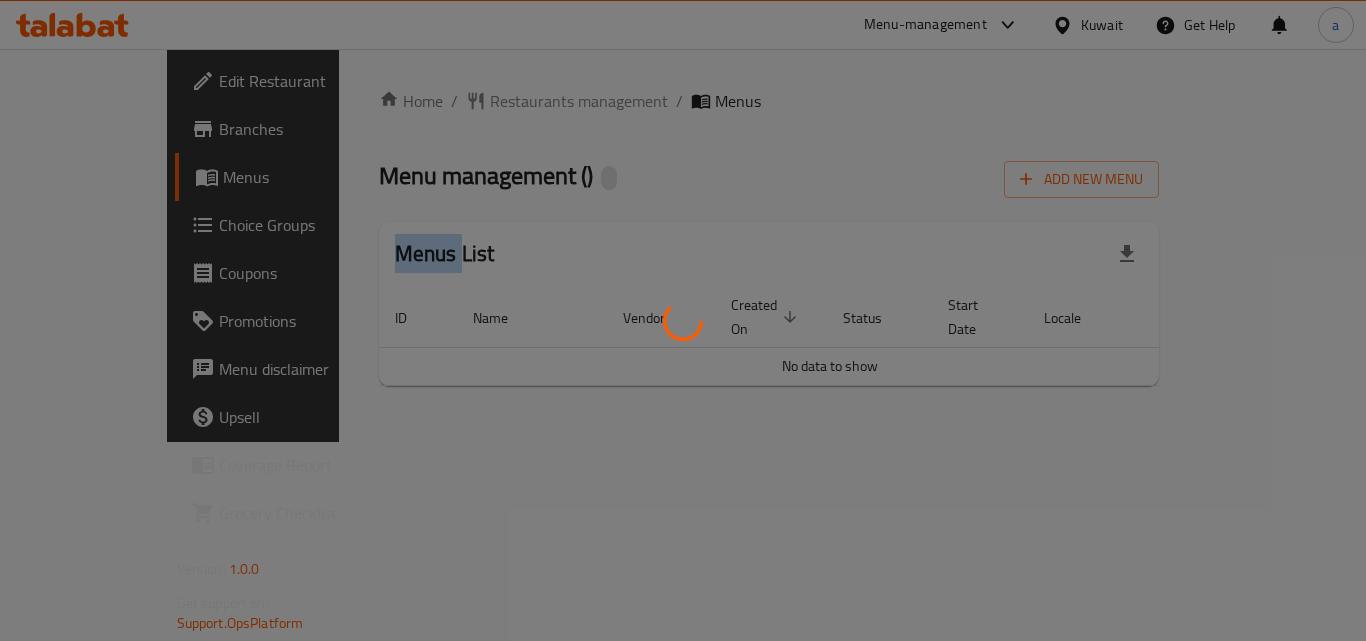 click at bounding box center (683, 320) 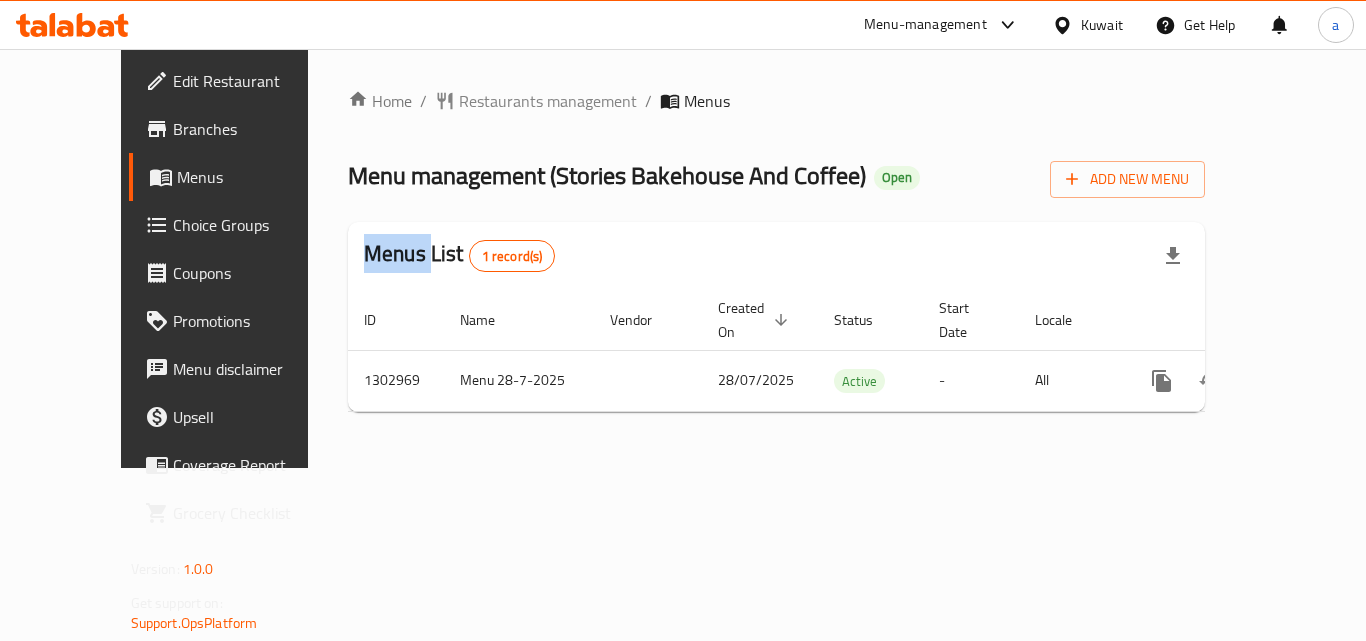 click on "Restaurants management" at bounding box center (548, 101) 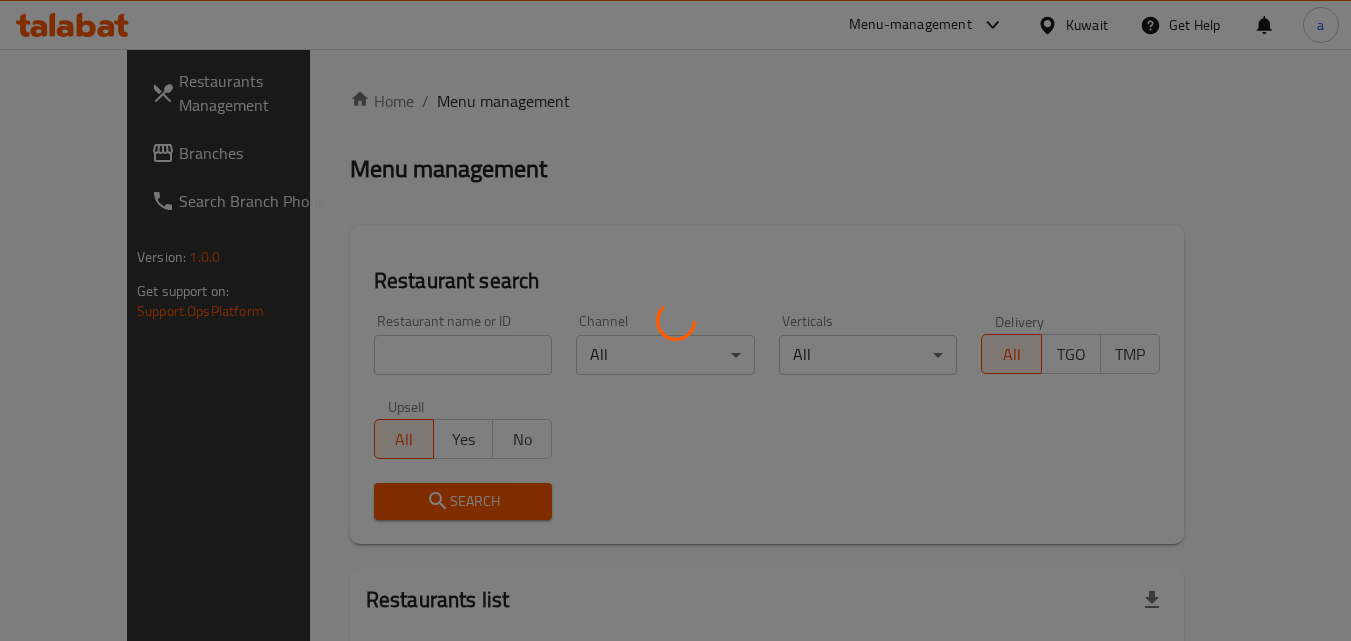 click at bounding box center (675, 320) 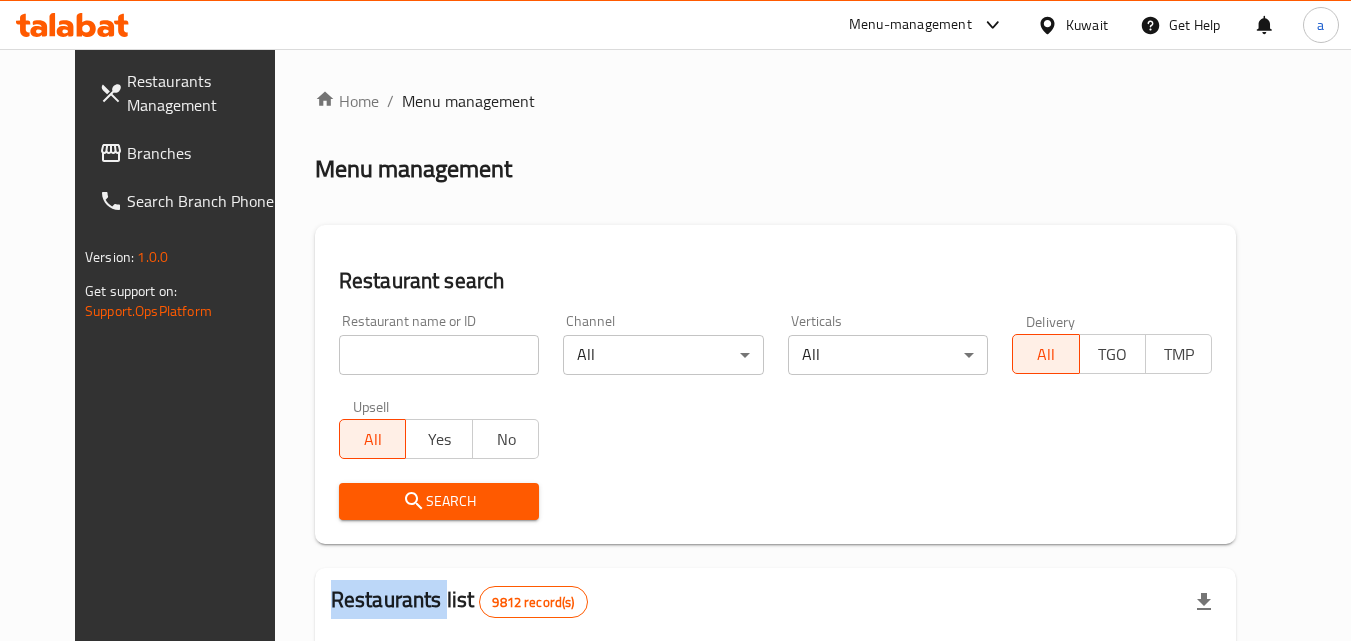 click at bounding box center (675, 320) 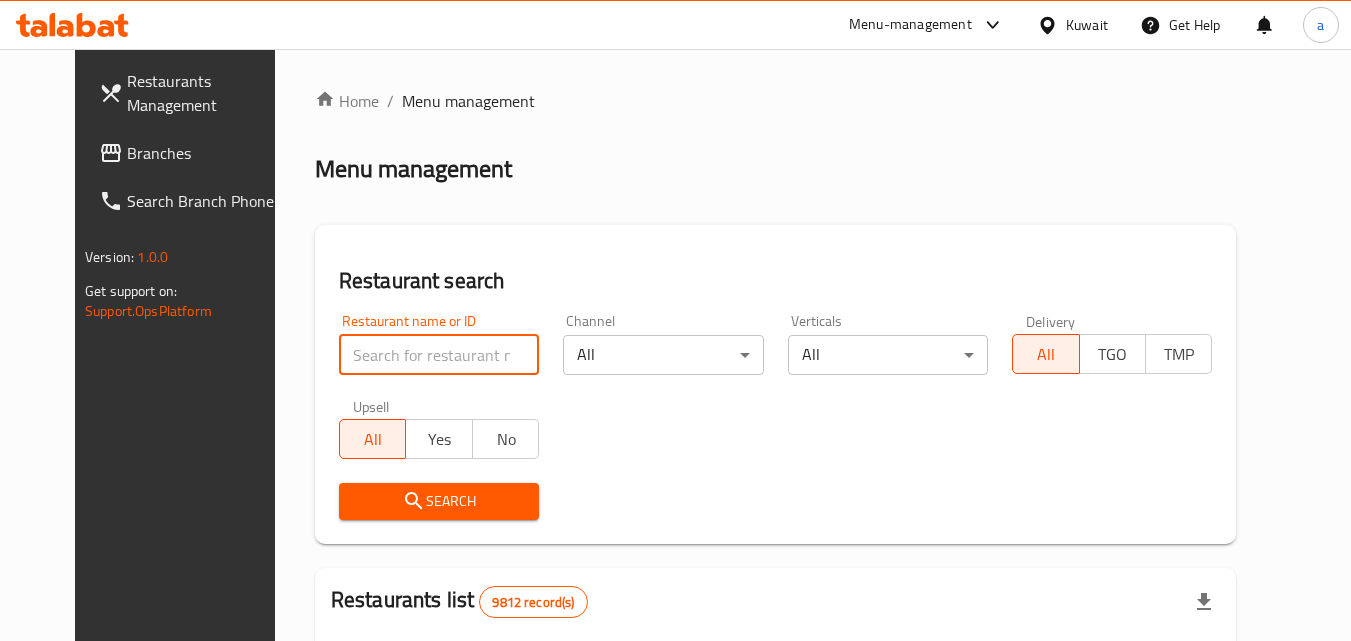 click at bounding box center [439, 355] 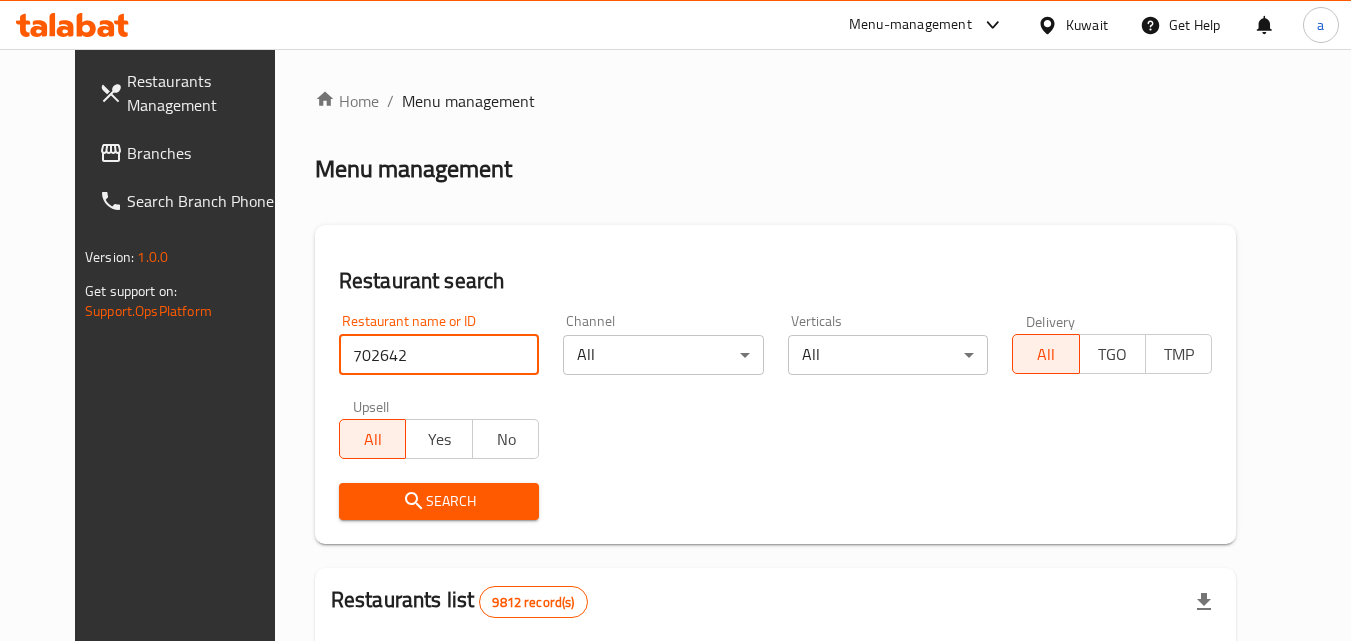 type on "702642" 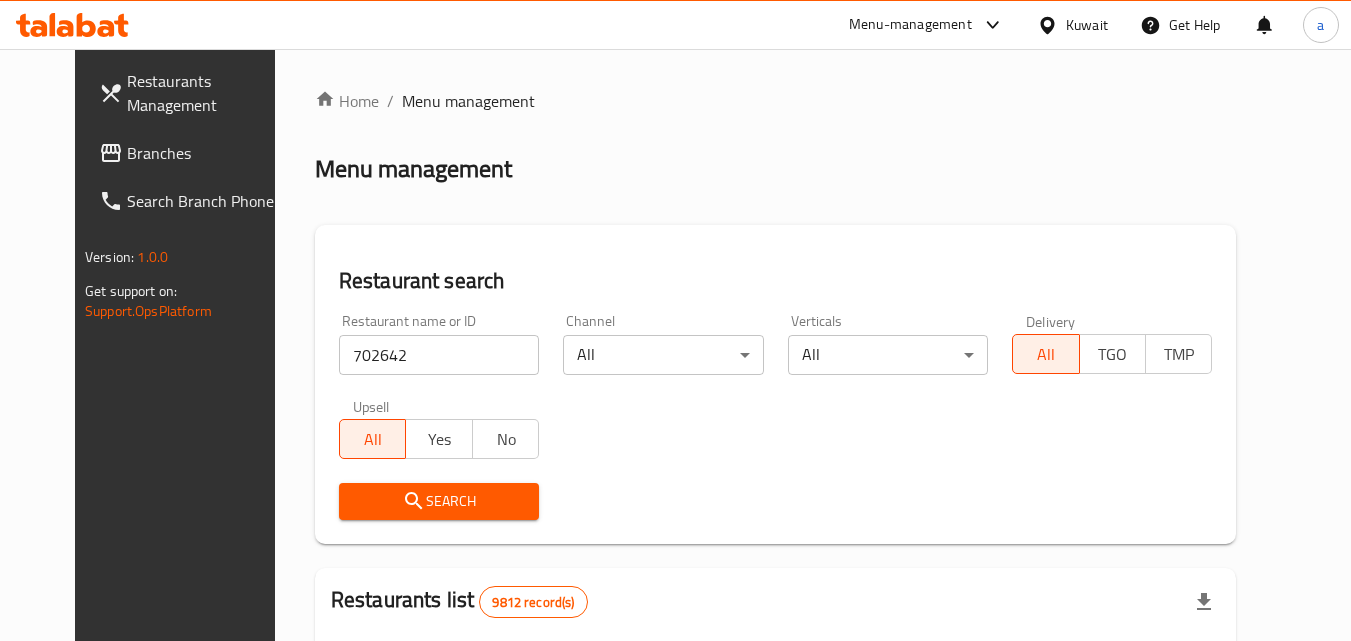 click on "Search" at bounding box center (439, 501) 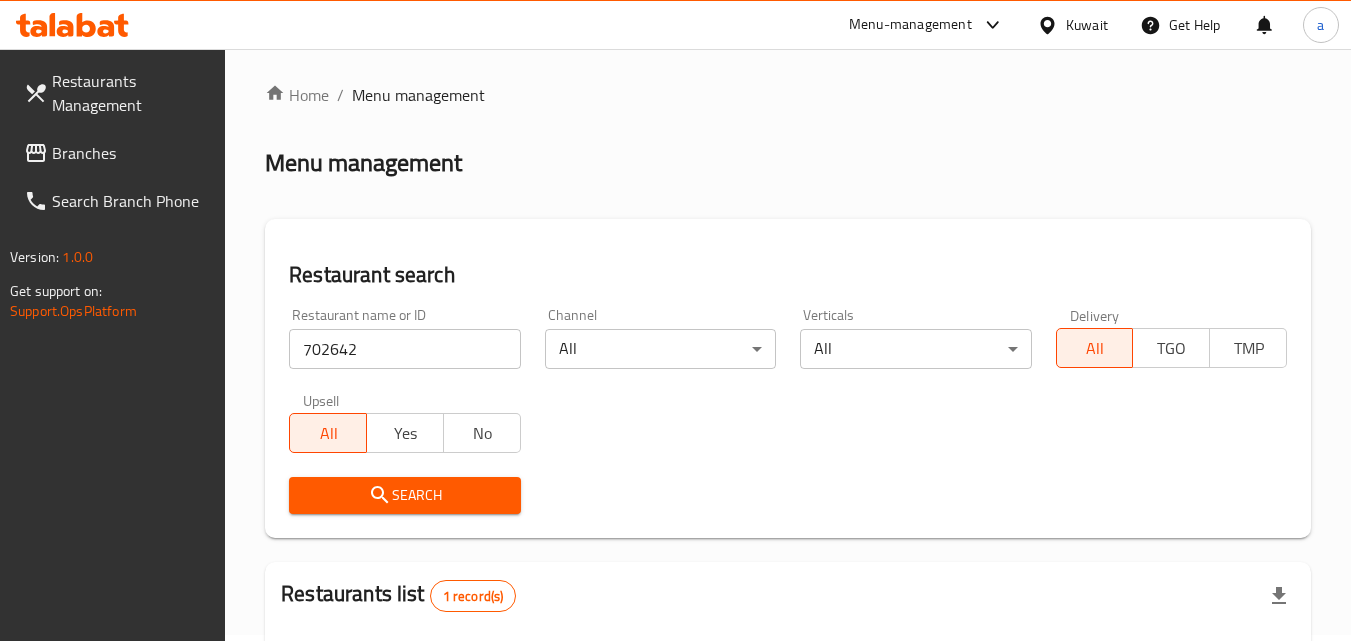 scroll, scrollTop: 0, scrollLeft: 0, axis: both 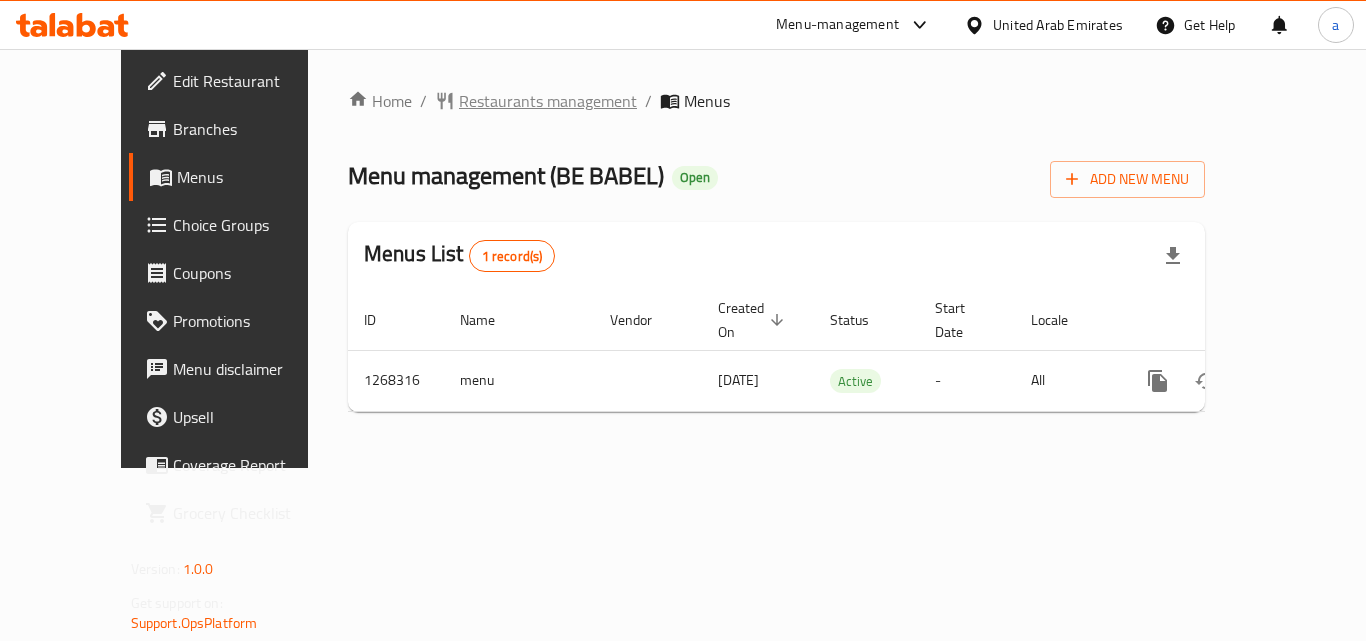click on "Restaurants management" at bounding box center (548, 101) 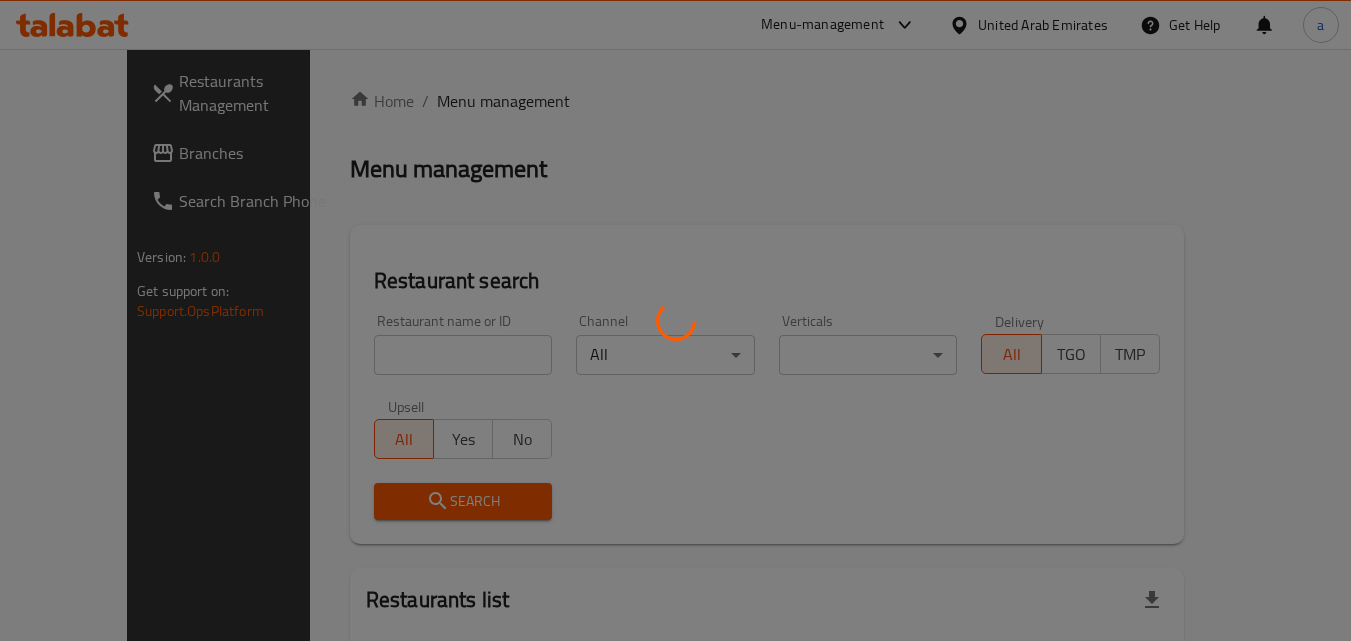 click at bounding box center [675, 320] 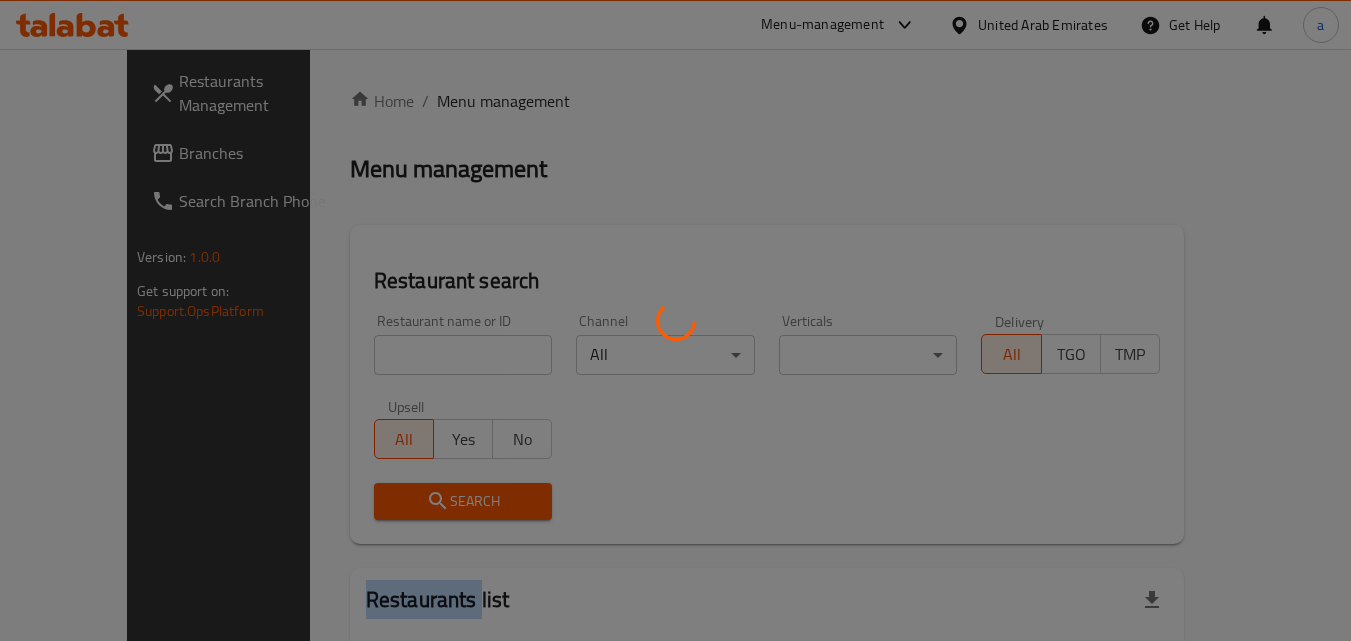 click at bounding box center (675, 320) 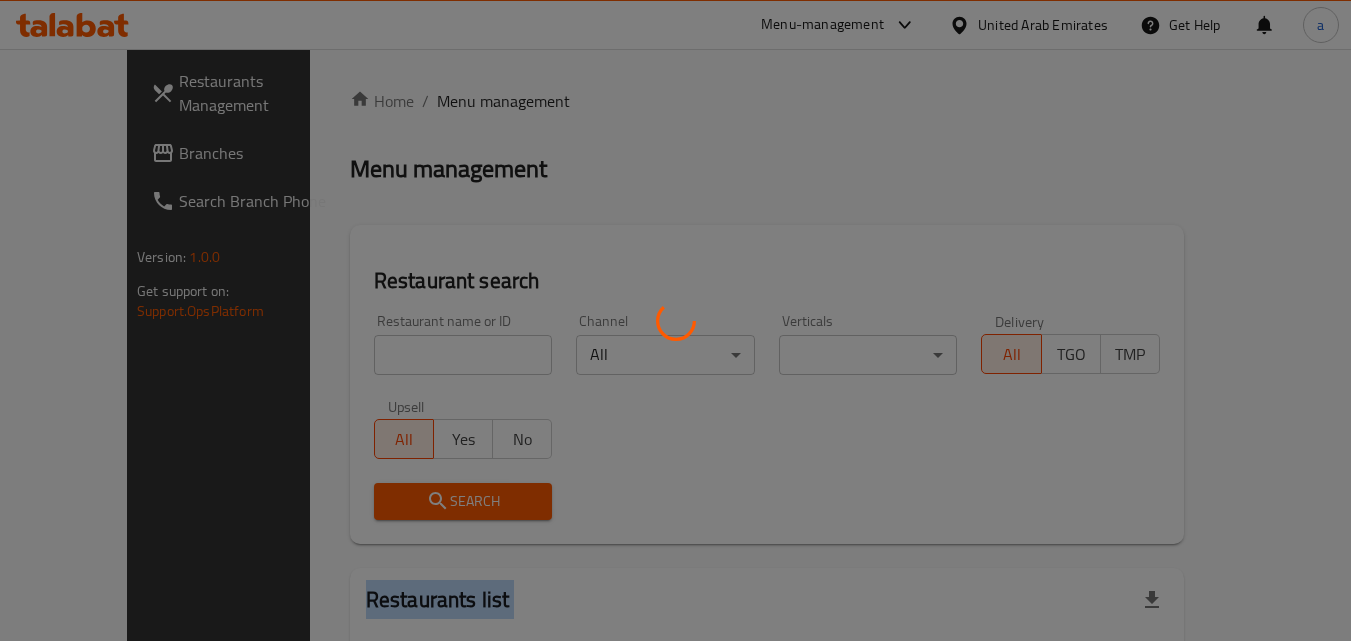 click at bounding box center [675, 320] 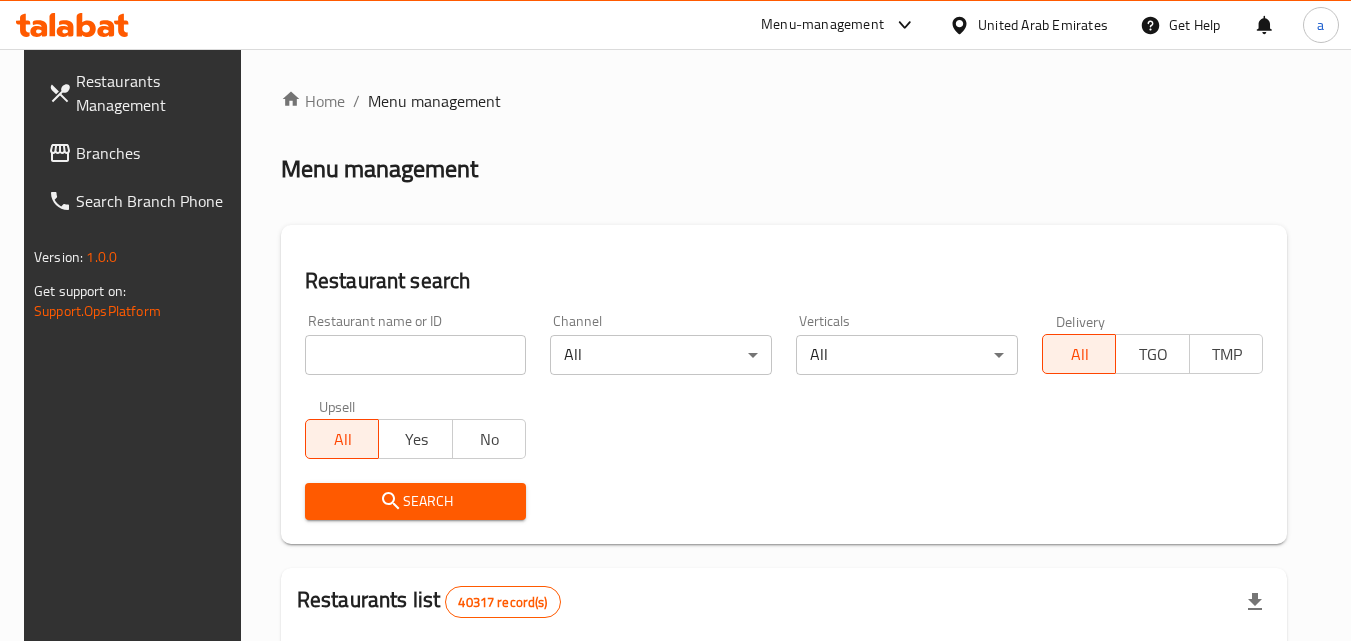 click on "Home / Menu management Menu management Restaurant search Restaurant name or ID Restaurant name or ID Channel All ​ Verticals All ​ Delivery All TGO TMP Upsell All Yes No   Search Restaurants list   40317 record(s) ID sorted ascending Name (En) Name (Ar) Ref. Name Logo Branches Open Busy Closed POS group Status Action 328 Johnny Rockets جوني روكيتس 37 0 1 0 OPEN 330 French Connection فرنش كونكشن 1 0 0 0 INACTIVE 339 Arz Lebanon أرز لبنان Al Karama,Al Barsha & Mirdif 9 1 0 2 OPEN 340 Mega Wraps ميجا رابس 3 0 0 0 INACTIVE 342 Sandella's Flatbread Cafe سانديلاز فلات براد 7 0 0 0 INACTIVE 343 Dragon Hut كوخ التنين 1 0 0 0 INACTIVE 348 Thai Kitchen المطبخ التايلندى 1 0 0 0 INACTIVE 349 Mughal  موغل 1 0 0 0 HIDDEN 350 HOT N COOL (Old) هوت و كول 1 0 0 0 INACTIVE 355 Al Habasha  الحبشة 11 1 0 0 HIDDEN Rows per page: 10 1-10 of 40317" at bounding box center [784, 721] 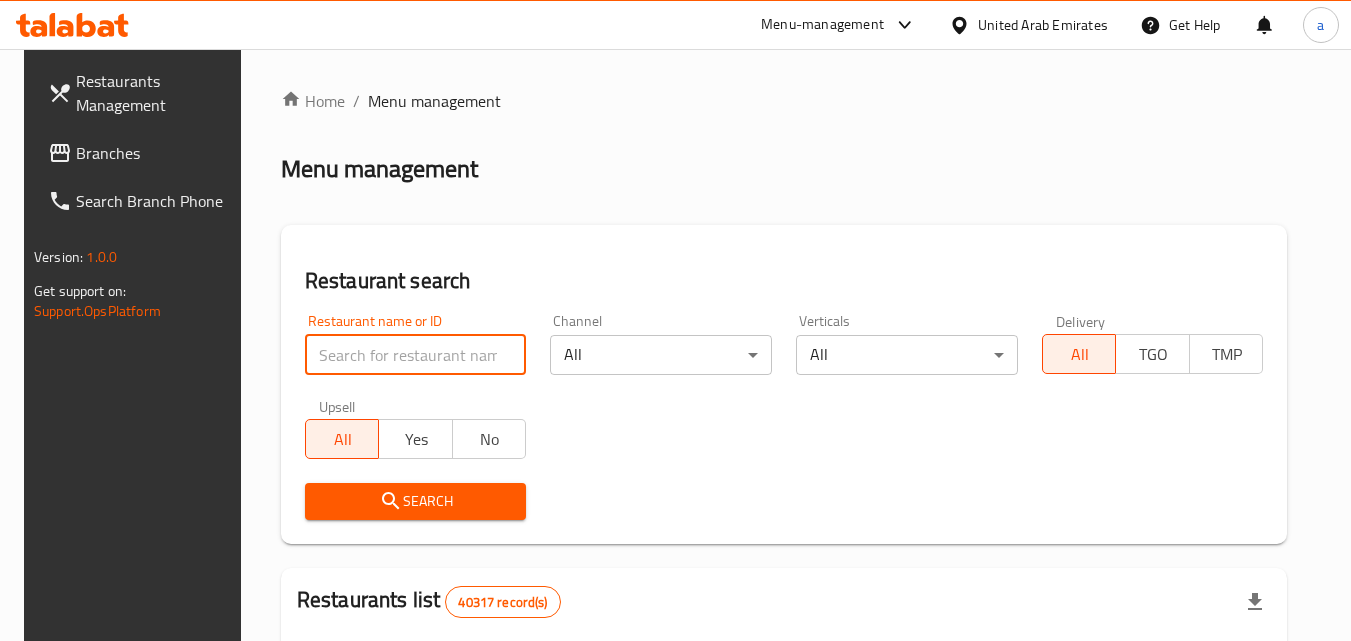 click at bounding box center [416, 355] 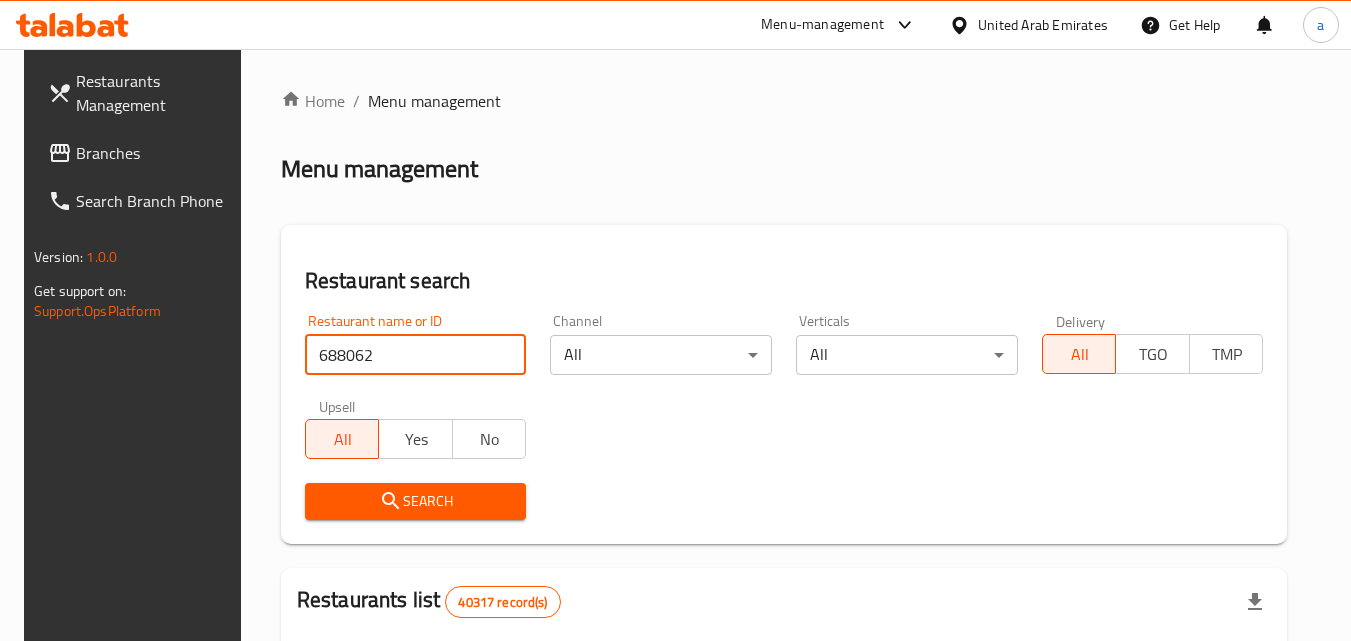 type on "688062" 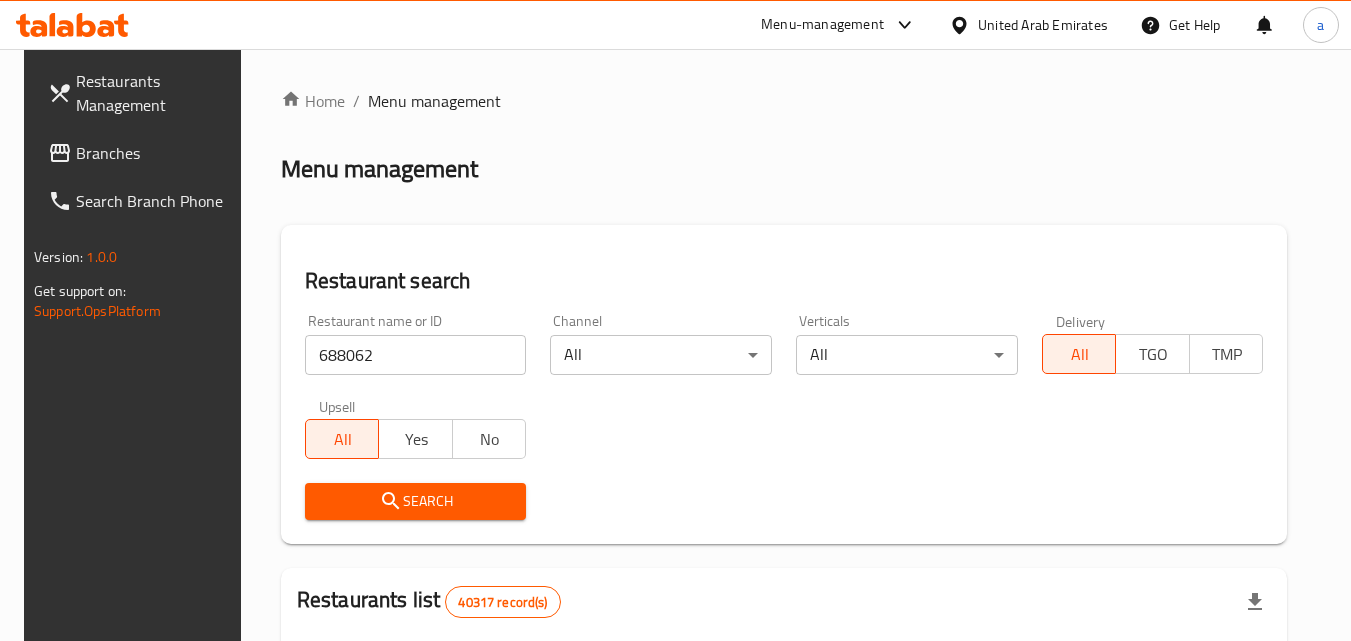 click on "Search" at bounding box center (416, 501) 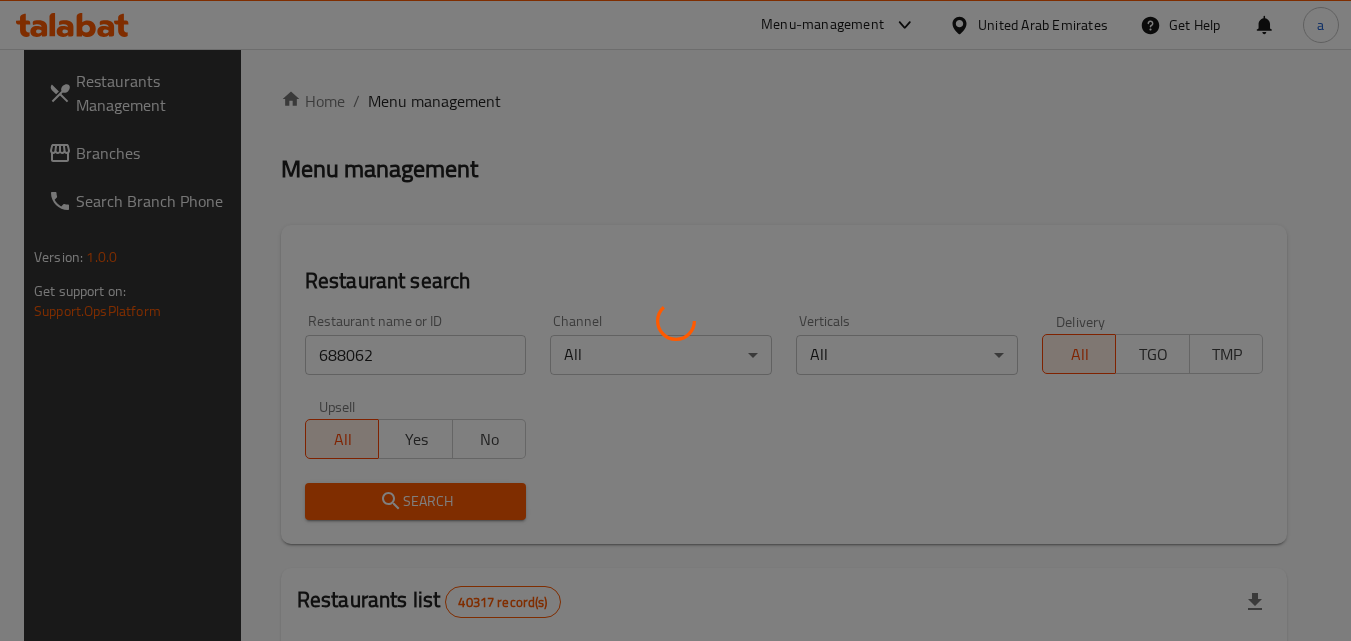 click at bounding box center [675, 320] 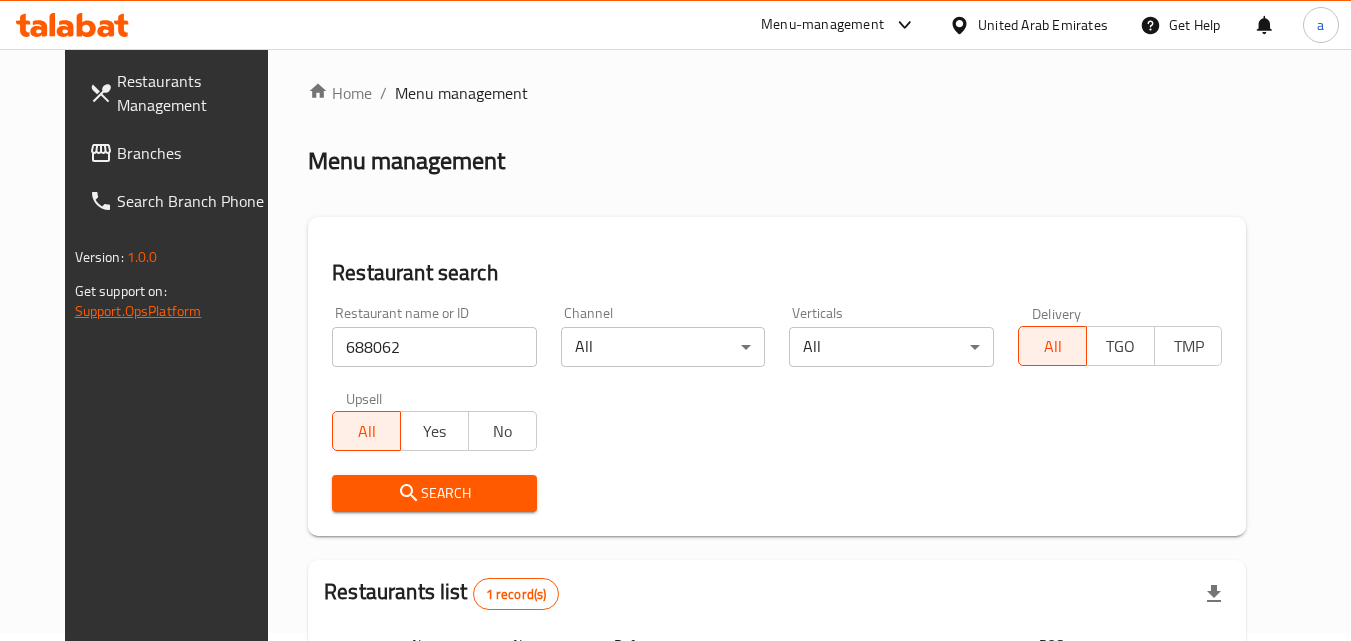 scroll, scrollTop: 0, scrollLeft: 0, axis: both 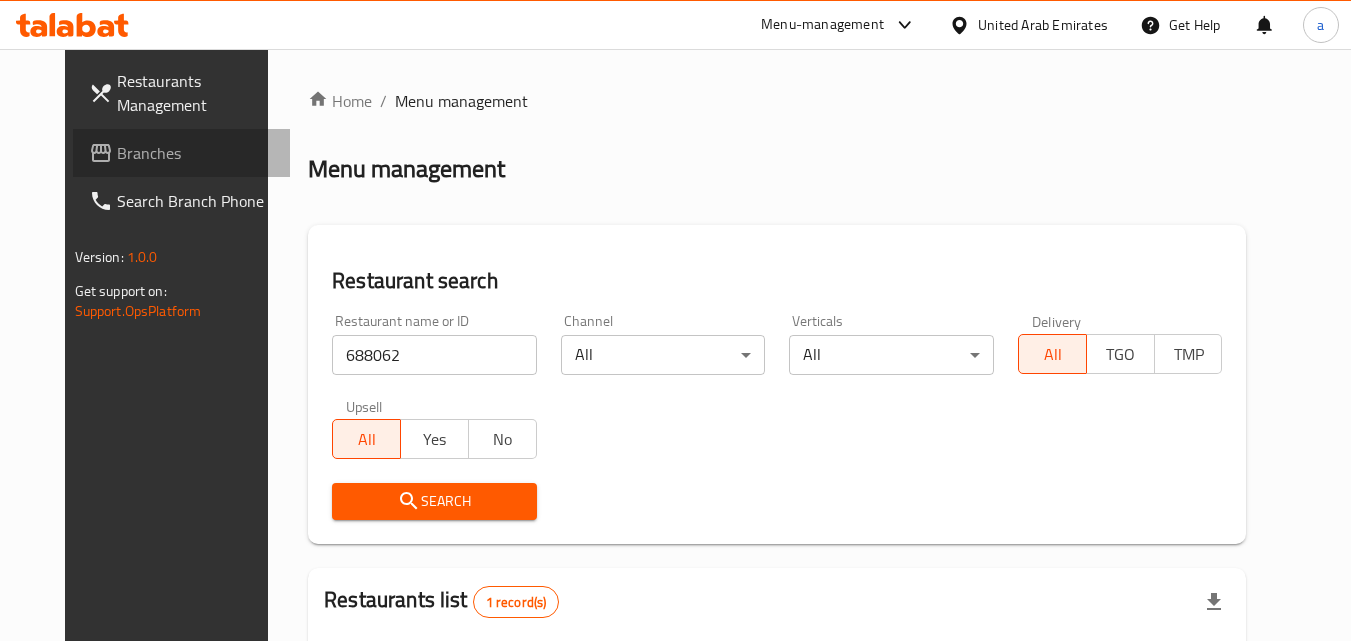 click on "Branches" at bounding box center (196, 153) 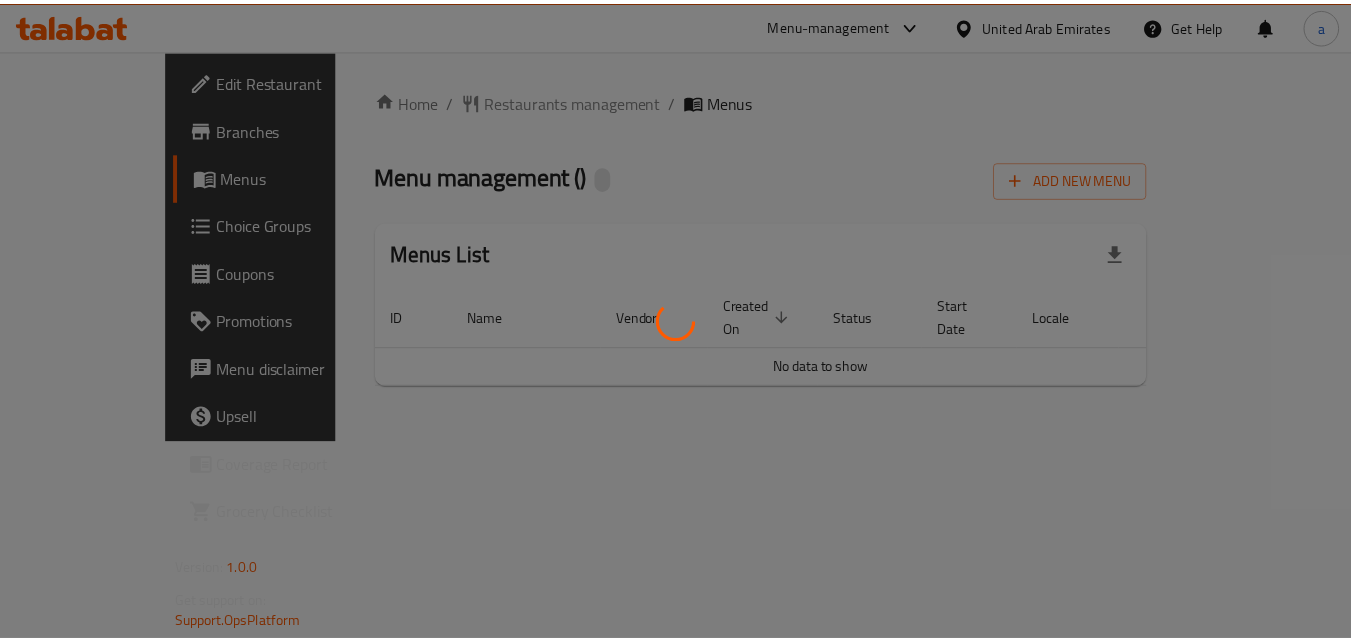 scroll, scrollTop: 0, scrollLeft: 0, axis: both 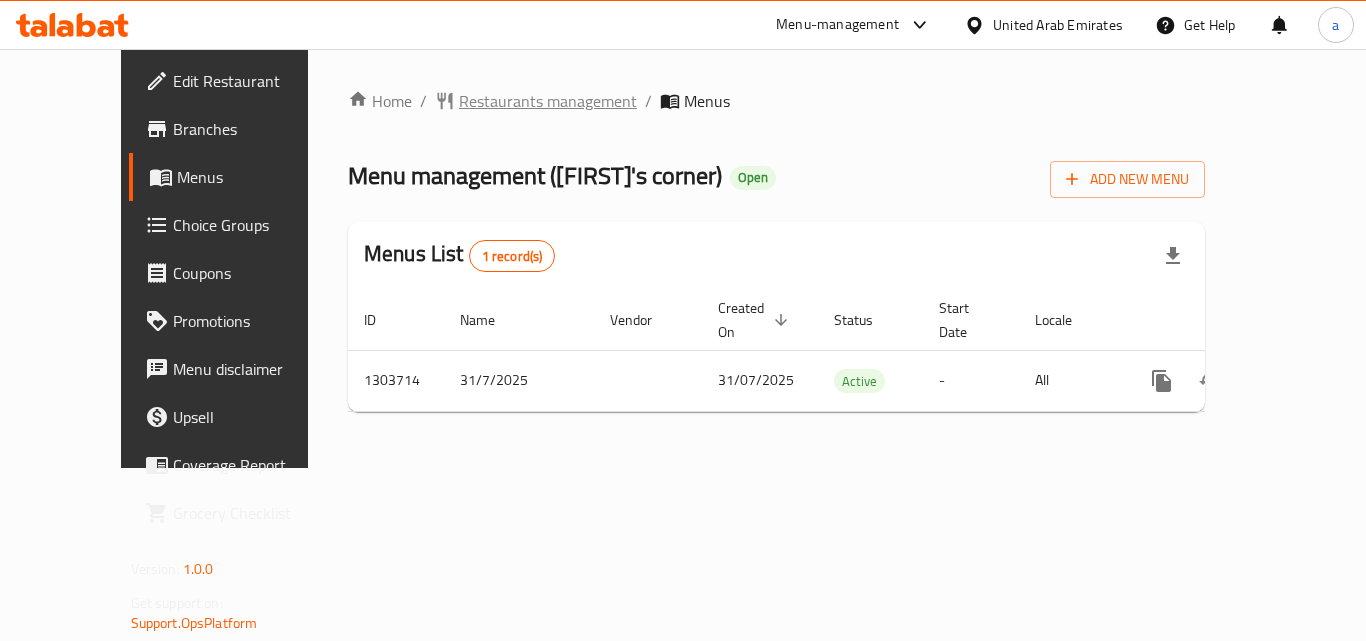 click on "Restaurants management" at bounding box center (548, 101) 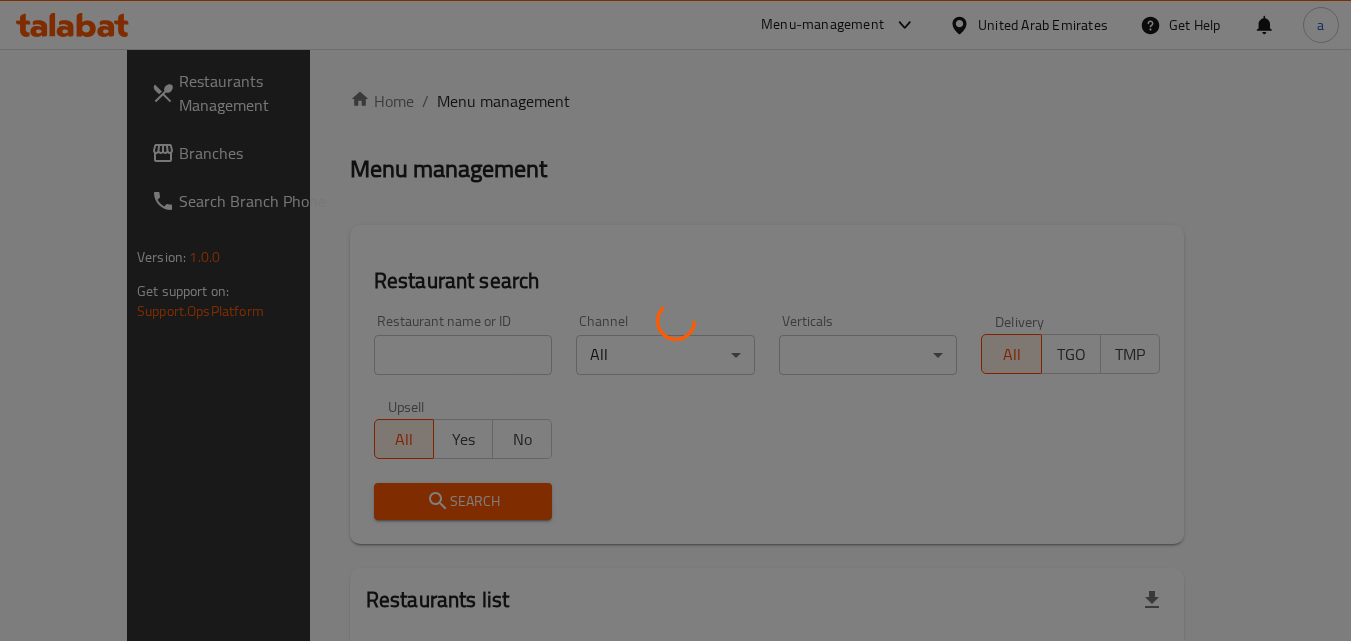 click at bounding box center [675, 320] 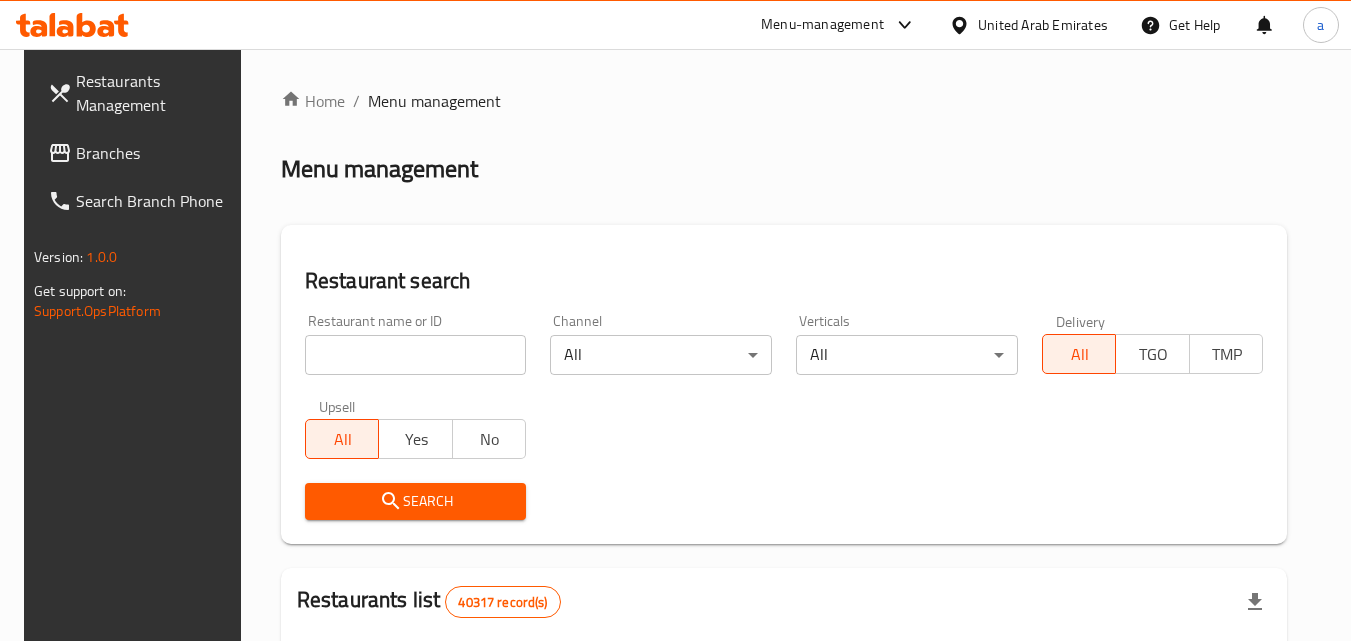 click on "Home / Menu management Menu management Restaurant search Restaurant name or ID Restaurant name or ID Channel All ​ Verticals All ​ Delivery All TGO TMP Upsell All Yes No   Search Restaurants list   40317 record(s) ID sorted ascending Name (En) Name (Ar) Ref. Name Logo Branches Open Busy Closed POS group Status Action 328 Johnny Rockets جوني روكيتس 37 0 1 0 OPEN 330 French Connection فرنش كونكشن 1 0 0 0 INACTIVE 339 Arz Lebanon أرز لبنان Al Karama,Al Barsha & Mirdif 9 1 0 2 OPEN 340 Mega Wraps ميجا رابس 3 0 0 0 INACTIVE 342 Sandella's Flatbread Cafe سانديلاز فلات براد 7 0 0 0 INACTIVE 343 Dragon Hut كوخ التنين 1 0 0 0 INACTIVE 348 Thai Kitchen المطبخ التايلندى 1 0 0 0 INACTIVE 349 Mughal  موغل 1 0 0 0 HIDDEN 350 HOT N COOL (Old) هوت و كول 1 0 0 0 INACTIVE 355 Al Habasha  الحبشة 11 1 0 0 HIDDEN Rows per page: 10 1-10 of 40317" at bounding box center [784, 721] 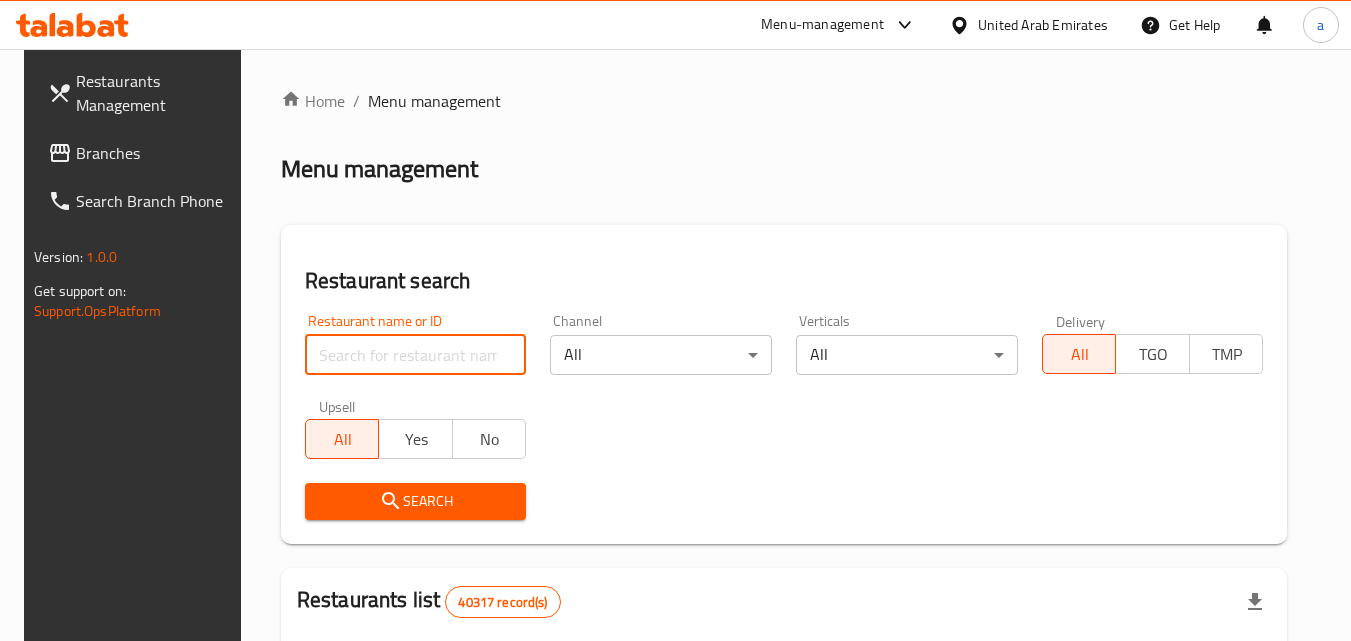 paste on "702945" 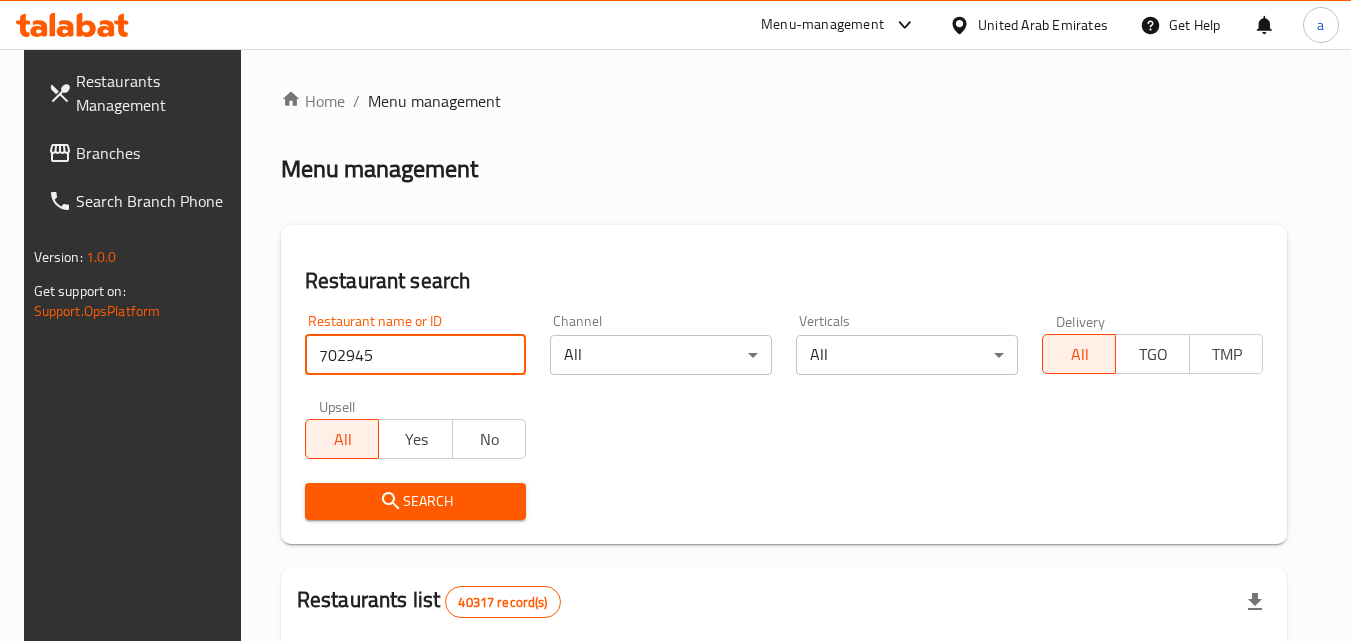 type on "702945" 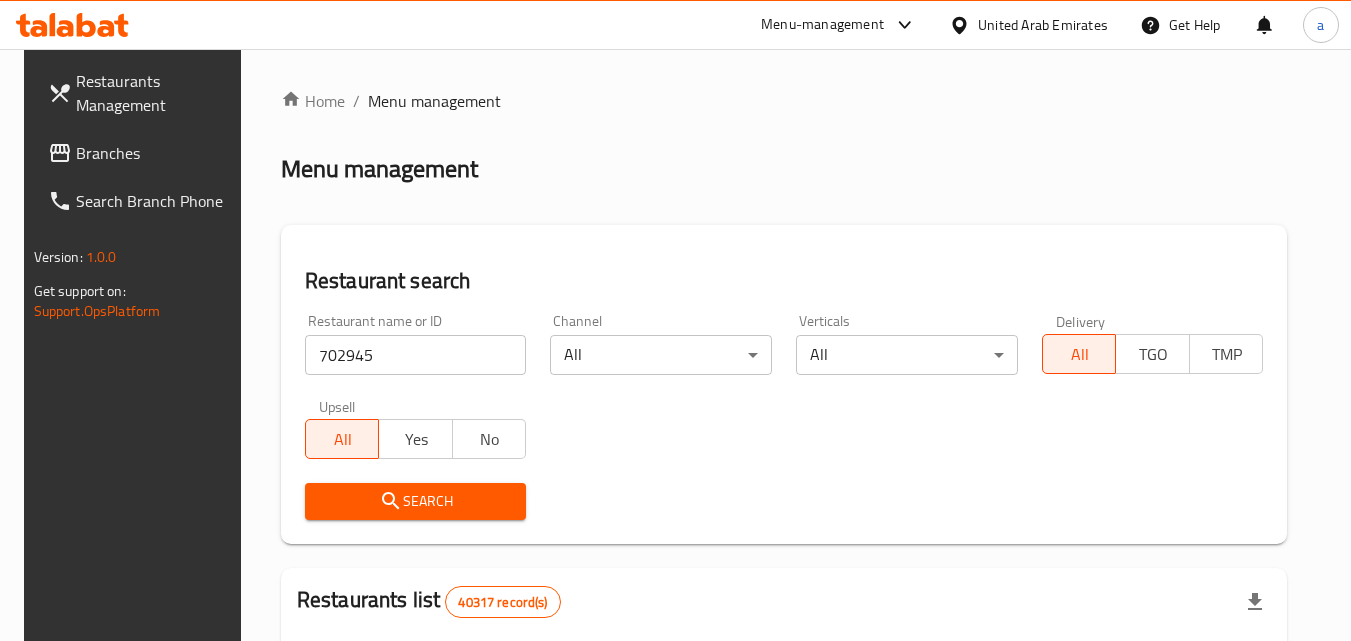 click 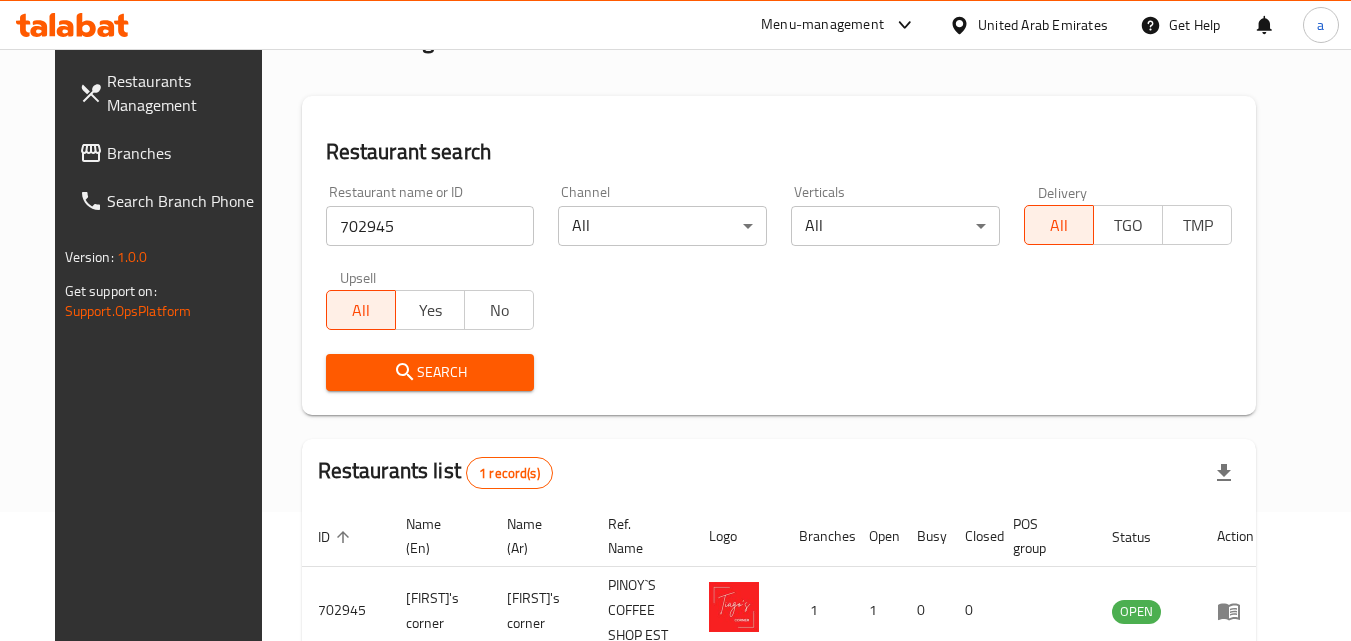 scroll, scrollTop: 34, scrollLeft: 0, axis: vertical 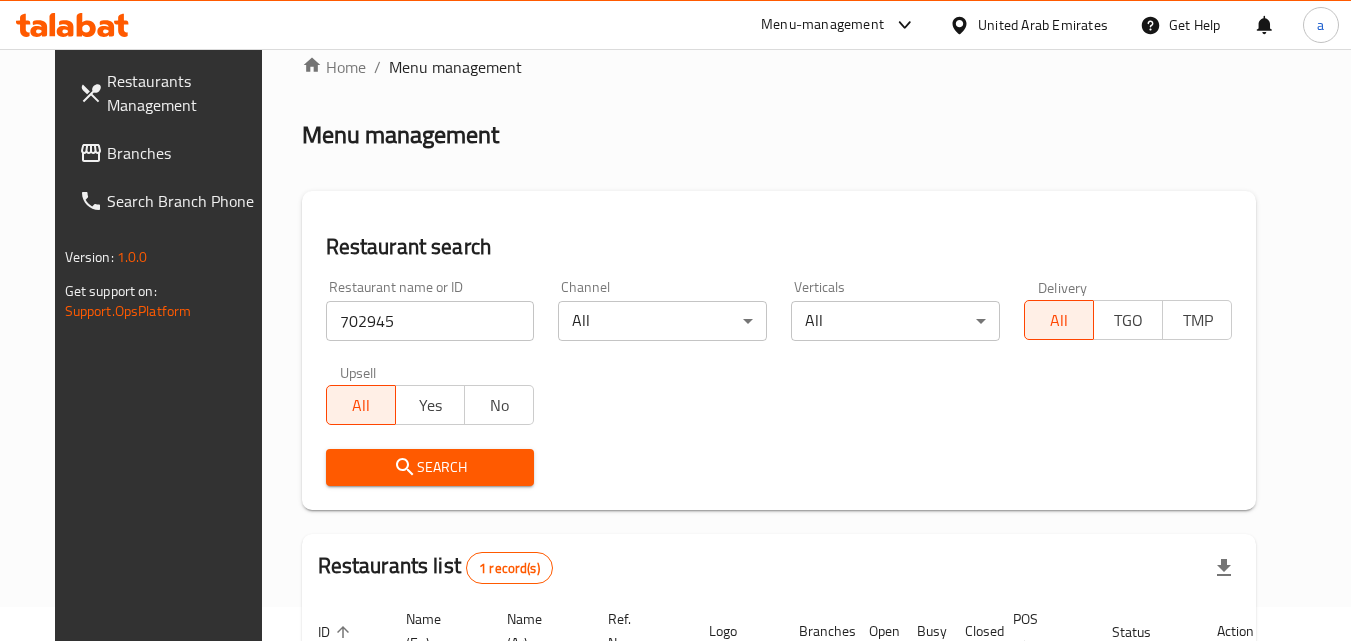 click on "Branches" at bounding box center (186, 153) 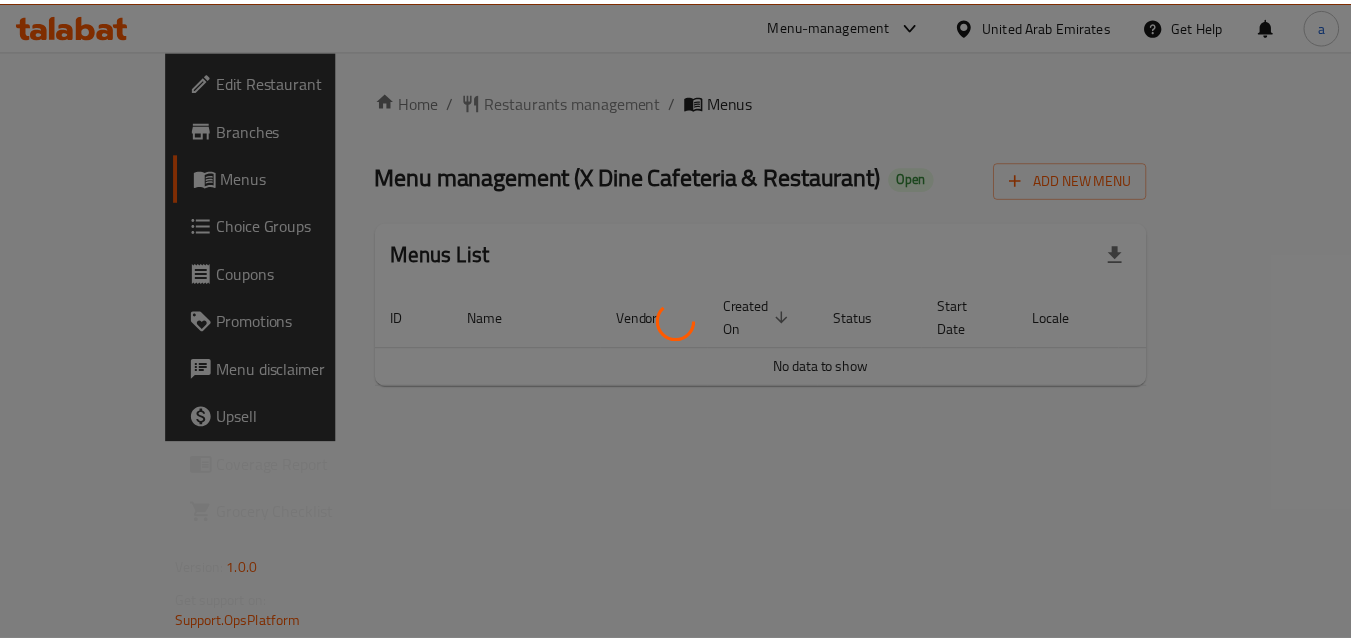 scroll, scrollTop: 0, scrollLeft: 0, axis: both 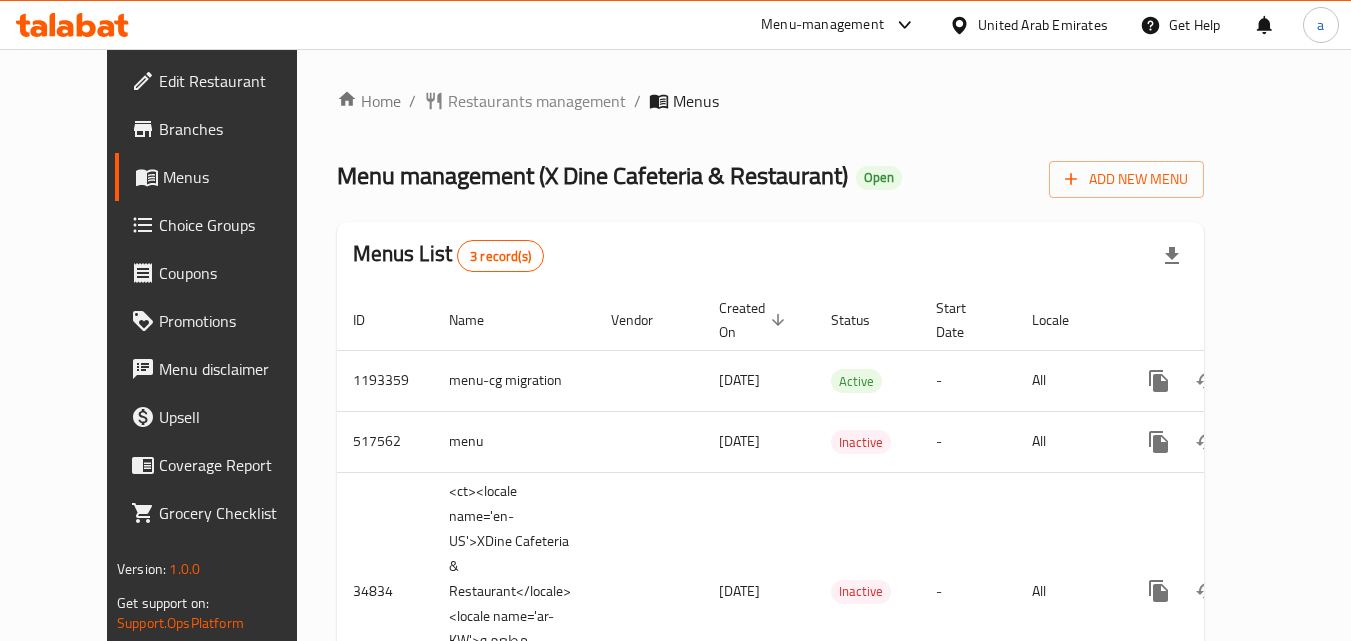 click on "Restaurants management" at bounding box center (537, 101) 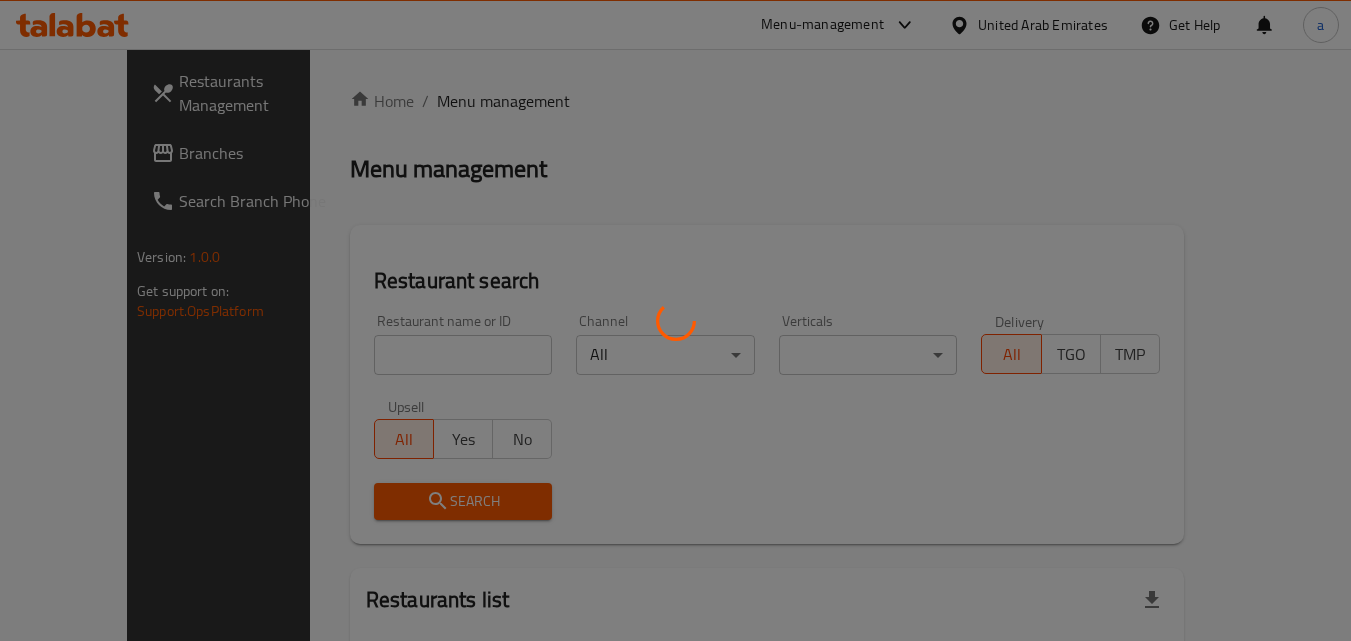 click at bounding box center [675, 320] 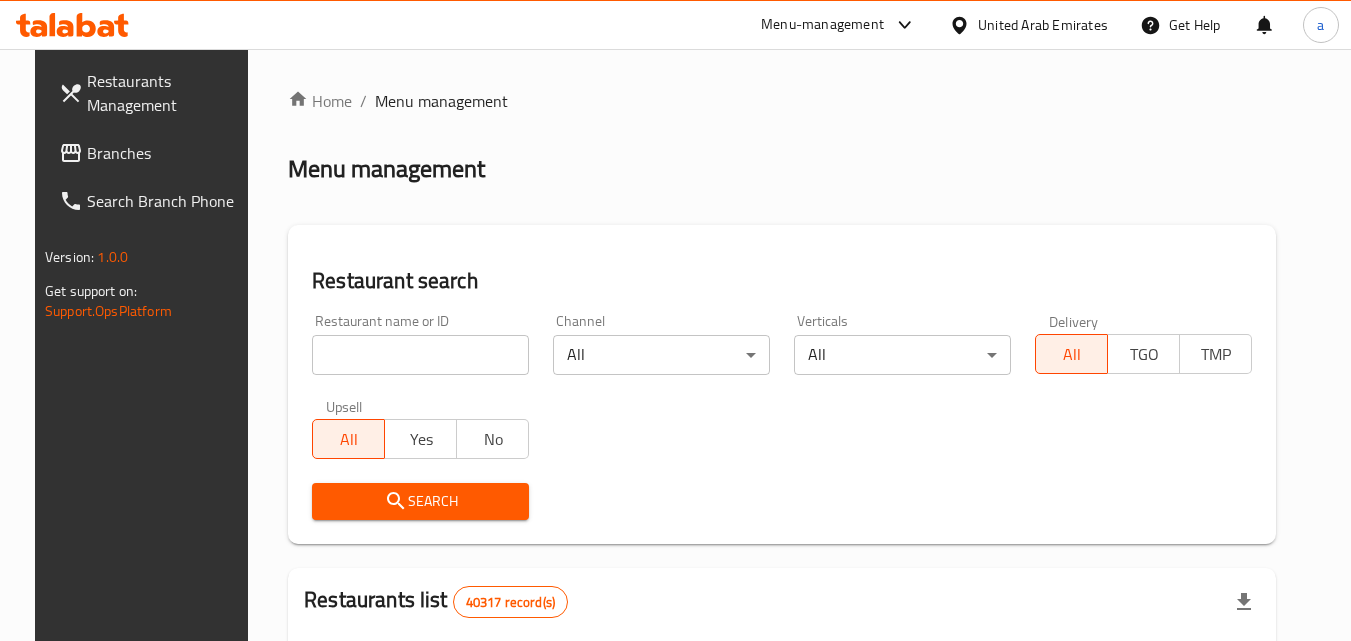 click at bounding box center (675, 320) 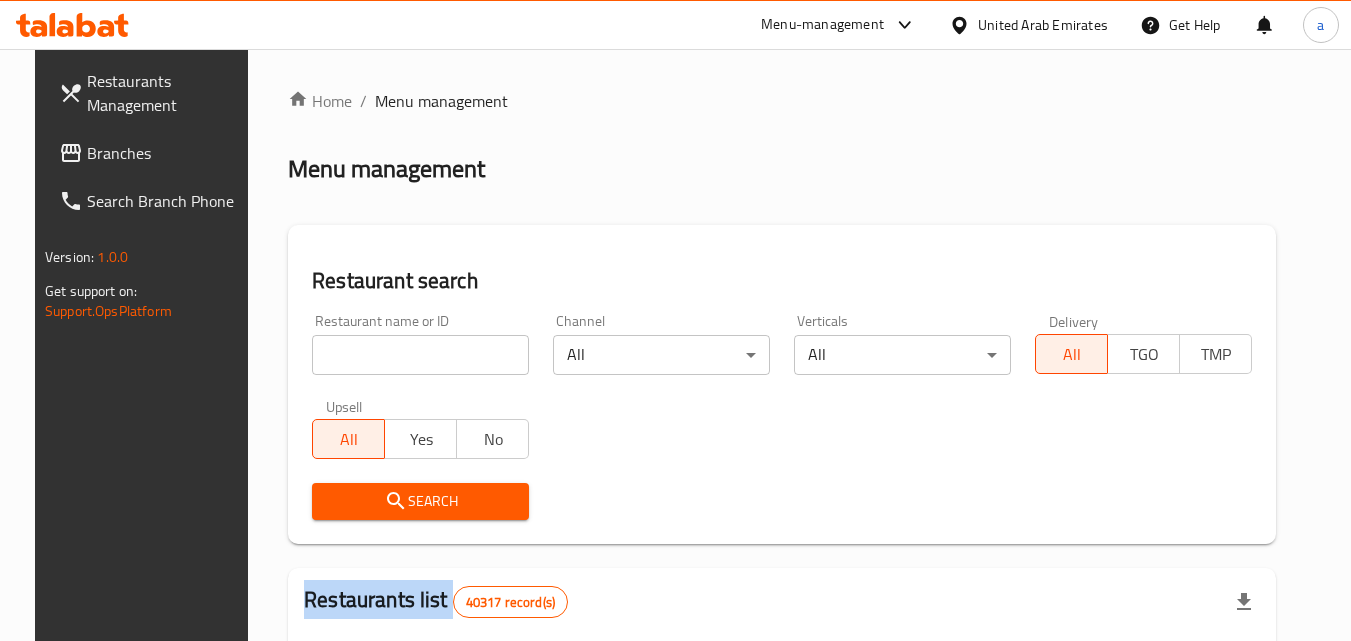 click at bounding box center [675, 320] 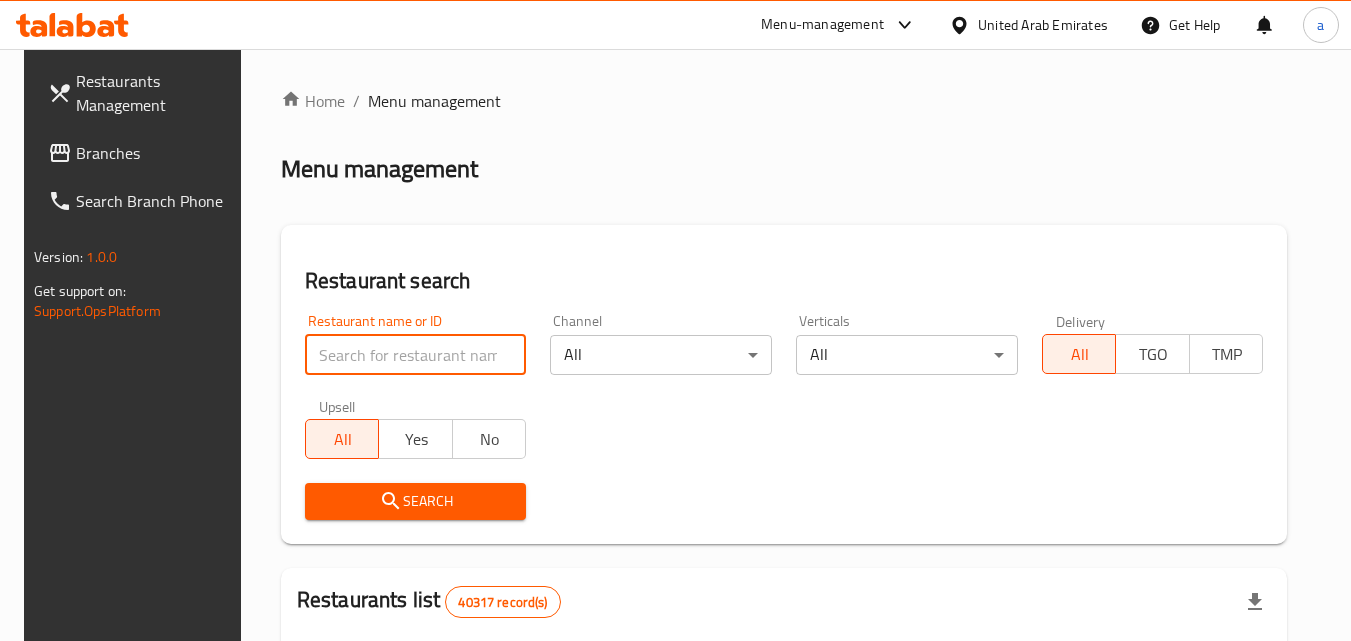 click at bounding box center (416, 355) 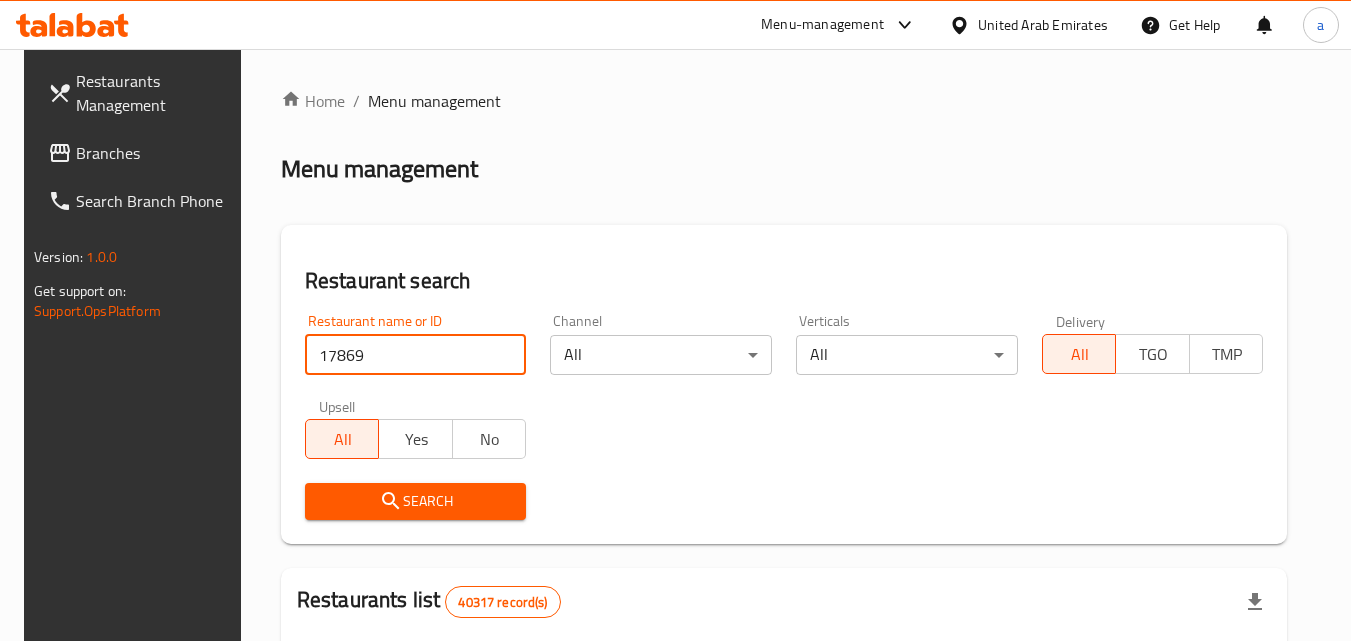 type on "17869" 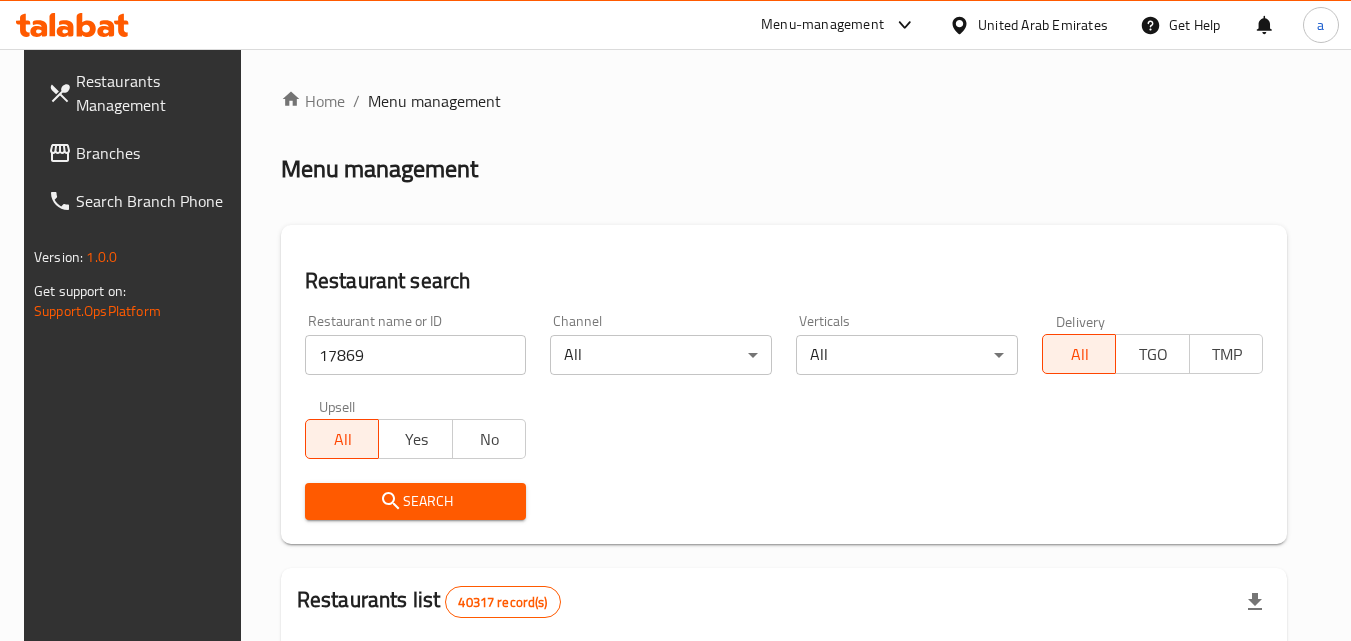 click on "Search" at bounding box center (416, 501) 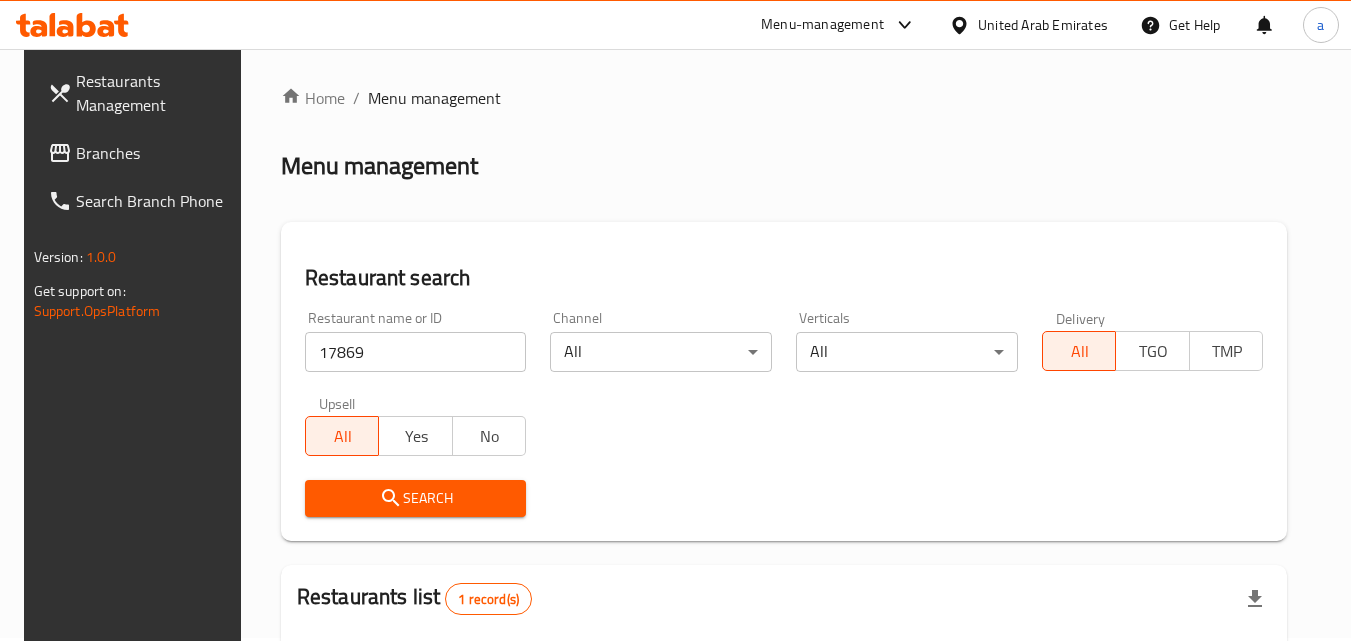 scroll, scrollTop: 0, scrollLeft: 0, axis: both 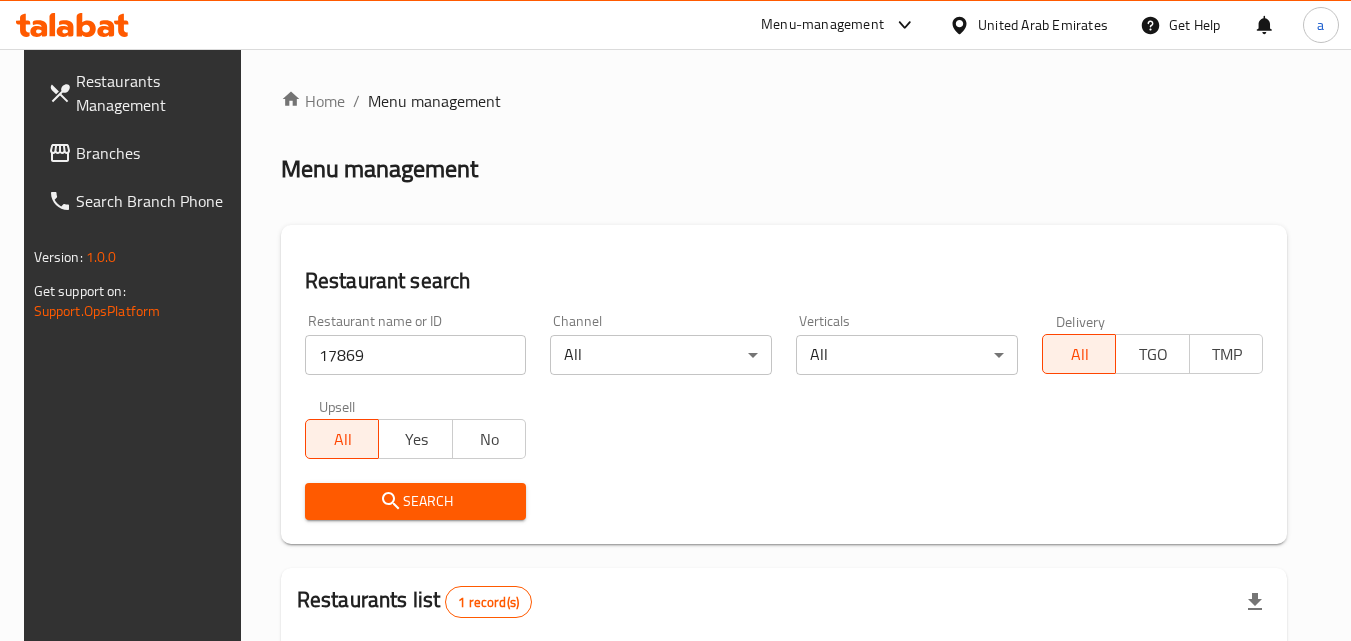 click 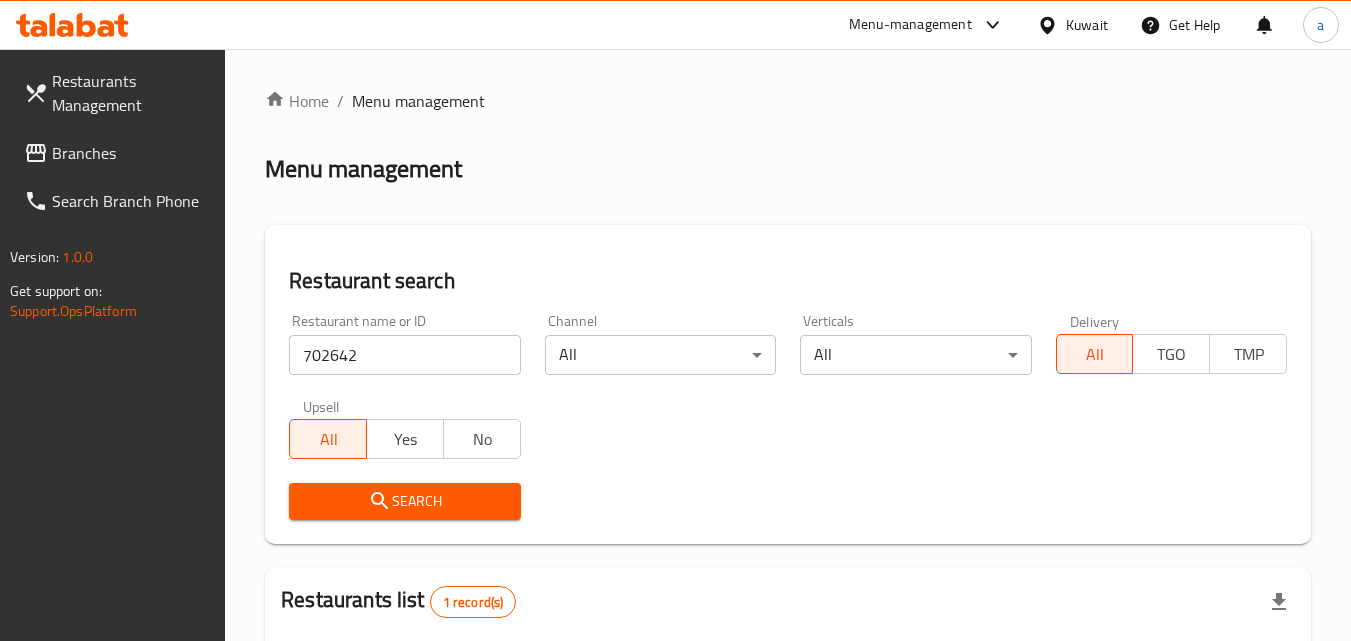 scroll, scrollTop: 0, scrollLeft: 0, axis: both 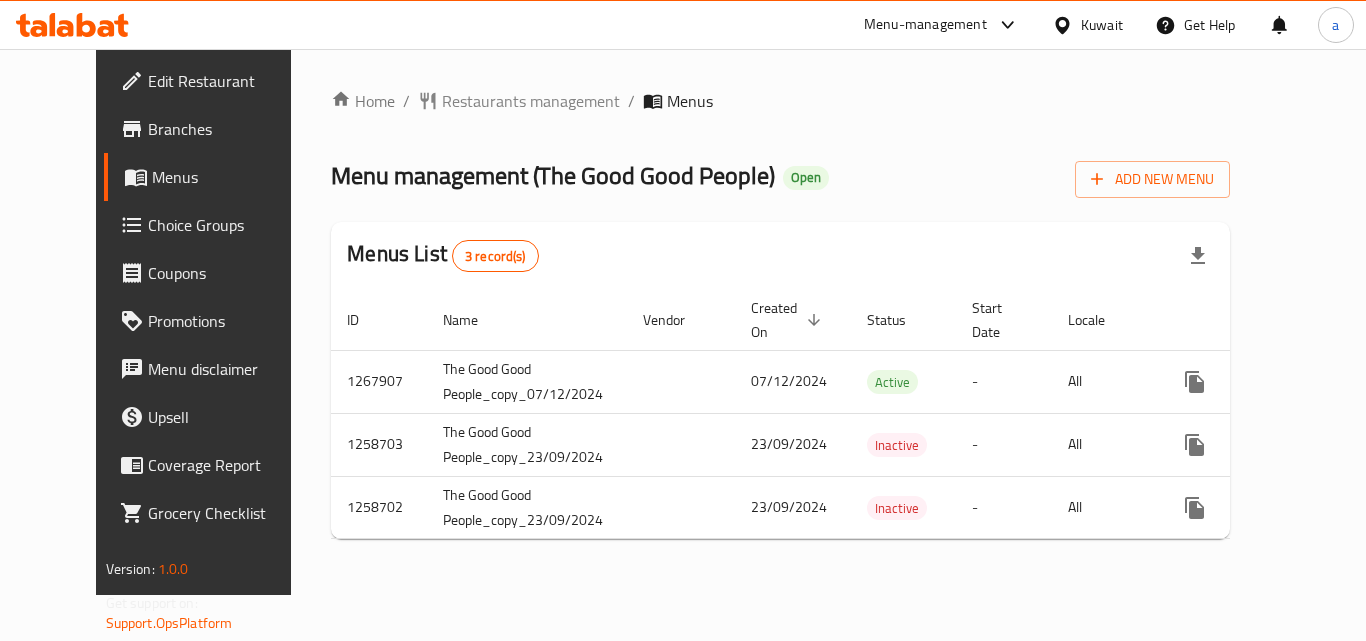click on "Home / Restaurants management / Menus Menu management ( [COMPANY] )  Open Add New Menu Menus List   3 record(s) ID Name Vendor Created On sorted descending Status Start Date Locale Actions 1267907 [COMPANY]_copy_07/12/2024 07/12/2024 Active - All 1258703 [COMPANY]_copy_23/09/2024 23/09/2024 Inactive - All 1258702 [COMPANY]_copy_23/09/2024 23/09/2024 Inactive - All" at bounding box center [780, 322] 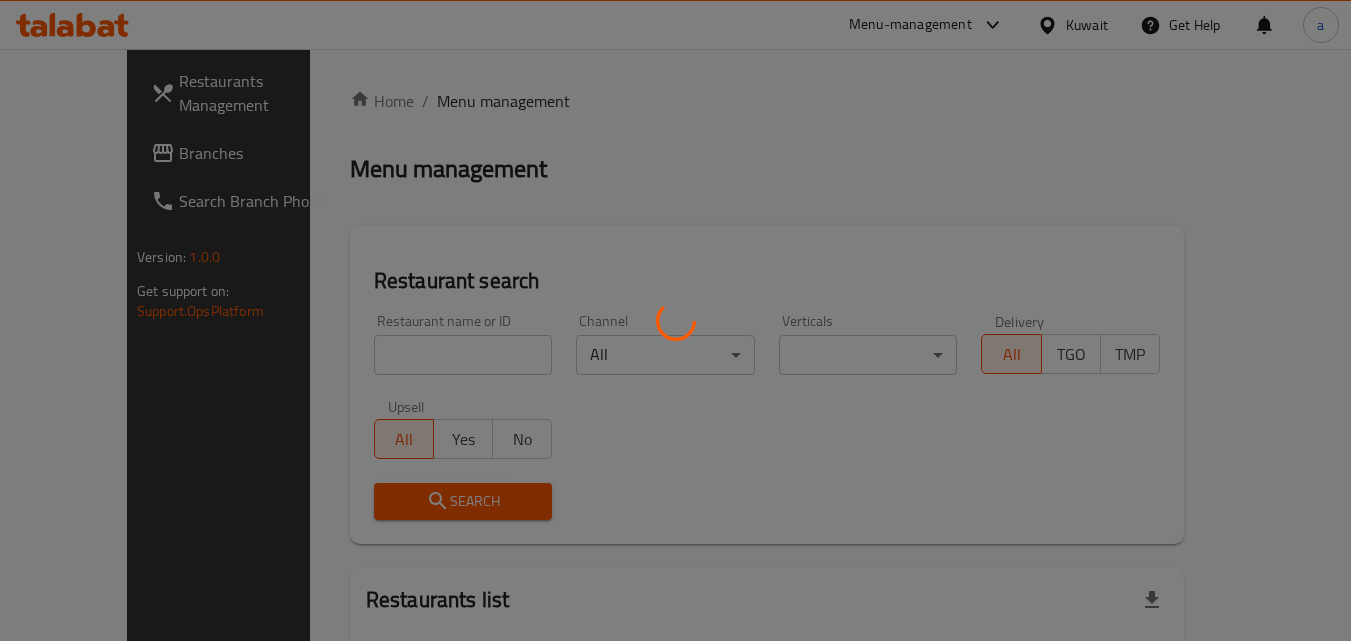 click at bounding box center (675, 320) 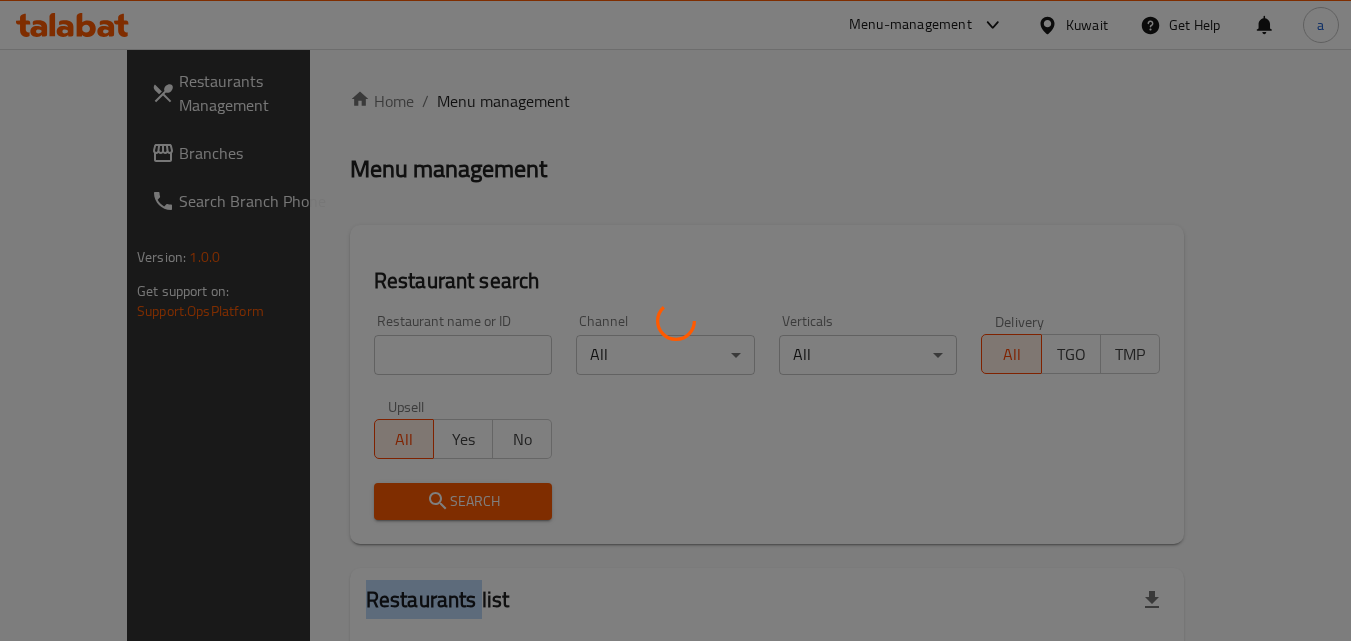 click at bounding box center (675, 320) 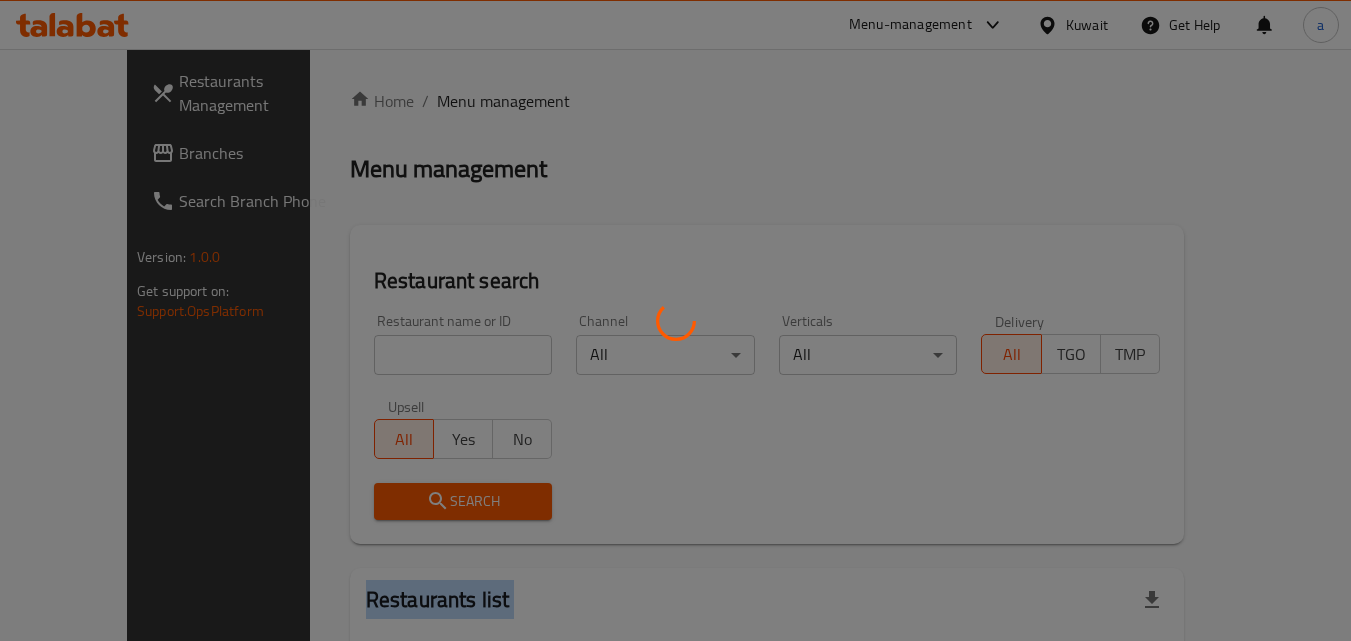 click at bounding box center [675, 320] 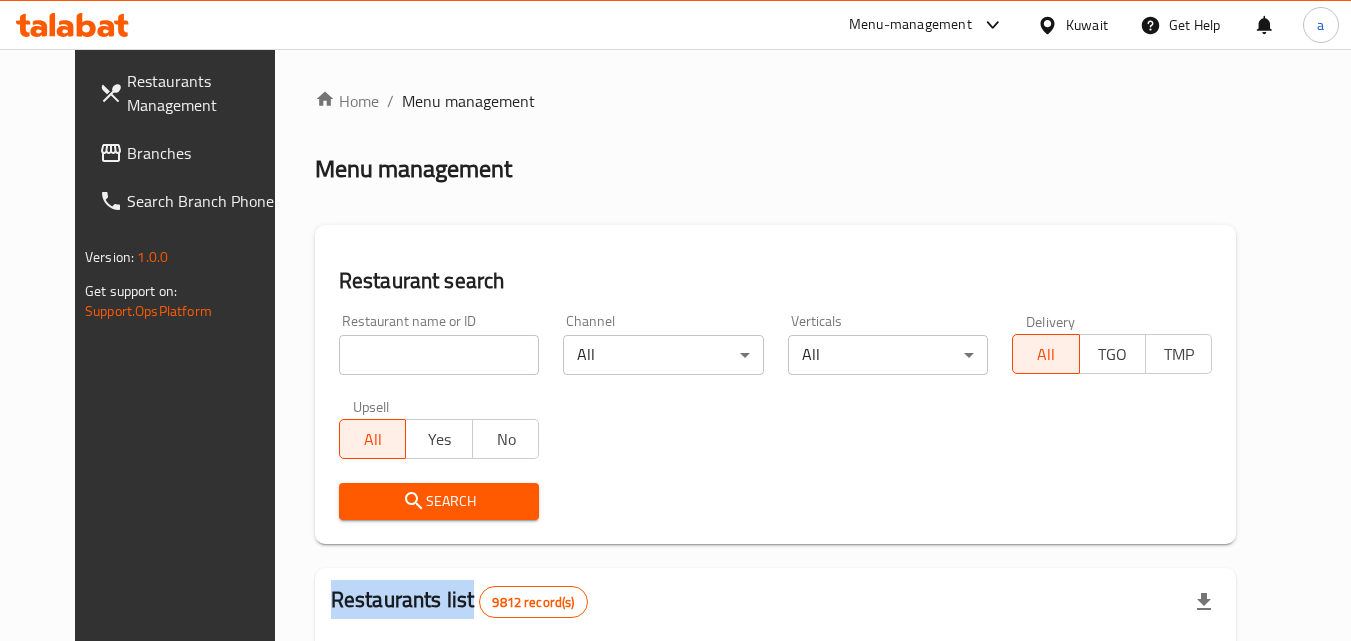 click at bounding box center (675, 320) 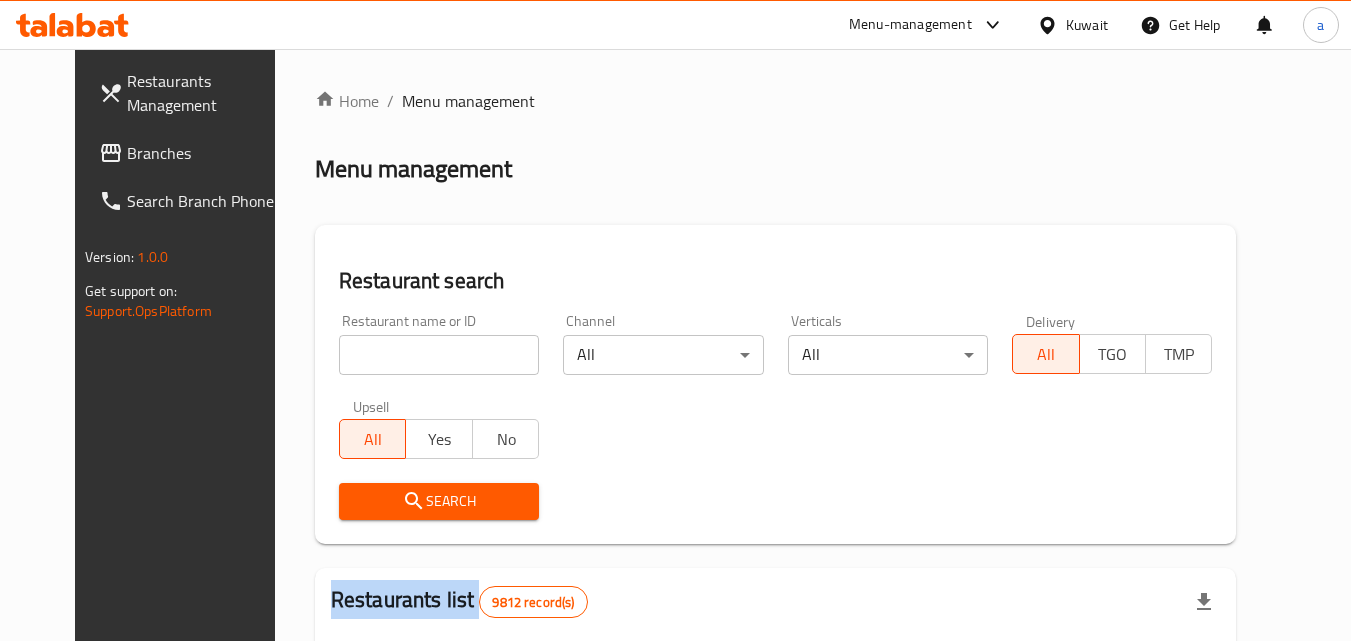 click at bounding box center (439, 355) 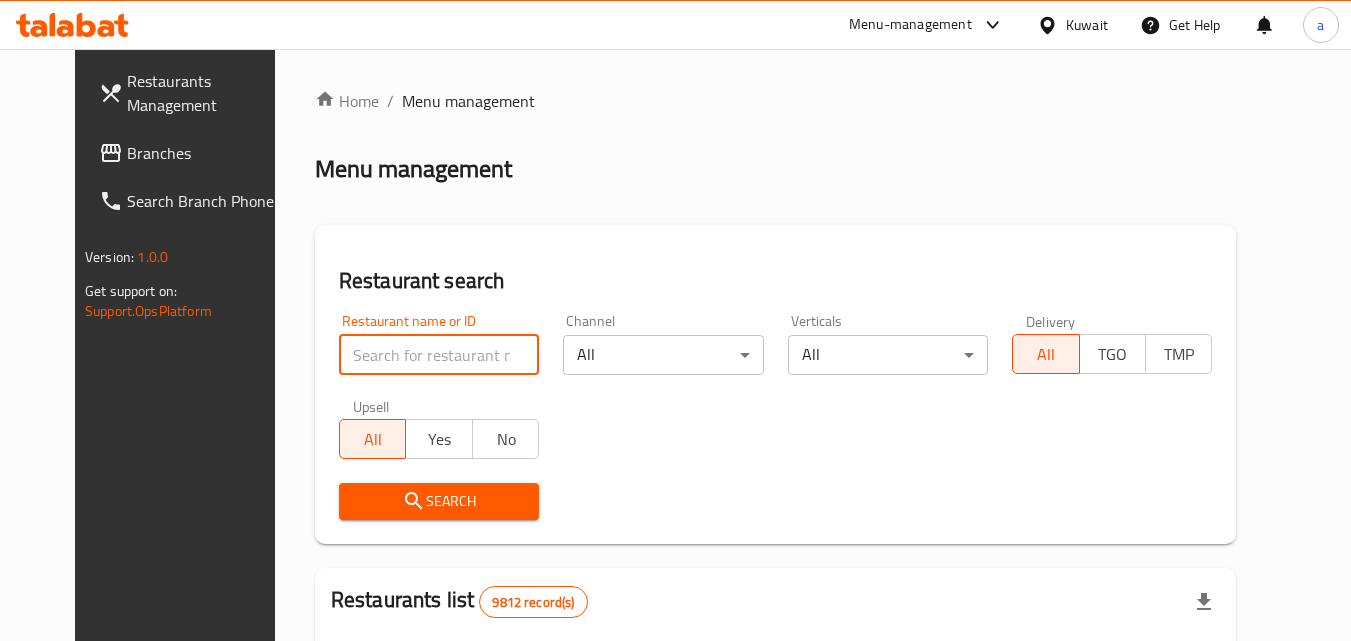 paste on "683494" 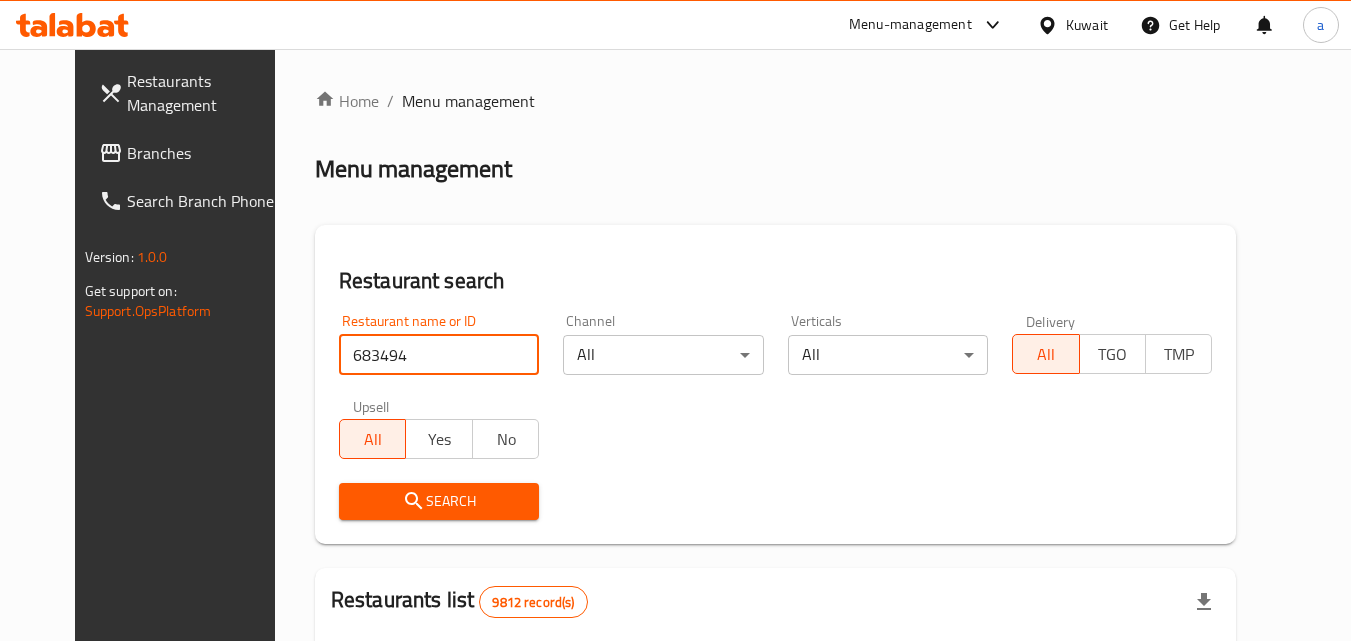 type on "683494" 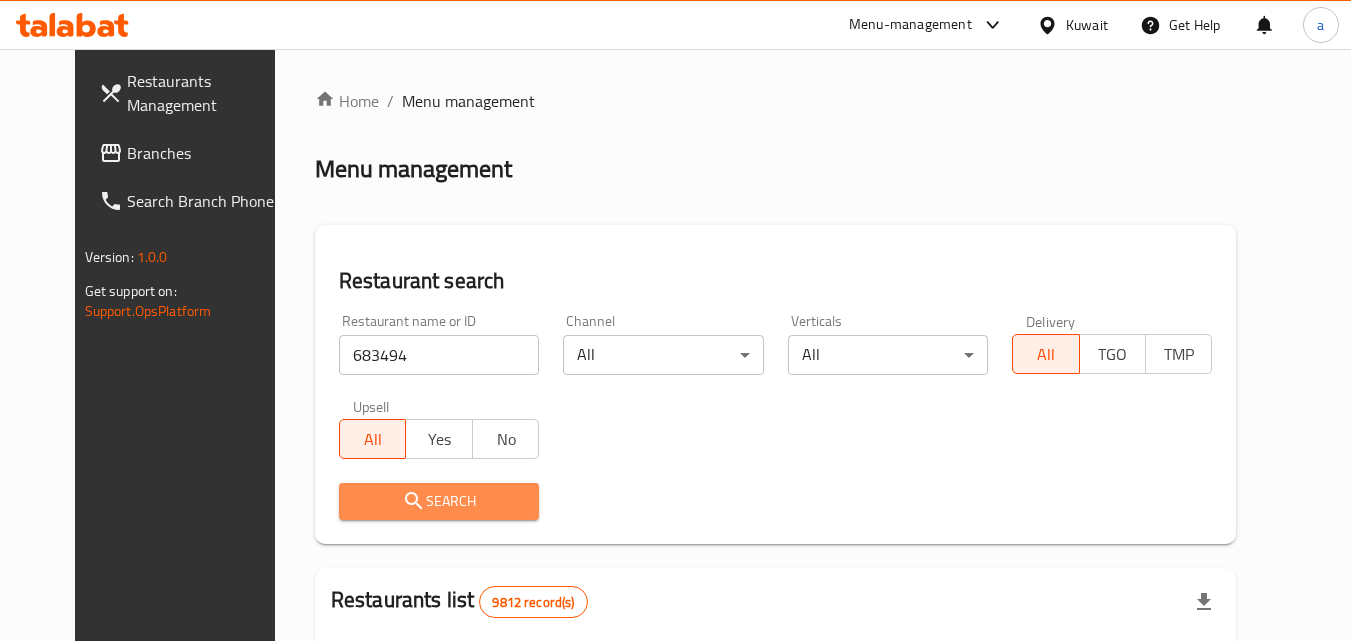click on "Search" at bounding box center (439, 501) 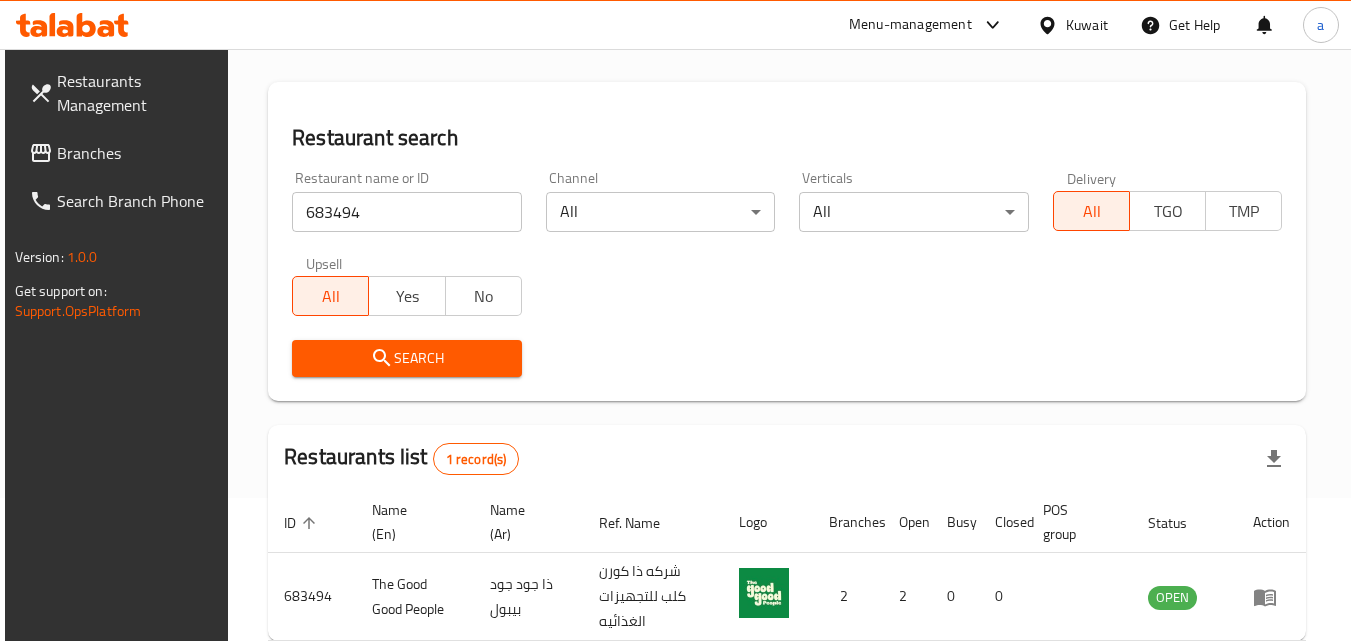 scroll, scrollTop: 0, scrollLeft: 0, axis: both 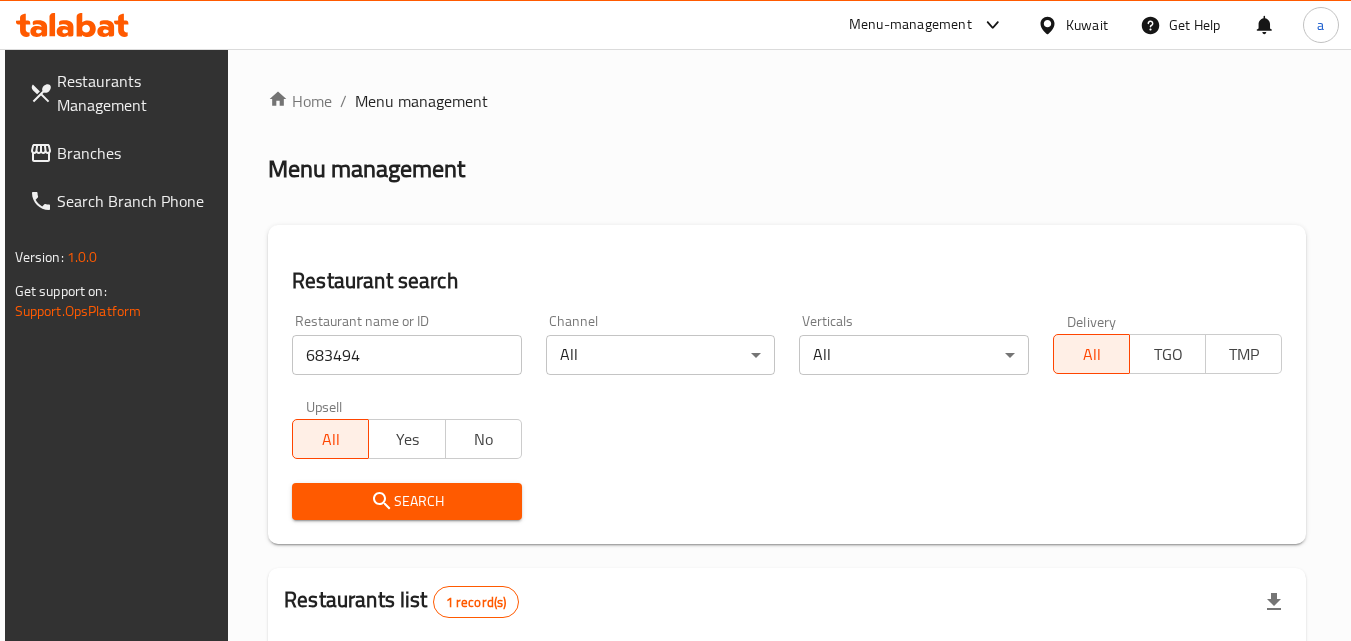 click on "Branches" at bounding box center [136, 153] 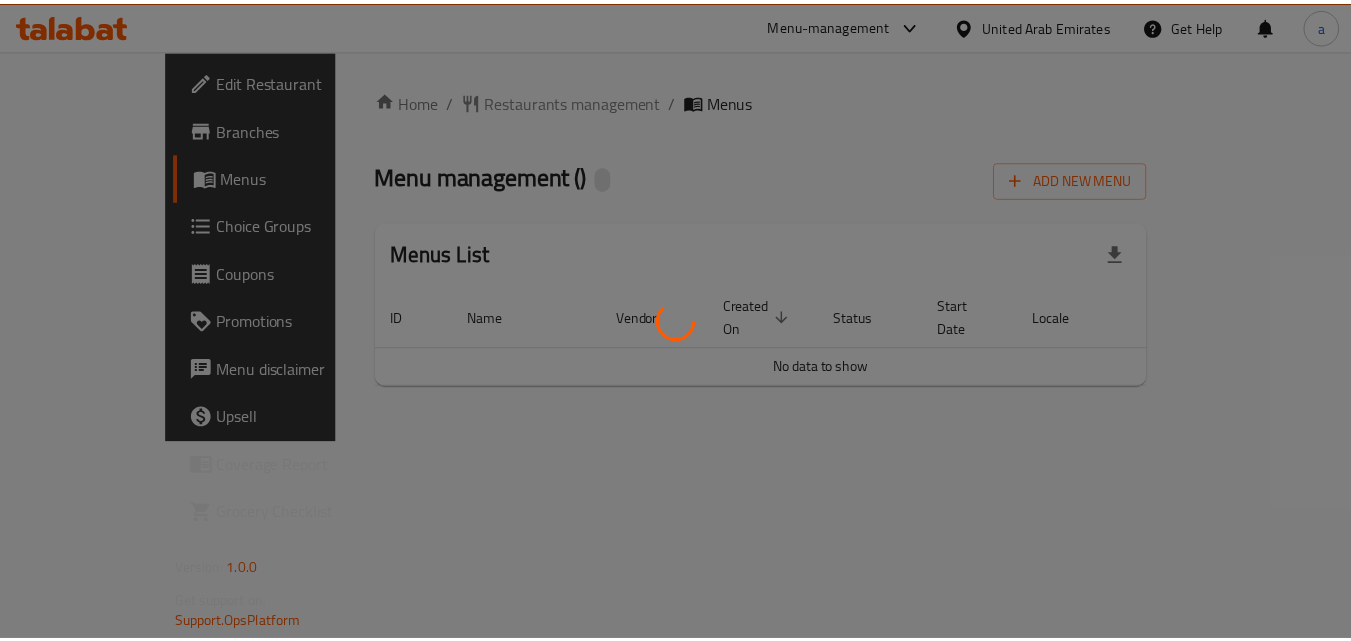 scroll, scrollTop: 0, scrollLeft: 0, axis: both 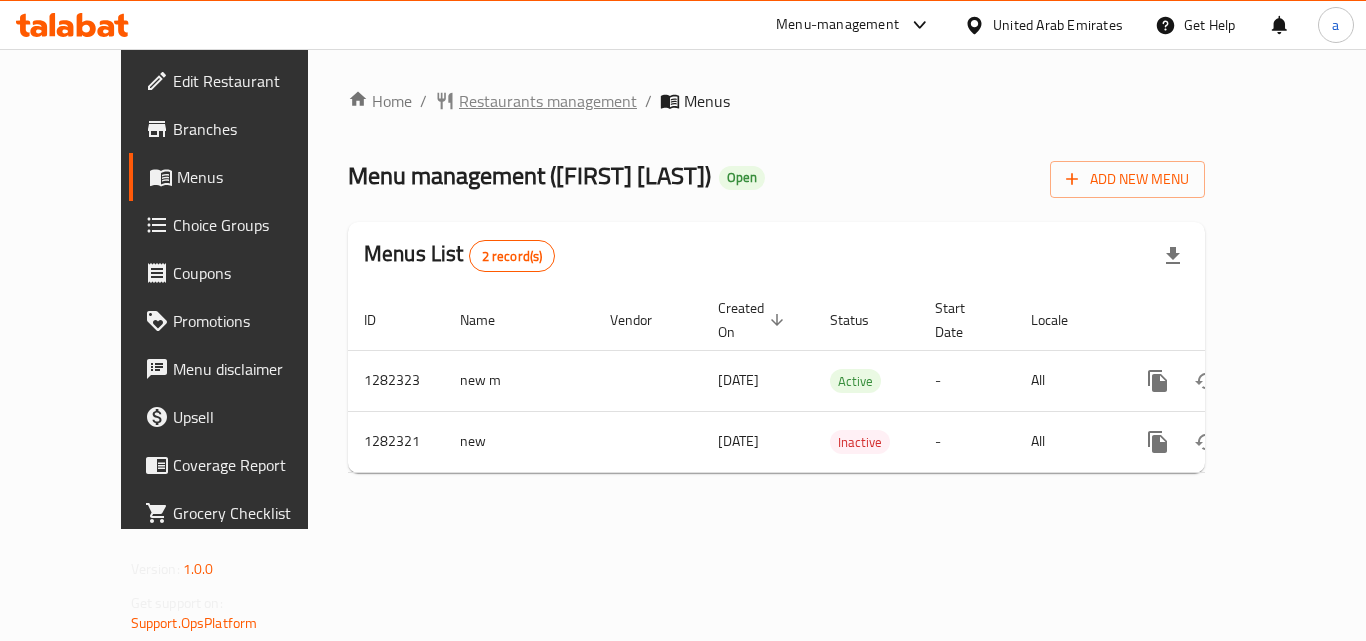 click on "Restaurants management" at bounding box center (548, 101) 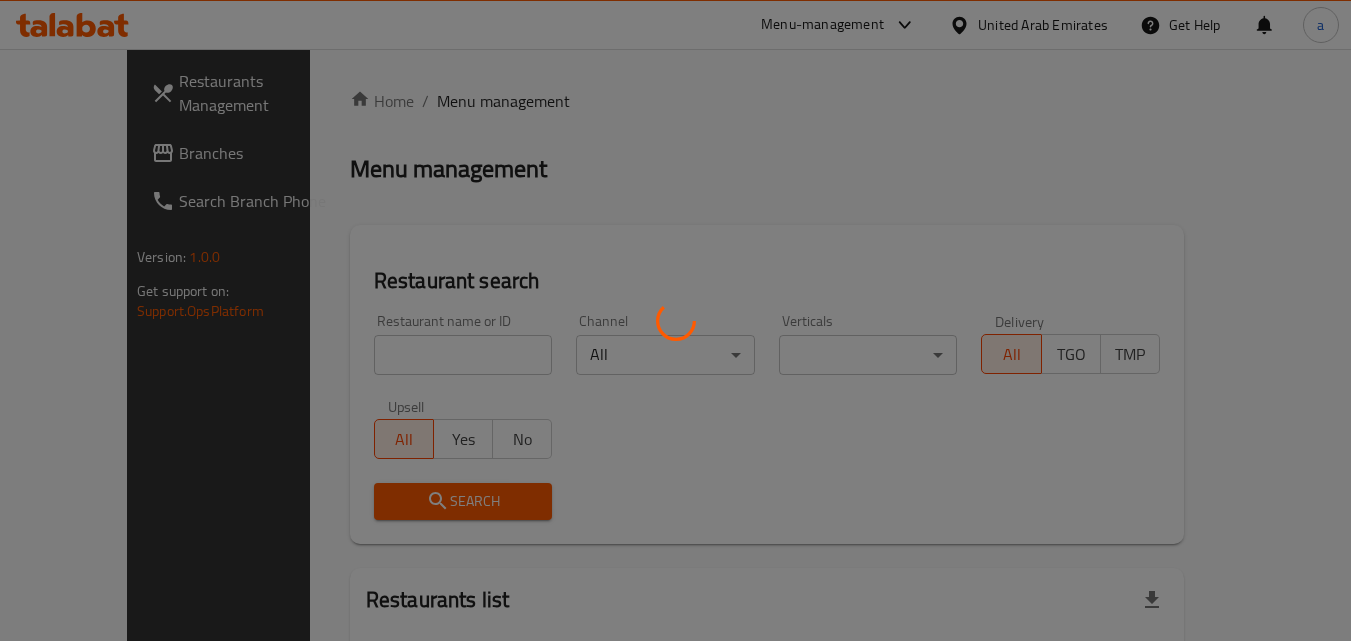 click at bounding box center [675, 320] 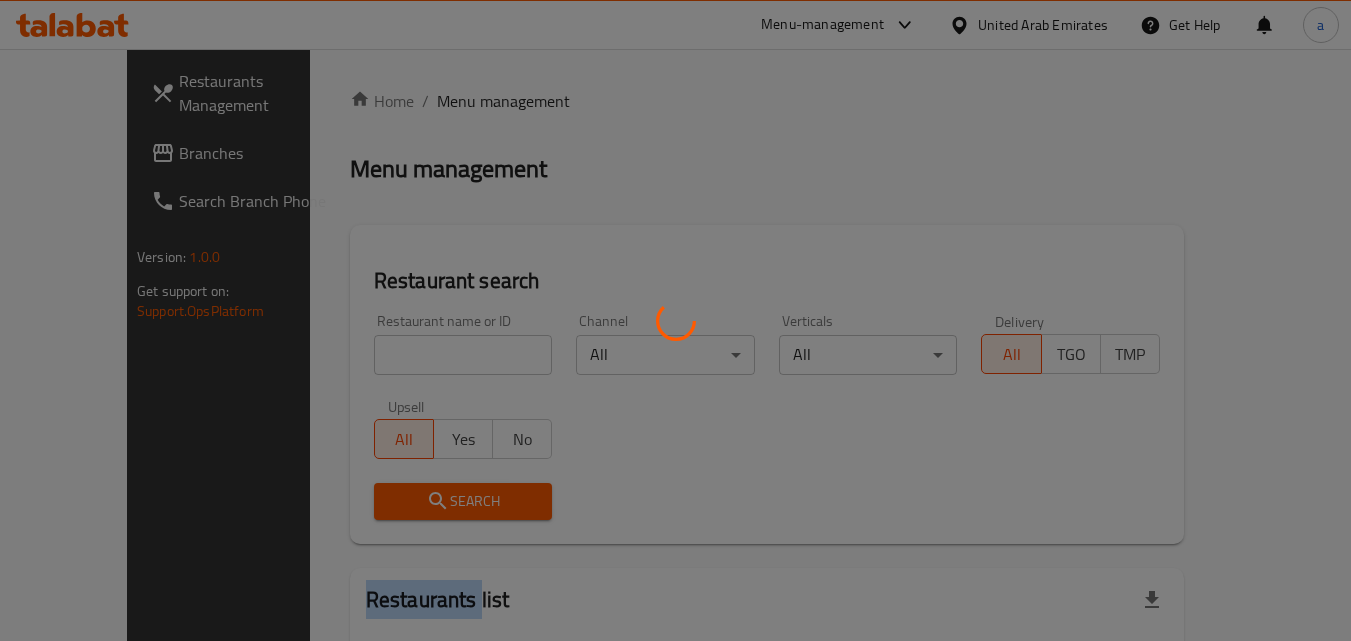 click at bounding box center [675, 320] 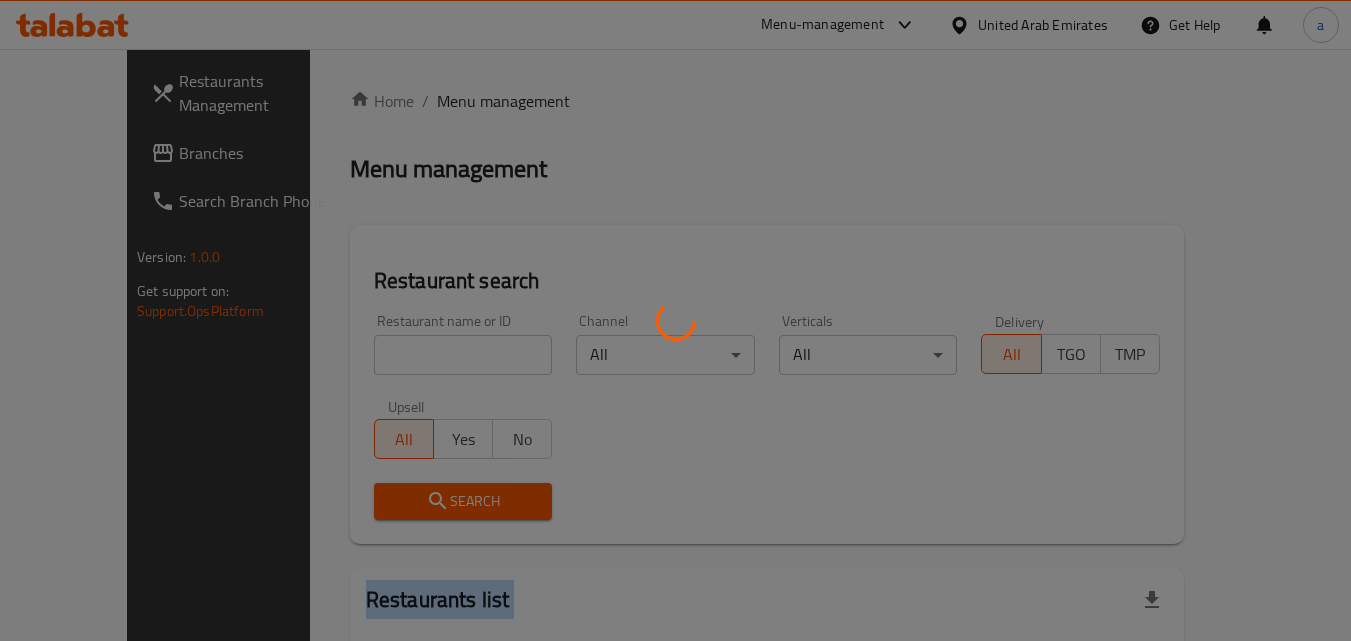 click at bounding box center [675, 320] 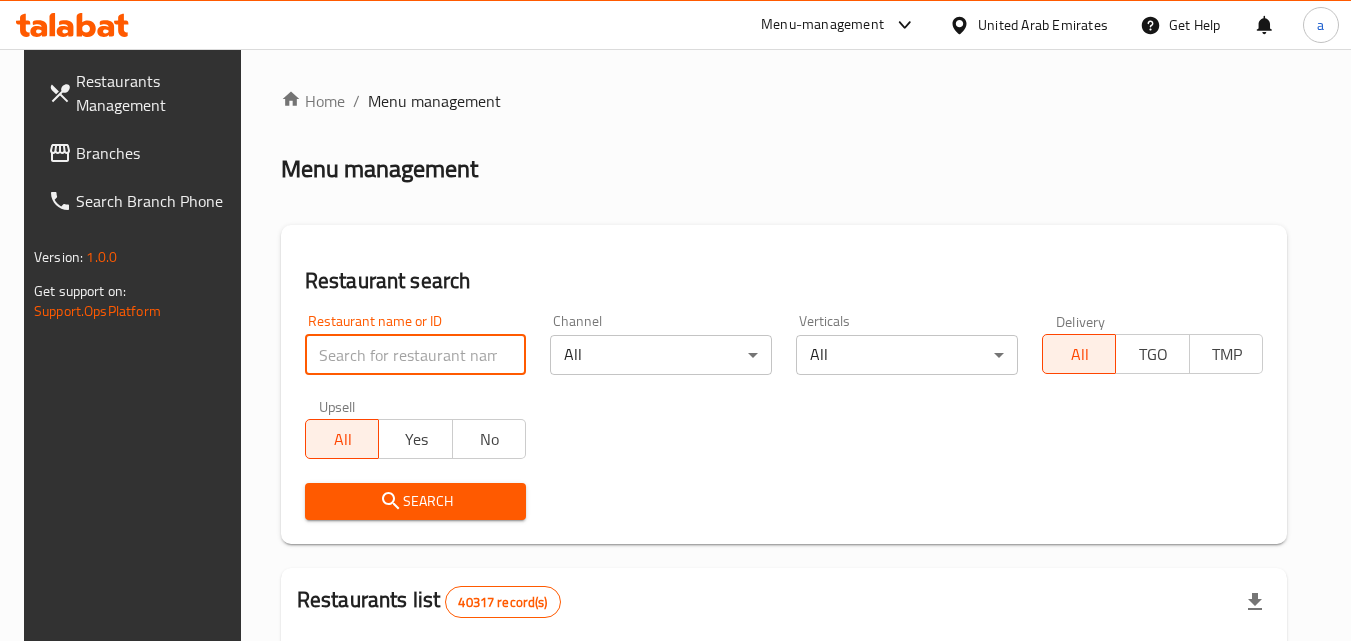 click at bounding box center (416, 355) 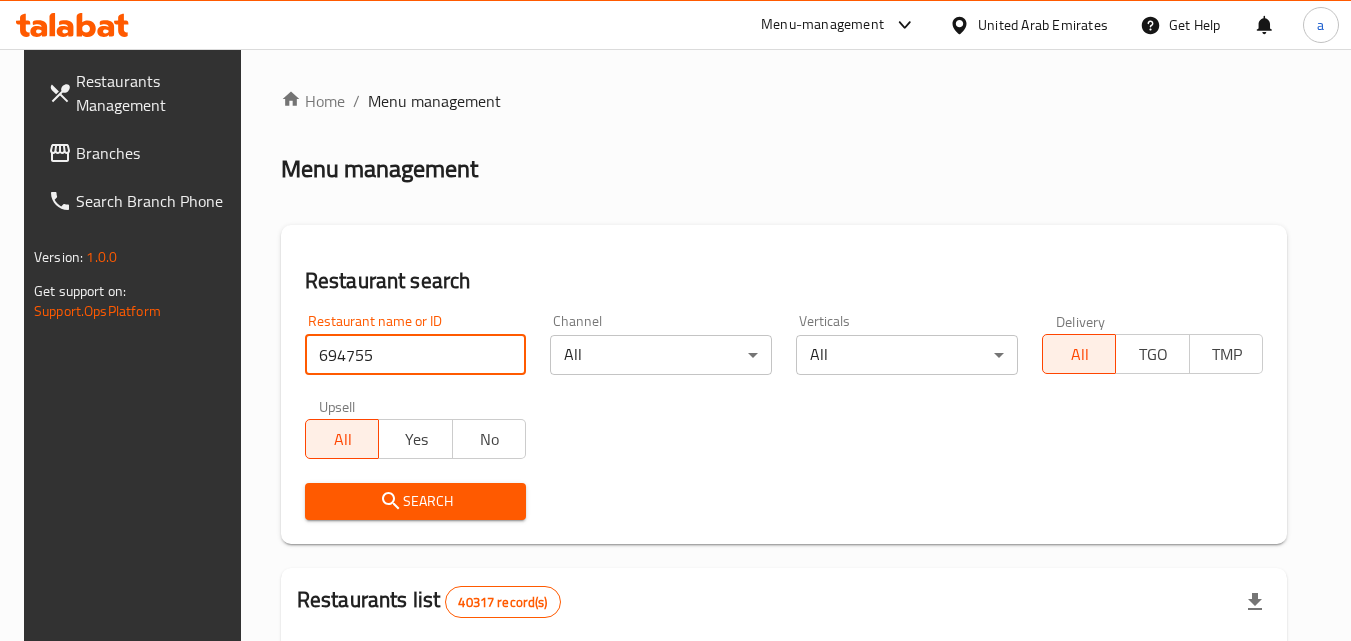 type on "694755" 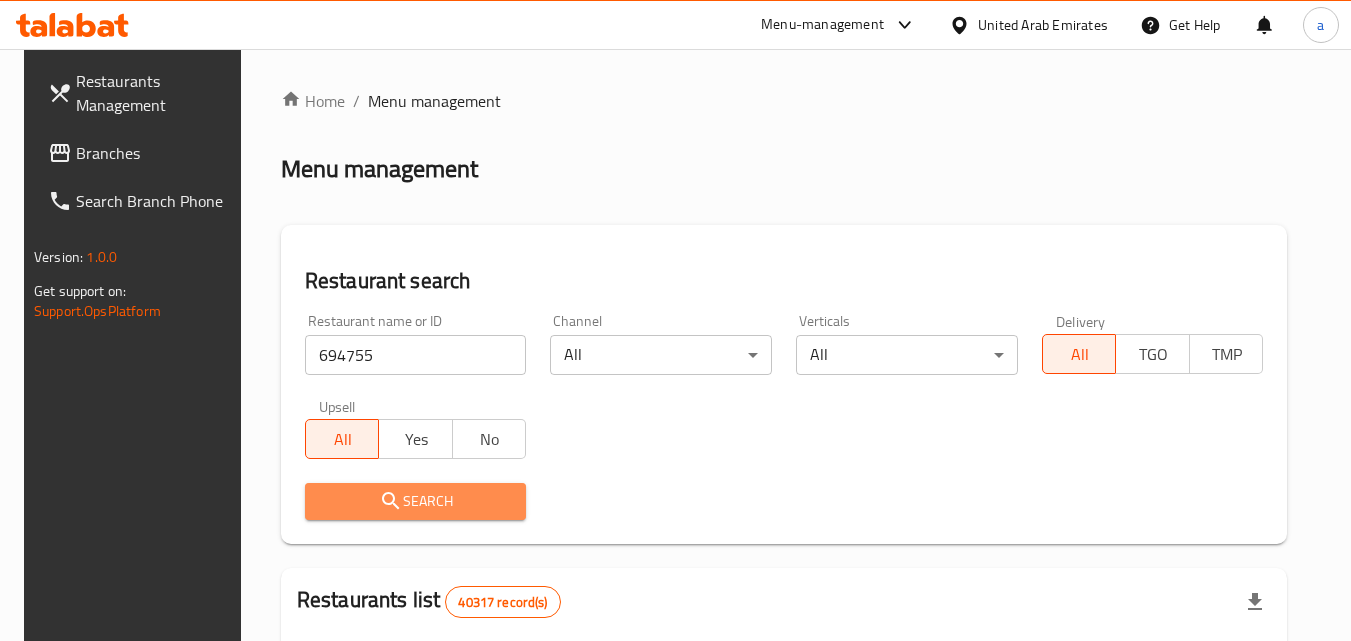 click on "Search" at bounding box center [416, 501] 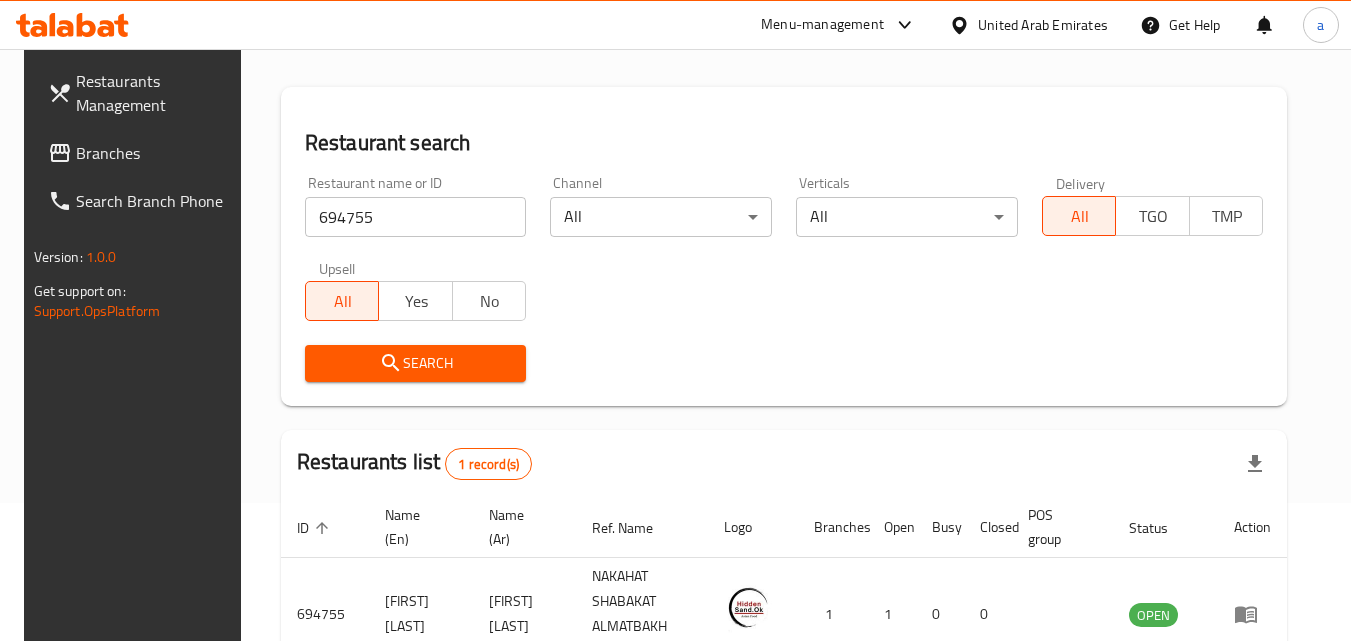scroll, scrollTop: 0, scrollLeft: 0, axis: both 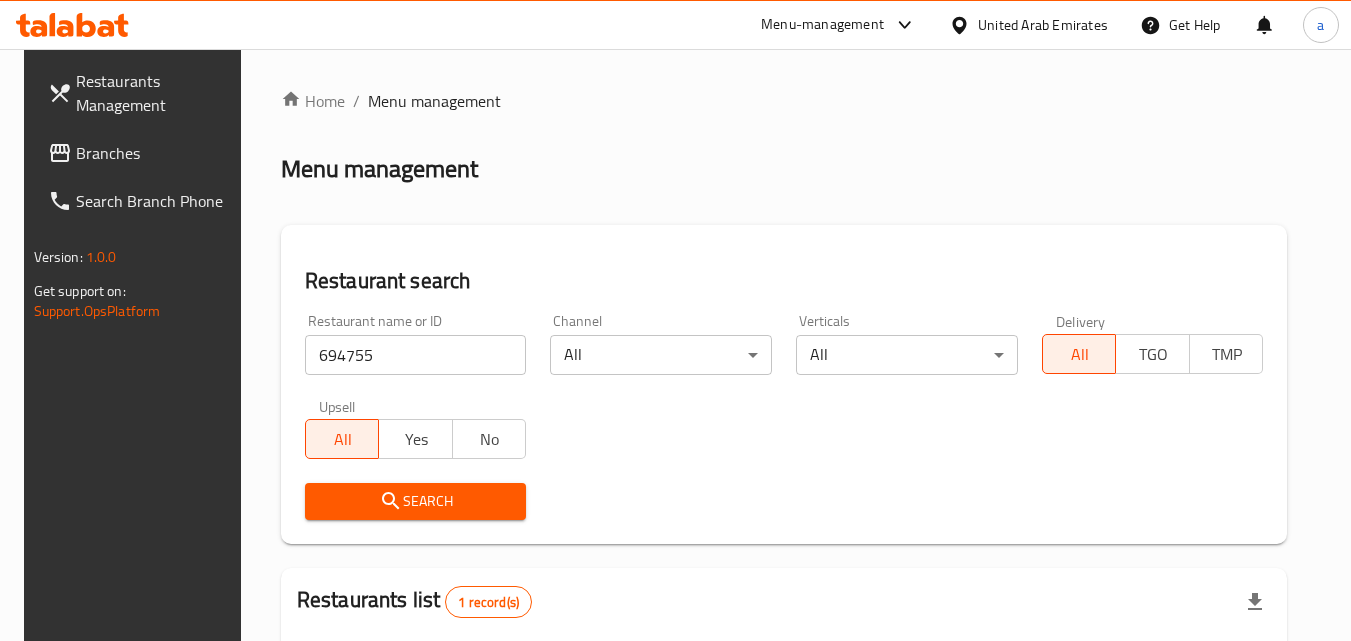 click on "Restaurants Management" at bounding box center (141, 93) 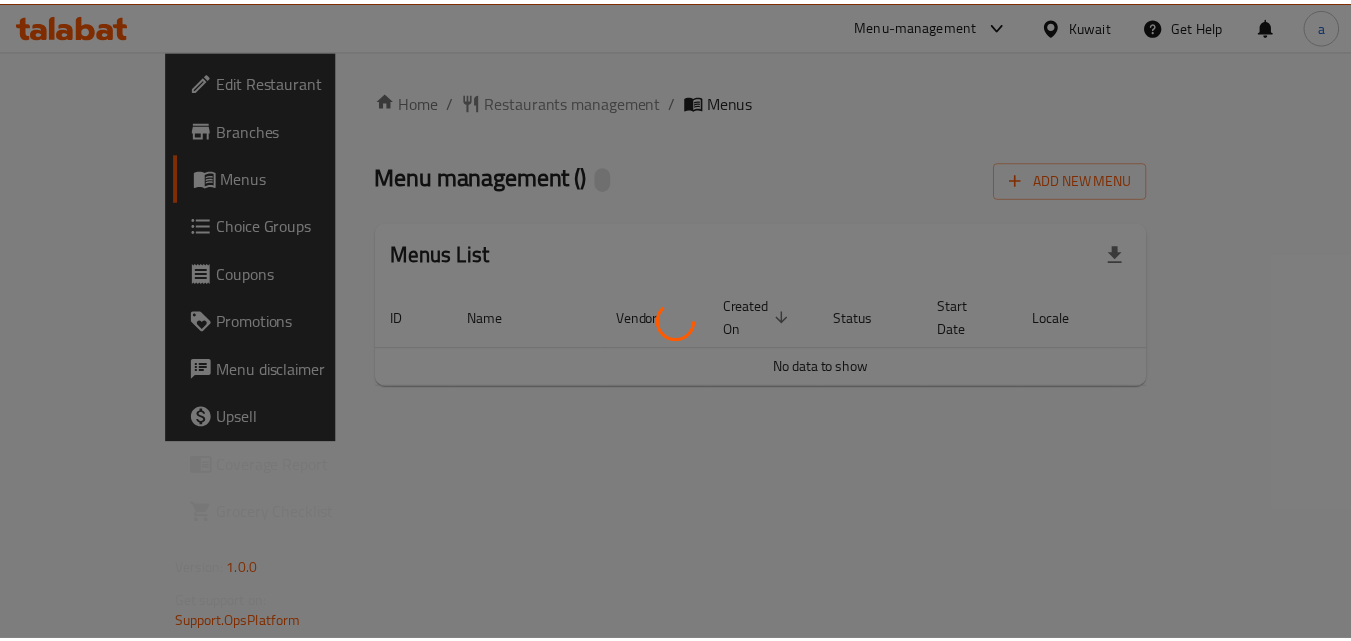 scroll, scrollTop: 0, scrollLeft: 0, axis: both 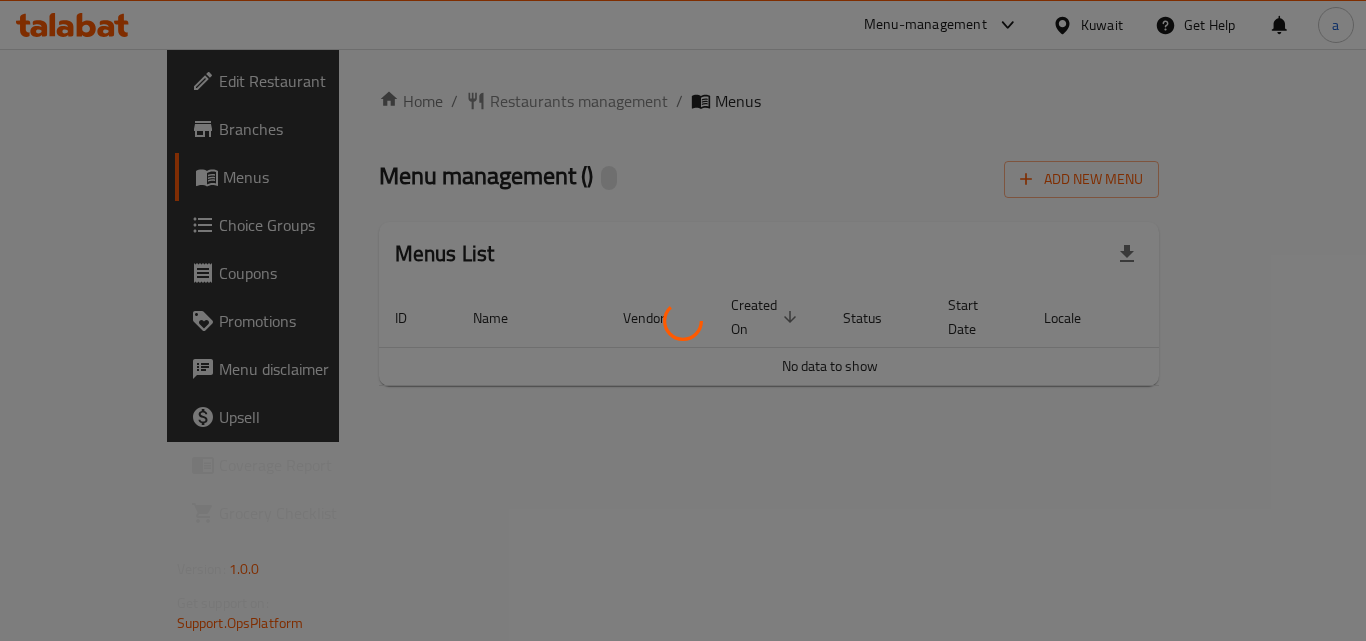 click at bounding box center [683, 320] 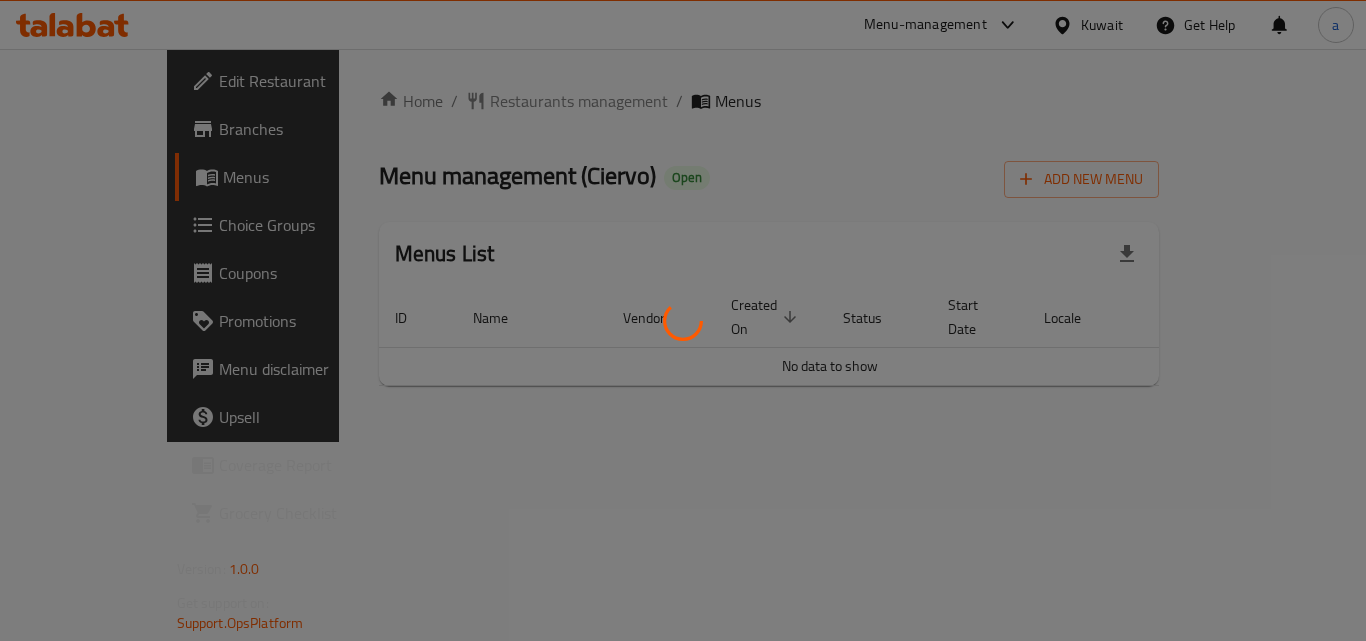 click at bounding box center [683, 320] 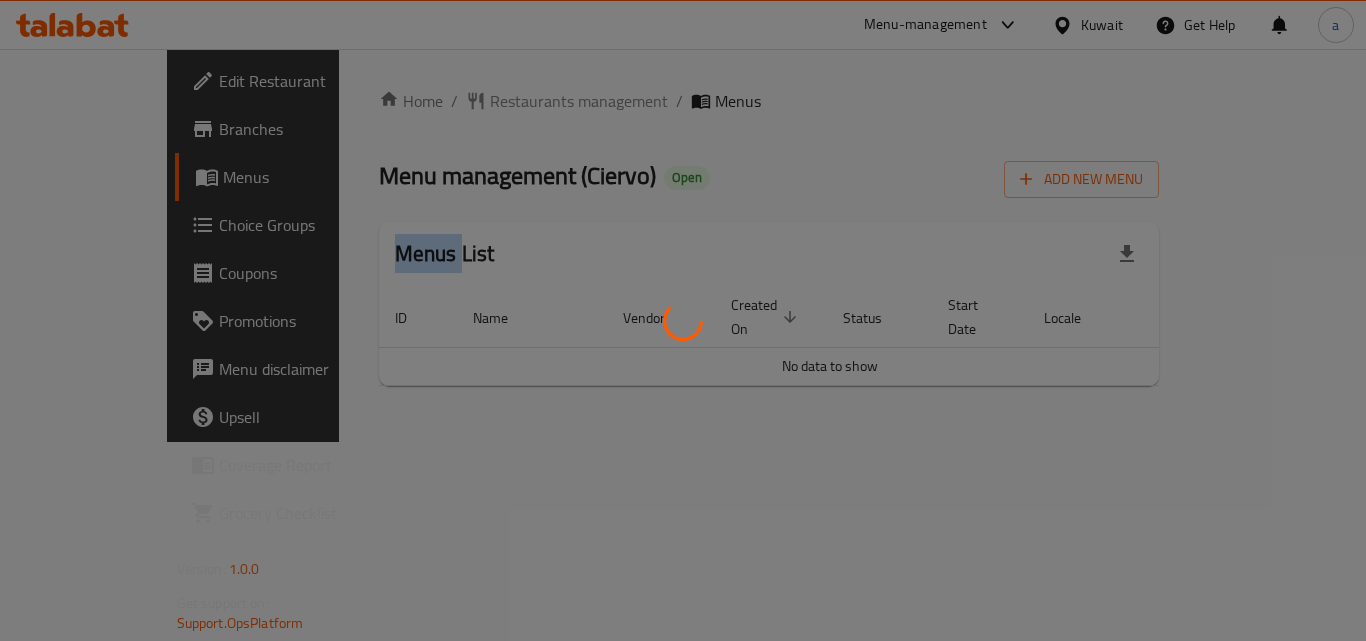 click on "Home / Restaurants management / Menus Menu management ( Ciervo )  Open Add New Menu Menus List   ID Name Vendor Created On sorted descending Status Start Date Locale Actions No data to show" at bounding box center [769, 245] 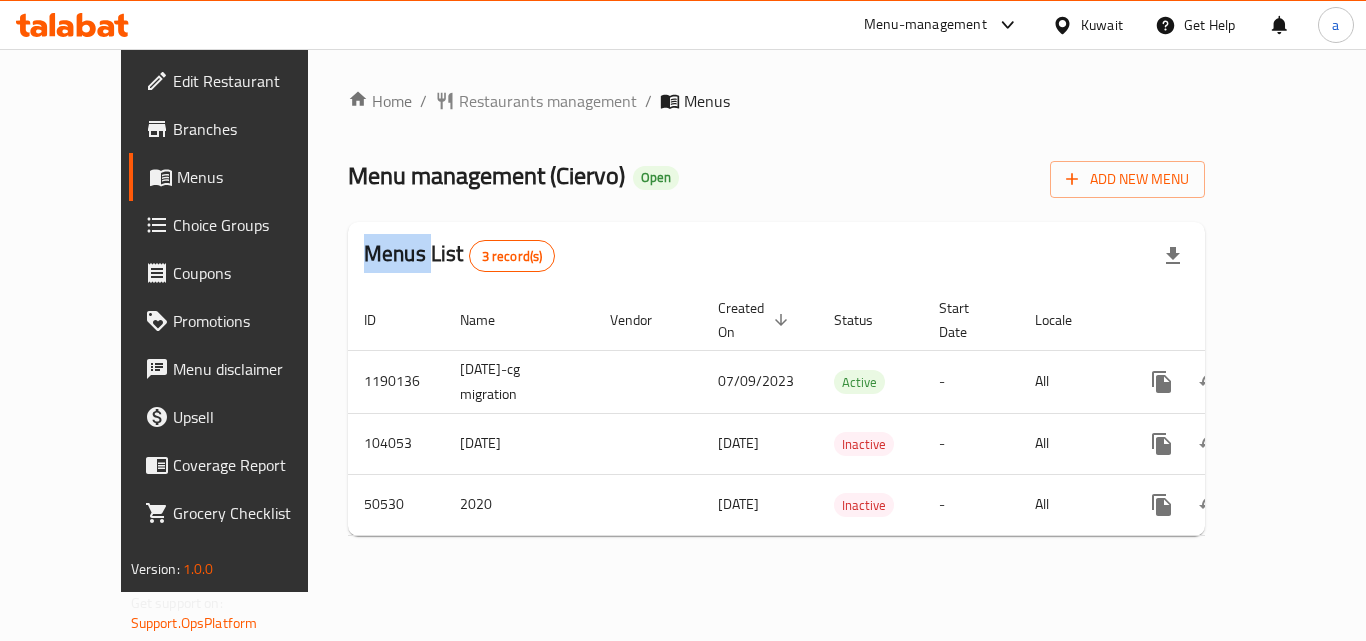 click on "Restaurants management" at bounding box center [548, 101] 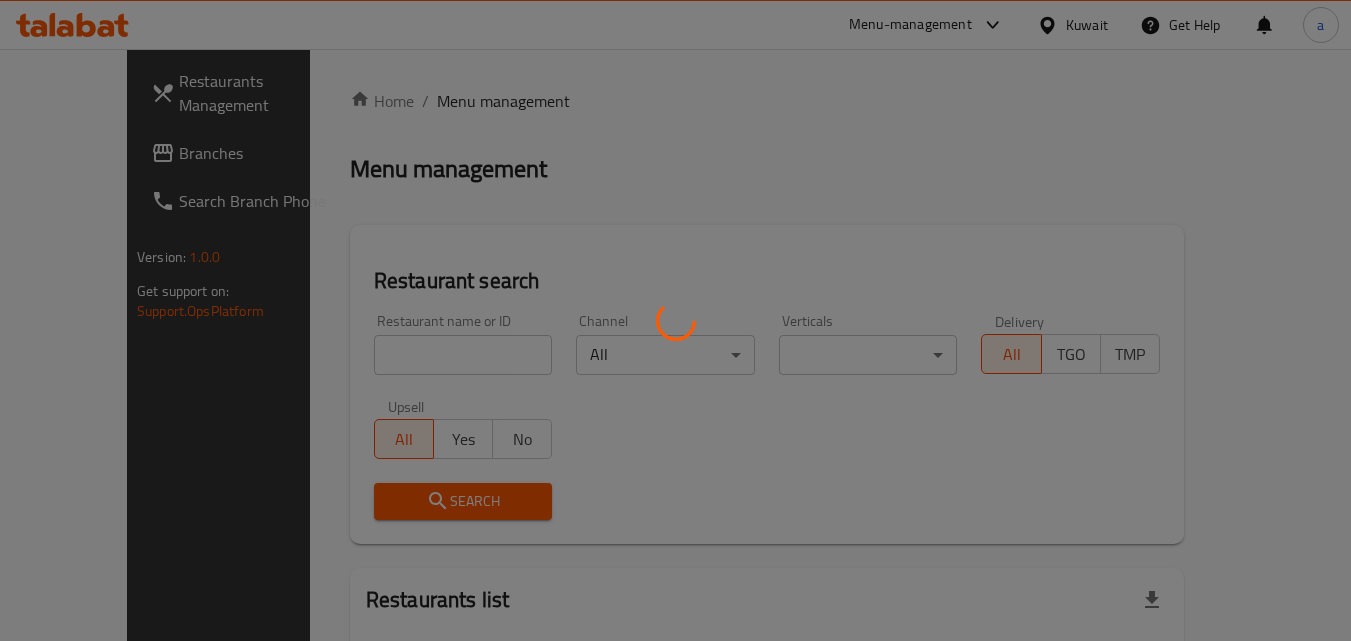 click at bounding box center [675, 320] 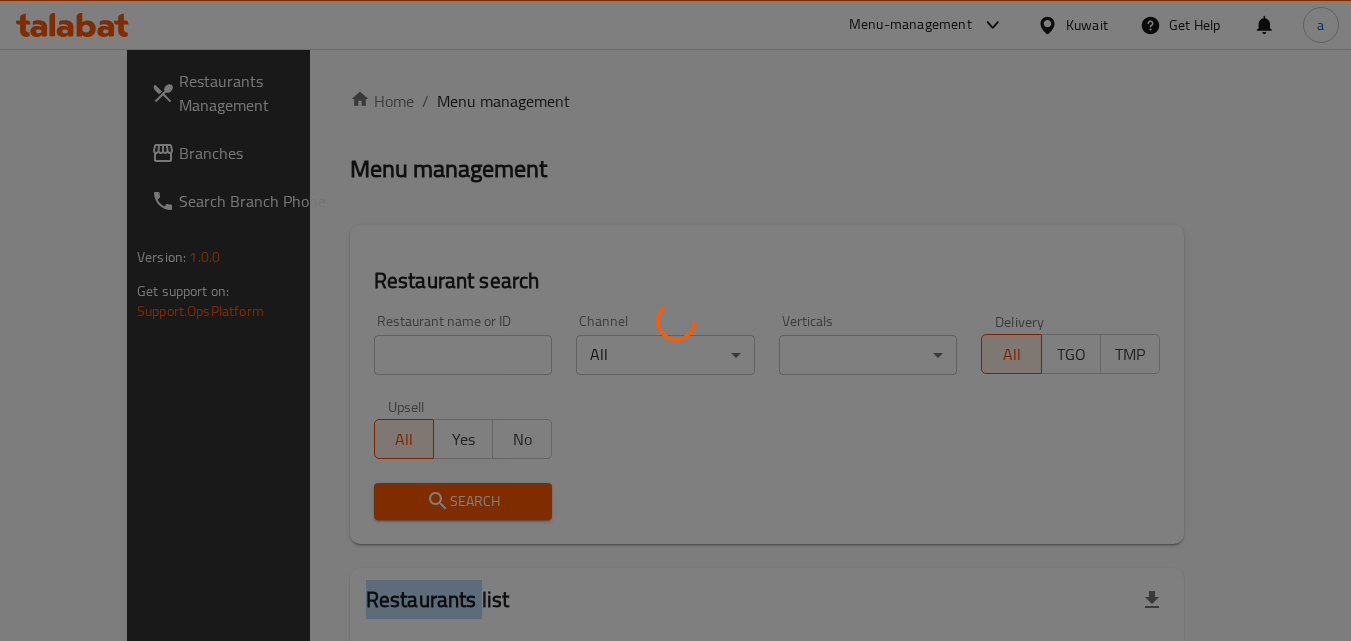 click at bounding box center [675, 320] 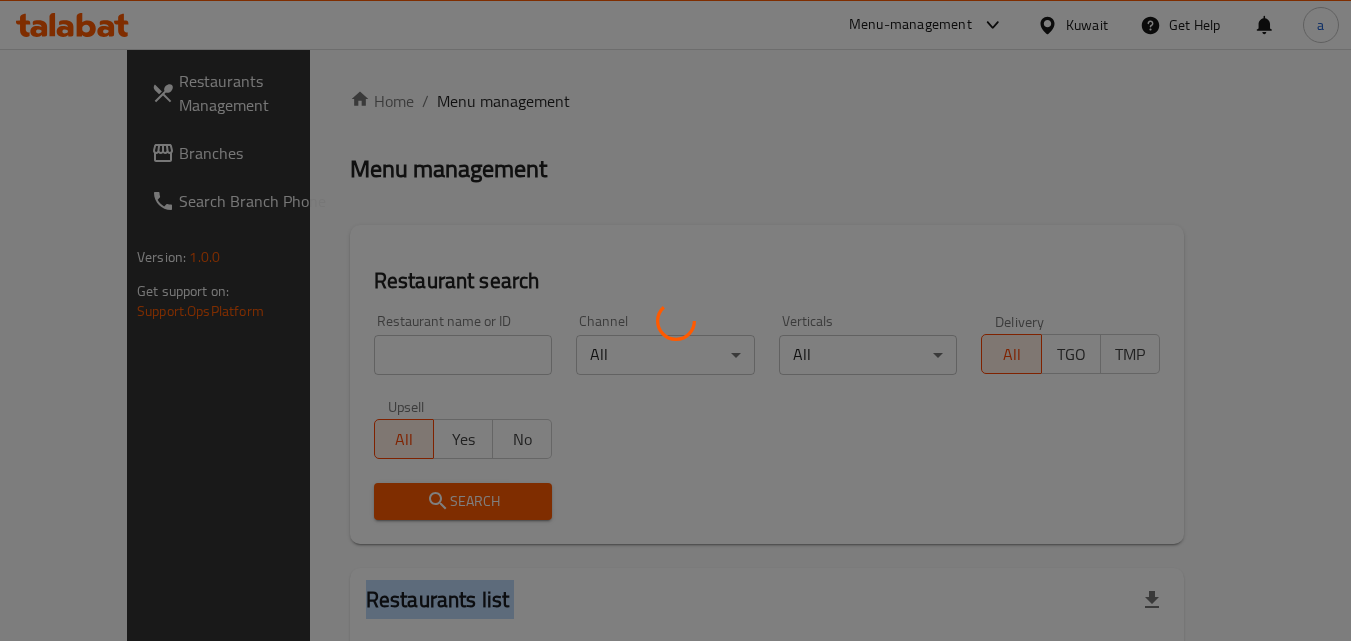 click at bounding box center (675, 320) 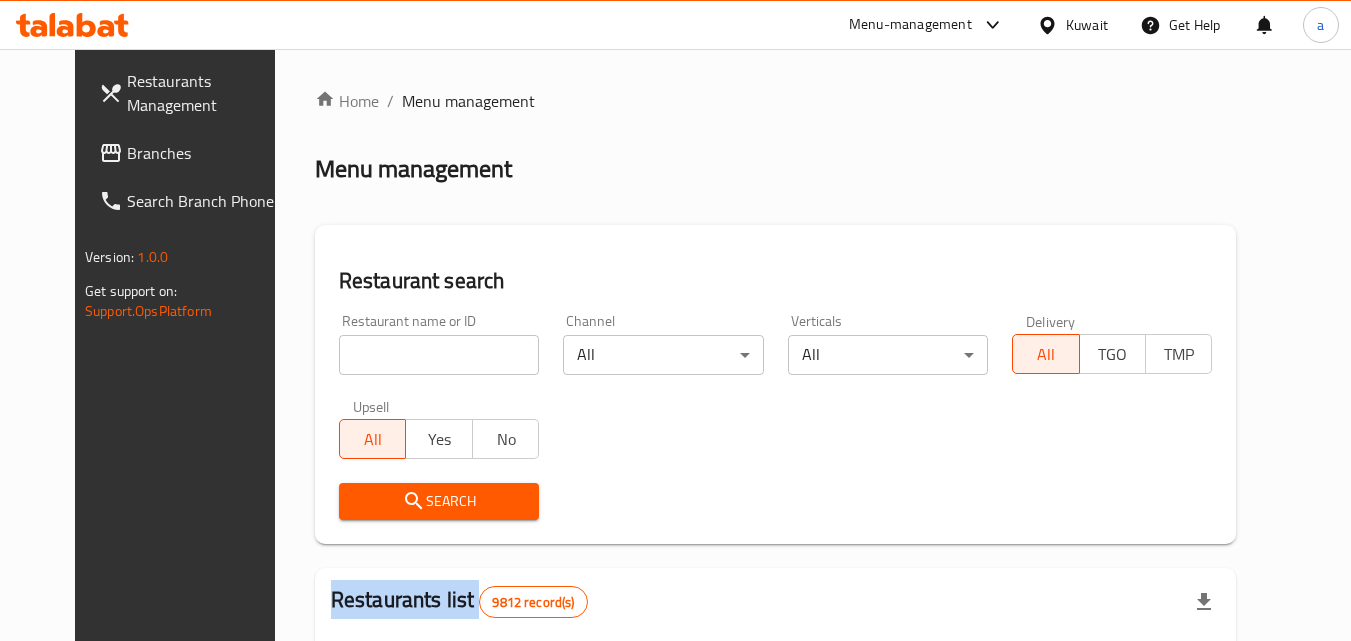 click on "Home / Menu management Menu management Restaurant search Restaurant name or ID Restaurant name or ID Channel All ​ Verticals All ​ Delivery All TGO TMP Upsell All Yes No   Search Restaurants list   9812 record(s) ID sorted ascending Name (En) Name (Ar) Ref. Name Logo Branches Open Busy Closed POS group Status Action 1 Little Caesars  ليتل سيزرز 6 0 0 0 INACTIVE 2 Pizza Hut بيتزا هت 68 0 0 2 KFG HIDDEN 3 old kfg BK-3 old kfg BK-3 77 0 0 0 KFG HIDDEN 4 Hardee's هارديز 58 51 0 0 Americana-Digital OPEN 5 Chicken Tikka دجاج تكا 15 12 0 0 OPEN 6 KFC كنتاكى 69 61 0 0 Americana-Digital OPEN 7 Dairy Queen ديري كوين 0 0 0 0 OPEN 8 Mais Alghanim ميس الغانم 11 11 0 0 OCIMS OPEN 9 Maki ماكي 2 2 0 0 OPEN 10 Rose PATISSERIE روز للمعجنات 1 1 0 0 OPEN Rows per page: 10 1-10 of 9812" at bounding box center [776, 696] 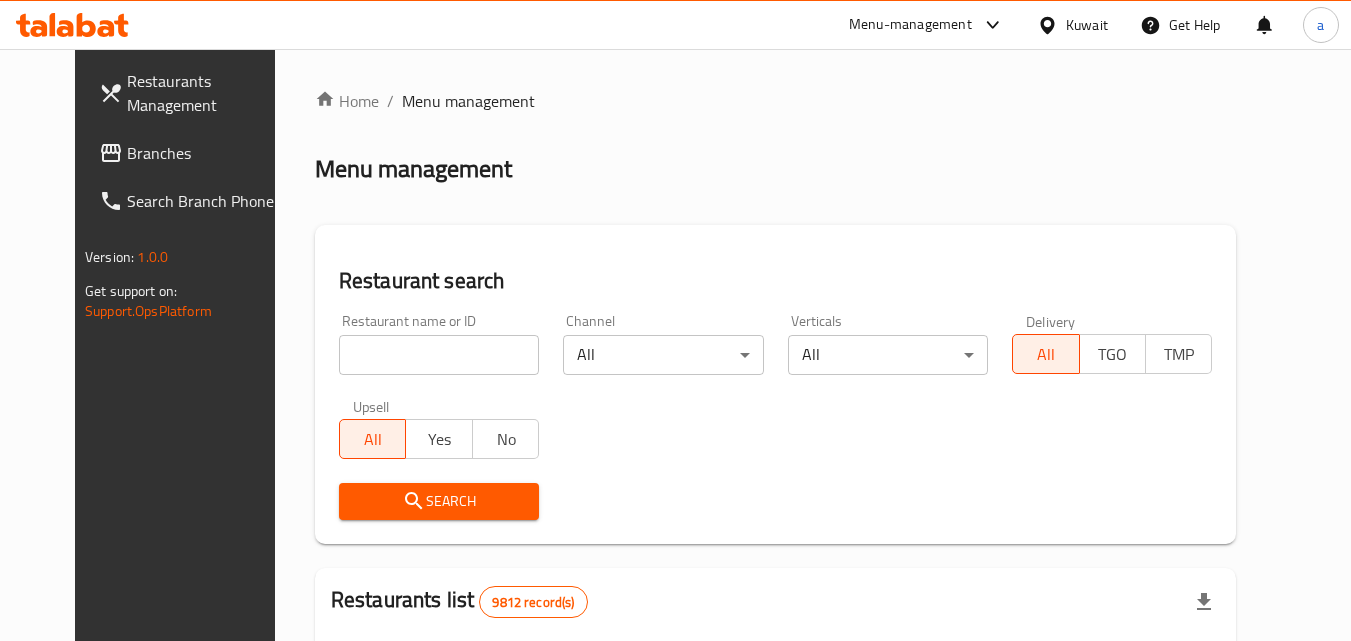 click at bounding box center (439, 355) 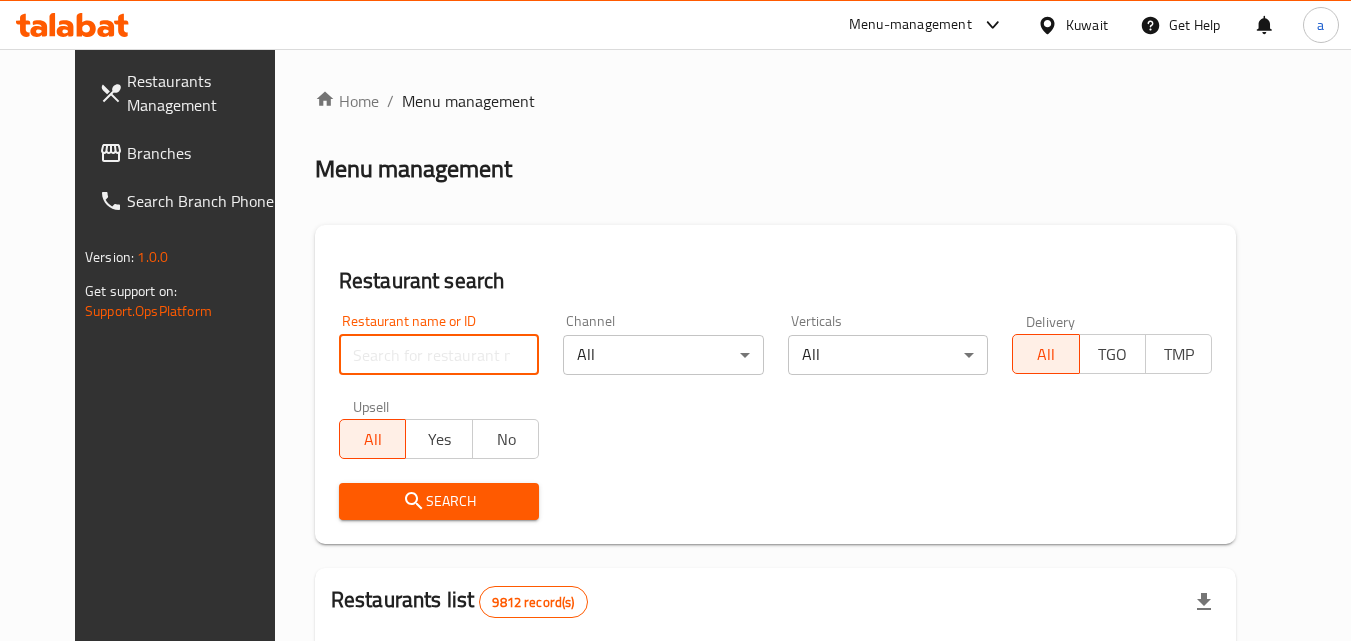 paste on "21780" 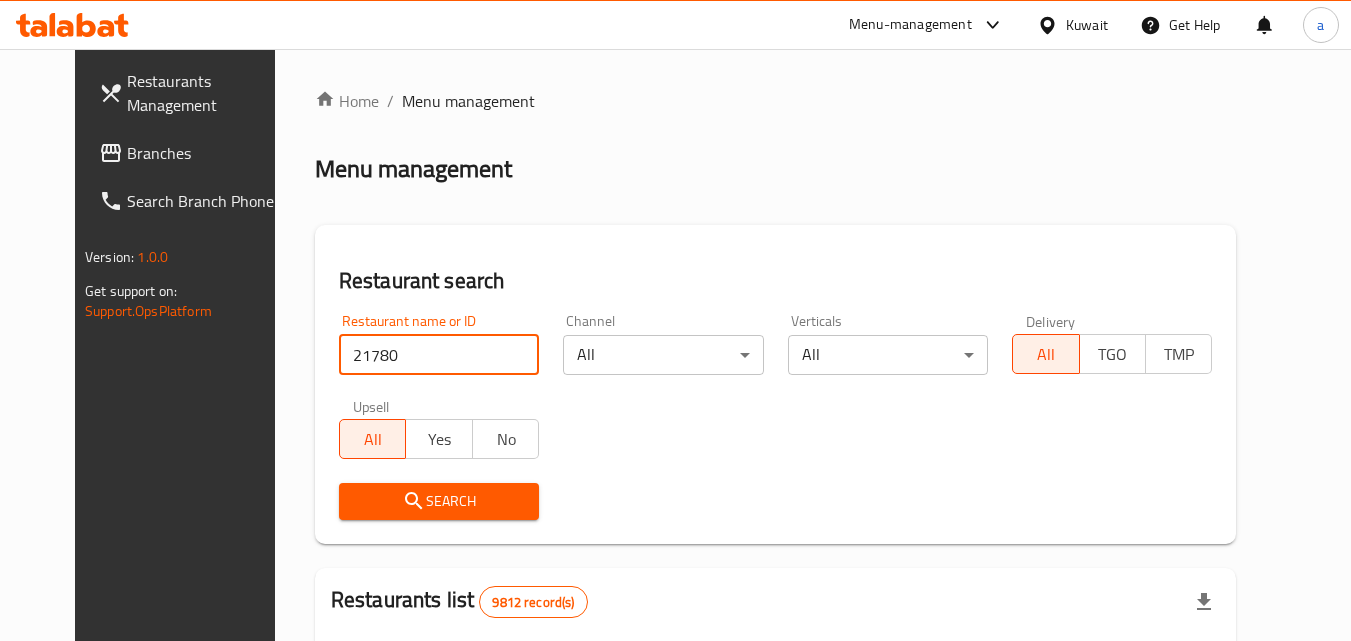 type on "21780" 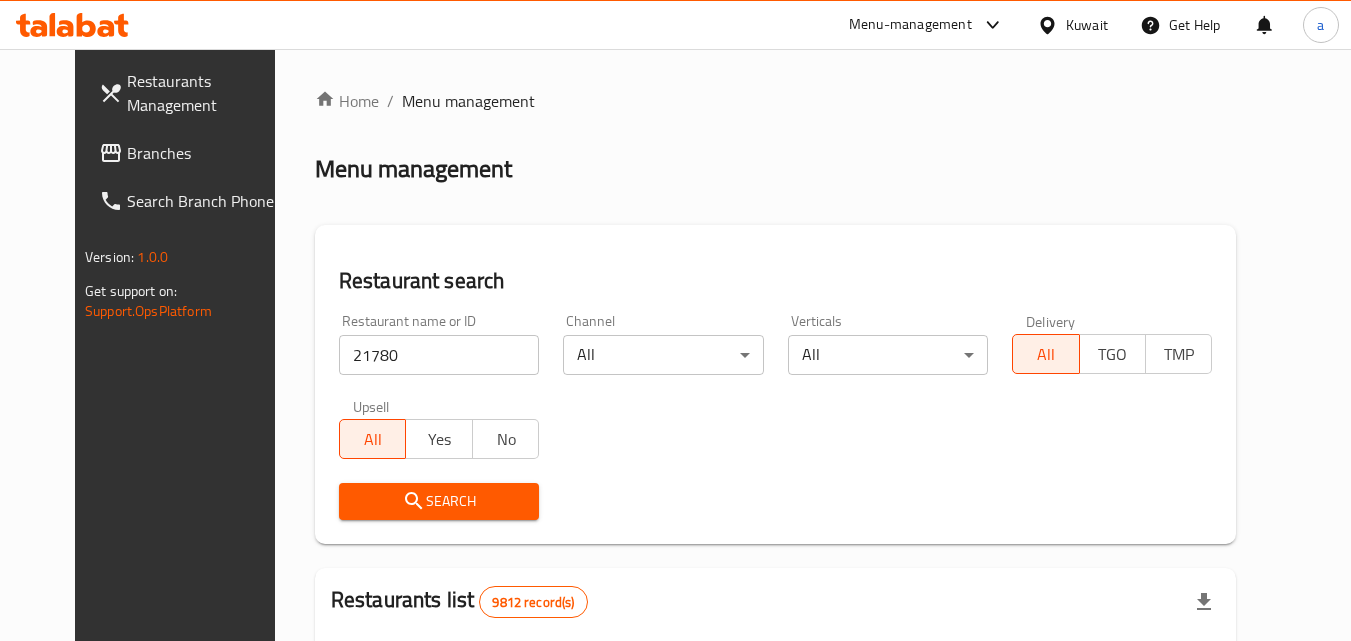 click on "Search" at bounding box center (439, 501) 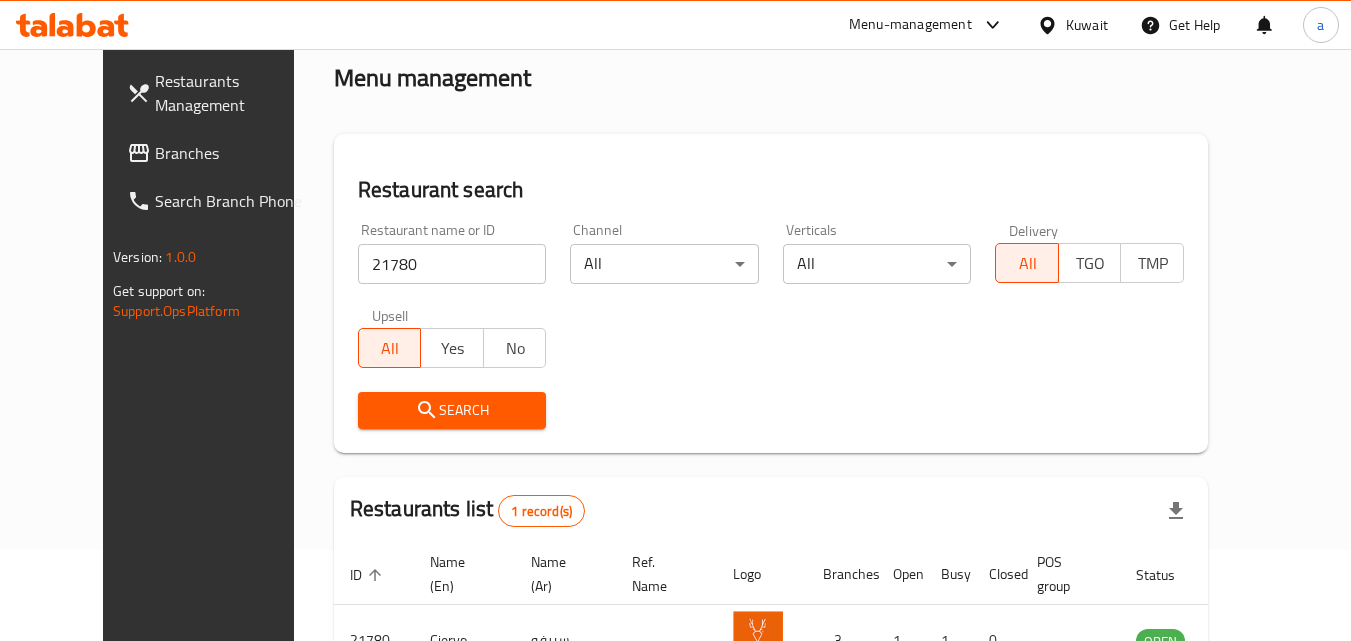 scroll, scrollTop: 234, scrollLeft: 0, axis: vertical 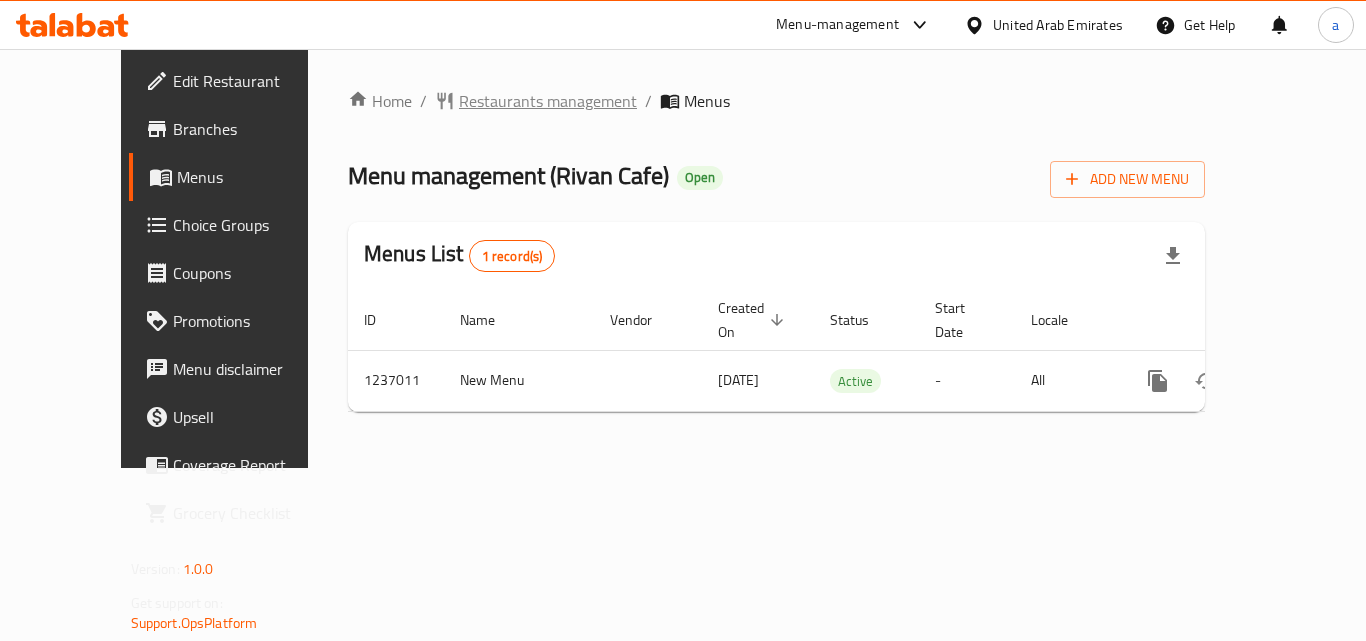 click on "Restaurants management" at bounding box center [548, 101] 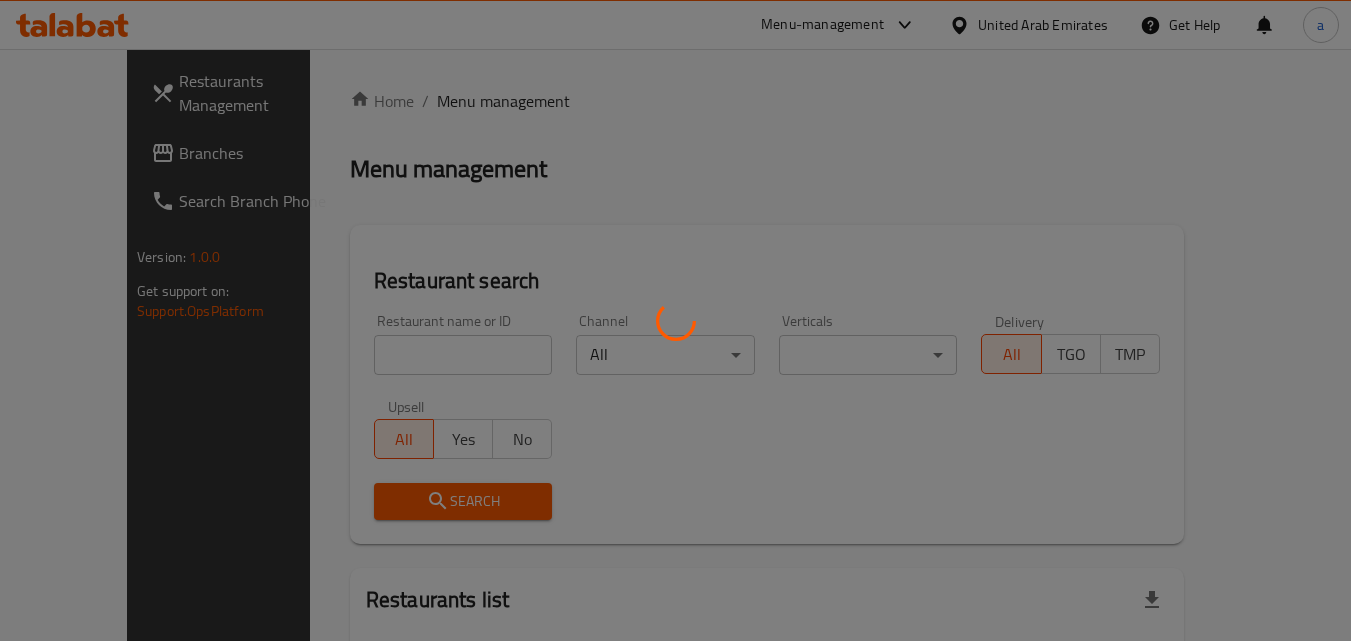 click at bounding box center (675, 320) 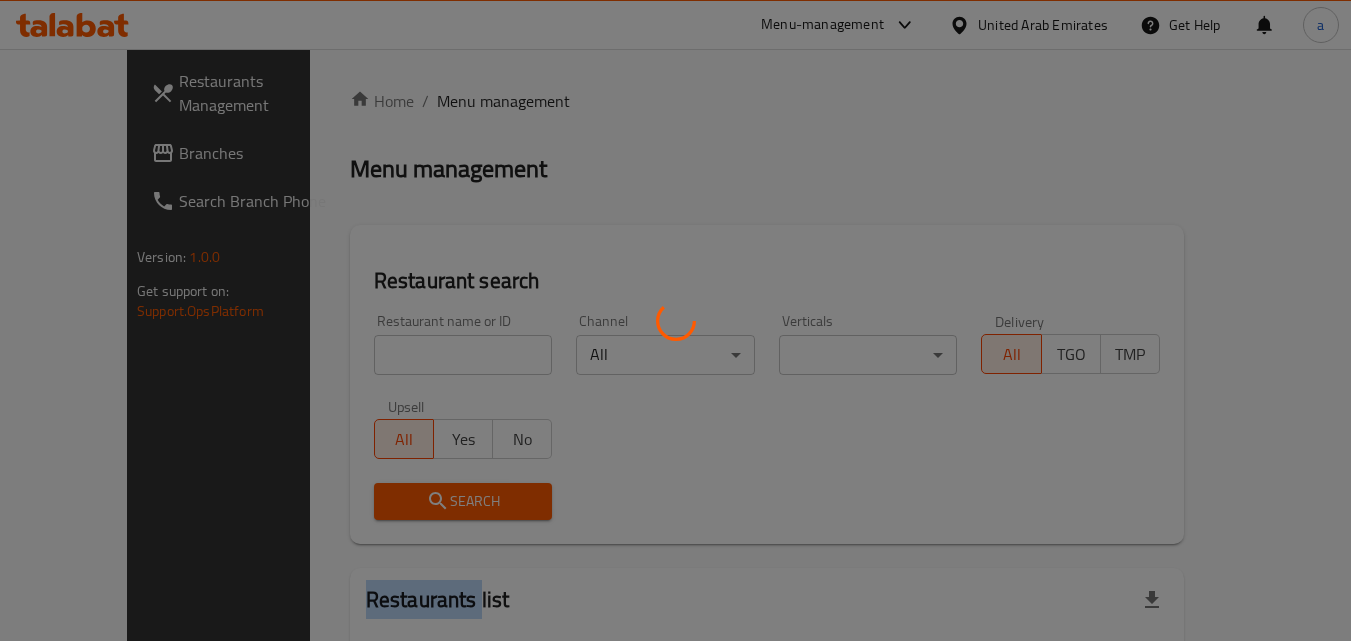 click at bounding box center [675, 320] 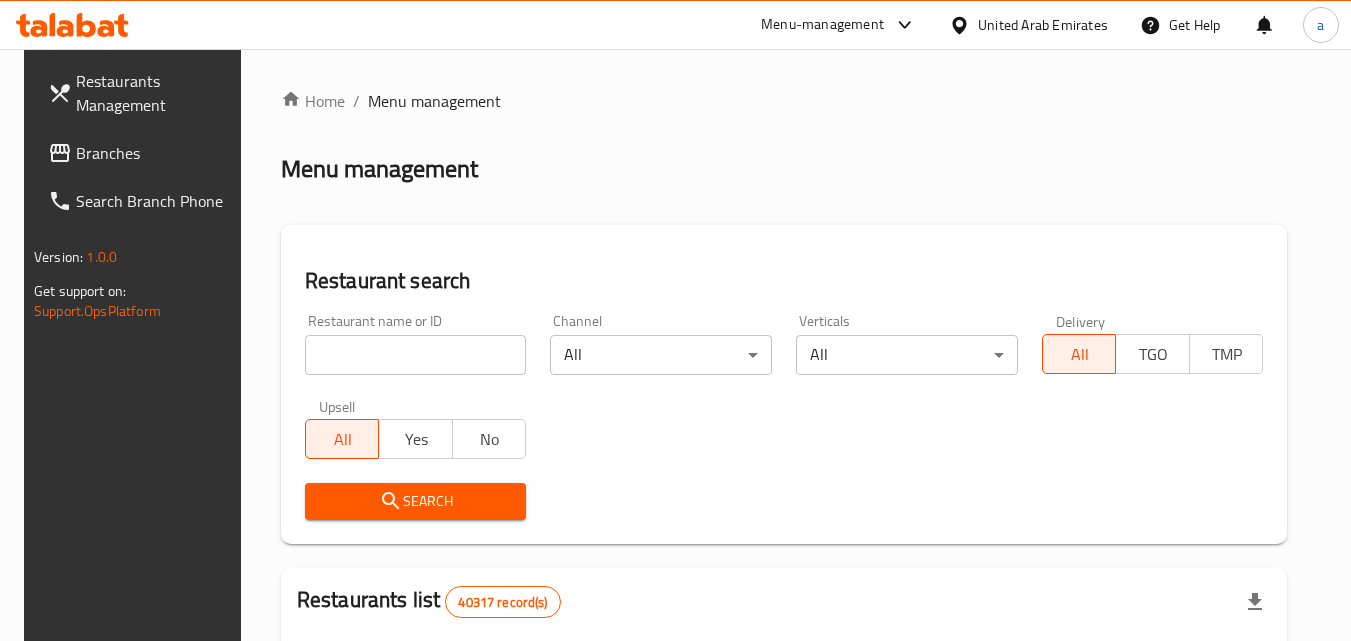 click on "Home / Menu management Menu management Restaurant search Restaurant name or ID Restaurant name or ID Channel All ​ Verticals All ​ Delivery All TGO TMP Upsell All Yes No   Search Restaurants list   40317 record(s) ID sorted ascending Name (En) Name (Ar) Ref. Name Logo Branches Open Busy Closed POS group Status Action 328 Johnny Rockets جوني روكيتس 37 0 1 0 OPEN 330 French Connection فرنش كونكشن 1 0 0 0 INACTIVE 339 Arz Lebanon أرز لبنان Al Karama,Al Barsha & Mirdif 9 1 0 2 OPEN 340 Mega Wraps ميجا رابس 3 0 0 0 INACTIVE 342 Sandella's Flatbread Cafe سانديلاز فلات براد 7 0 0 0 INACTIVE 343 Dragon Hut كوخ التنين 1 0 0 0 INACTIVE 348 Thai Kitchen المطبخ التايلندى 1 0 0 0 INACTIVE 349 Mughal  موغل 1 0 0 0 HIDDEN 350 HOT N COOL (Old) هوت و كول 1 0 0 0 INACTIVE 355 Al Habasha  الحبشة 11 1 0 0 HIDDEN Rows per page: 10 1-10 of 40317" at bounding box center [784, 721] 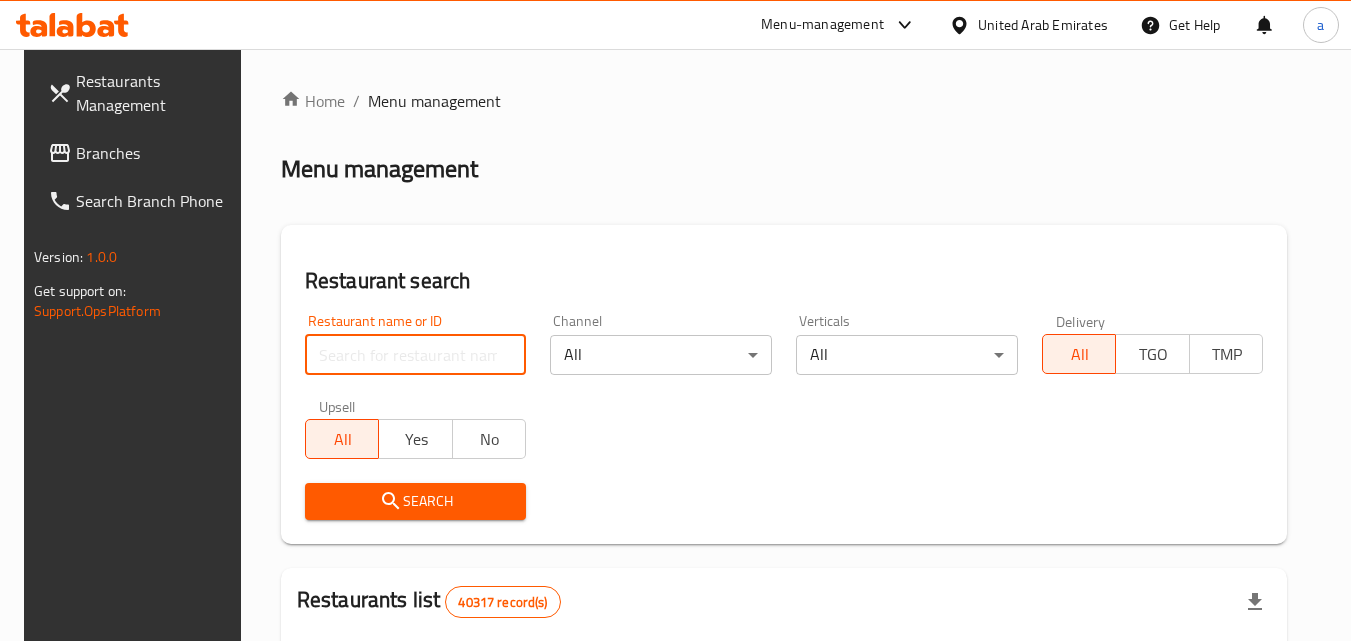 paste on "679237" 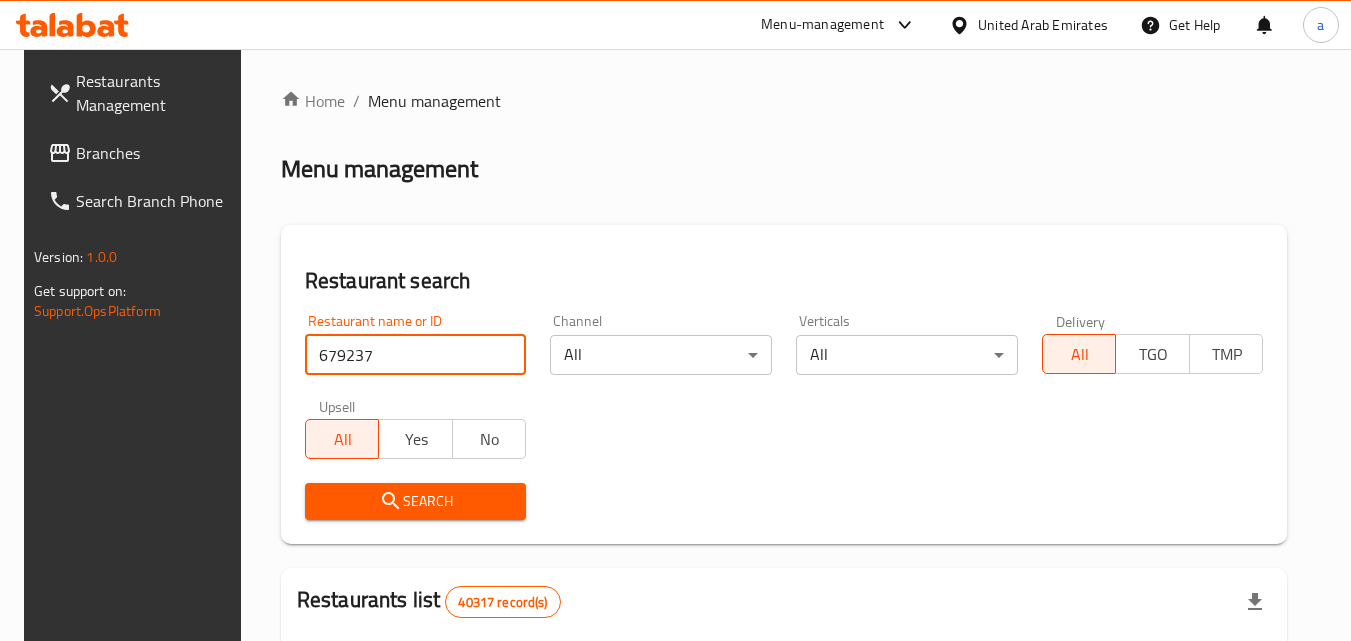 type on "679237" 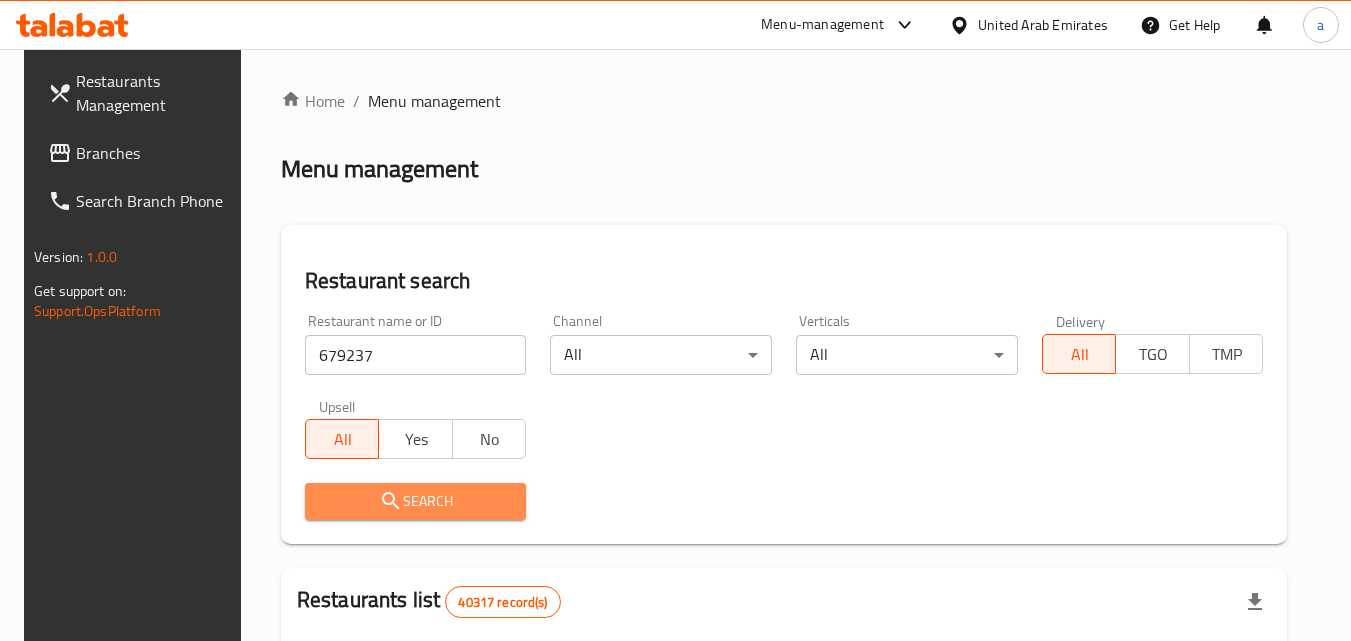 click on "Search" at bounding box center [416, 501] 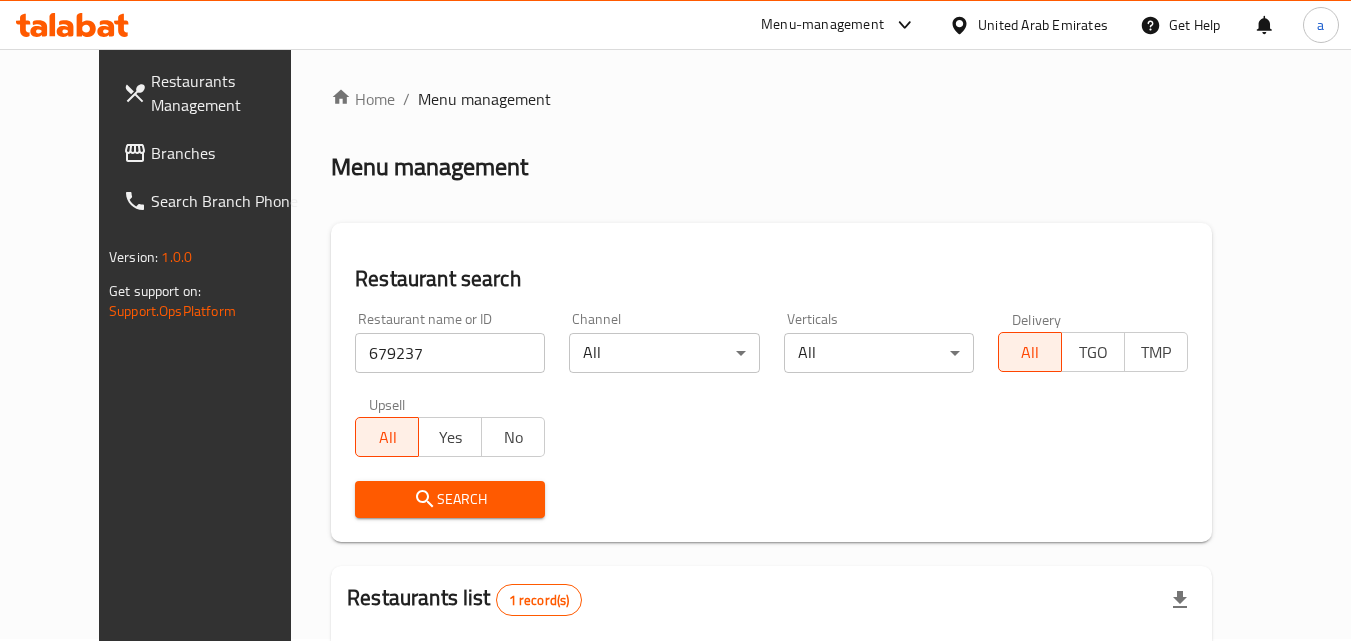 scroll, scrollTop: 0, scrollLeft: 0, axis: both 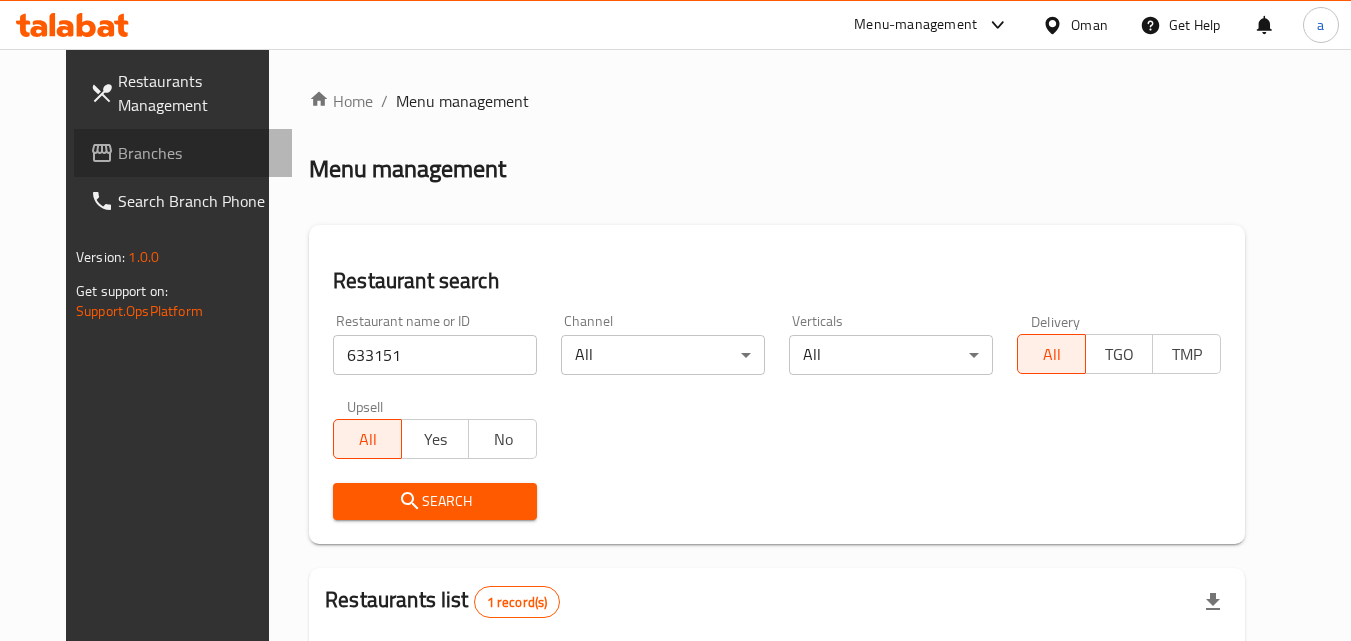 click on "Branches" at bounding box center [183, 153] 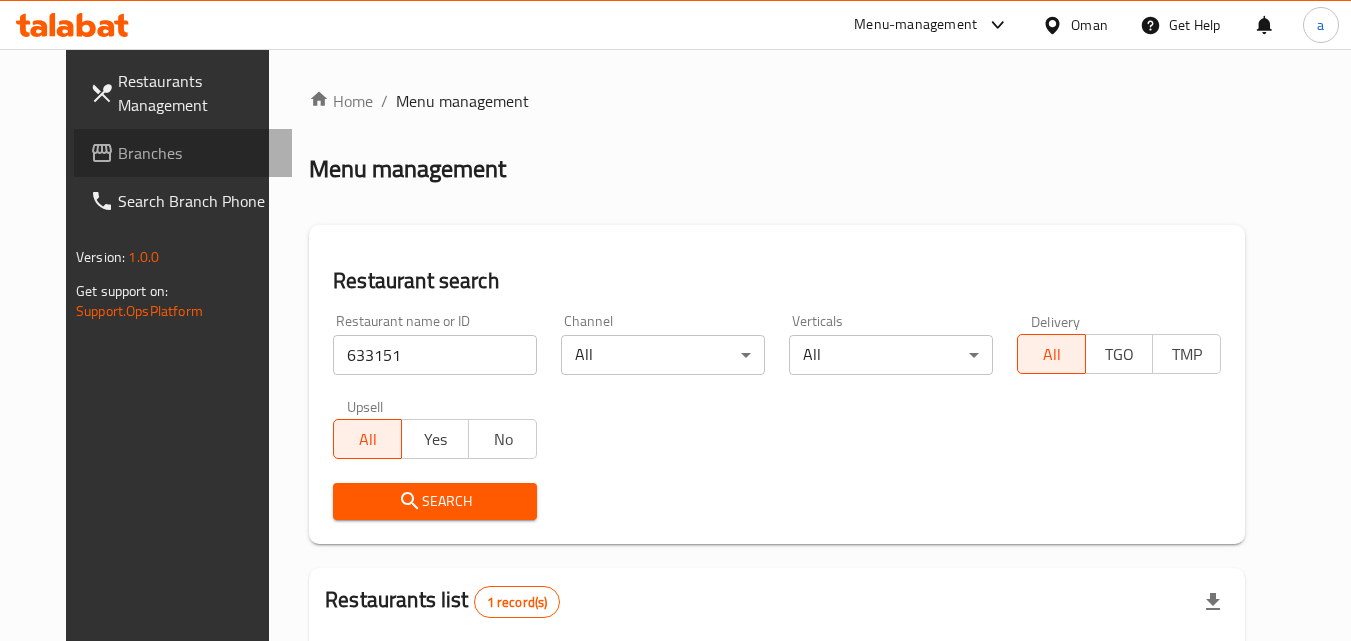 scroll, scrollTop: 100, scrollLeft: 0, axis: vertical 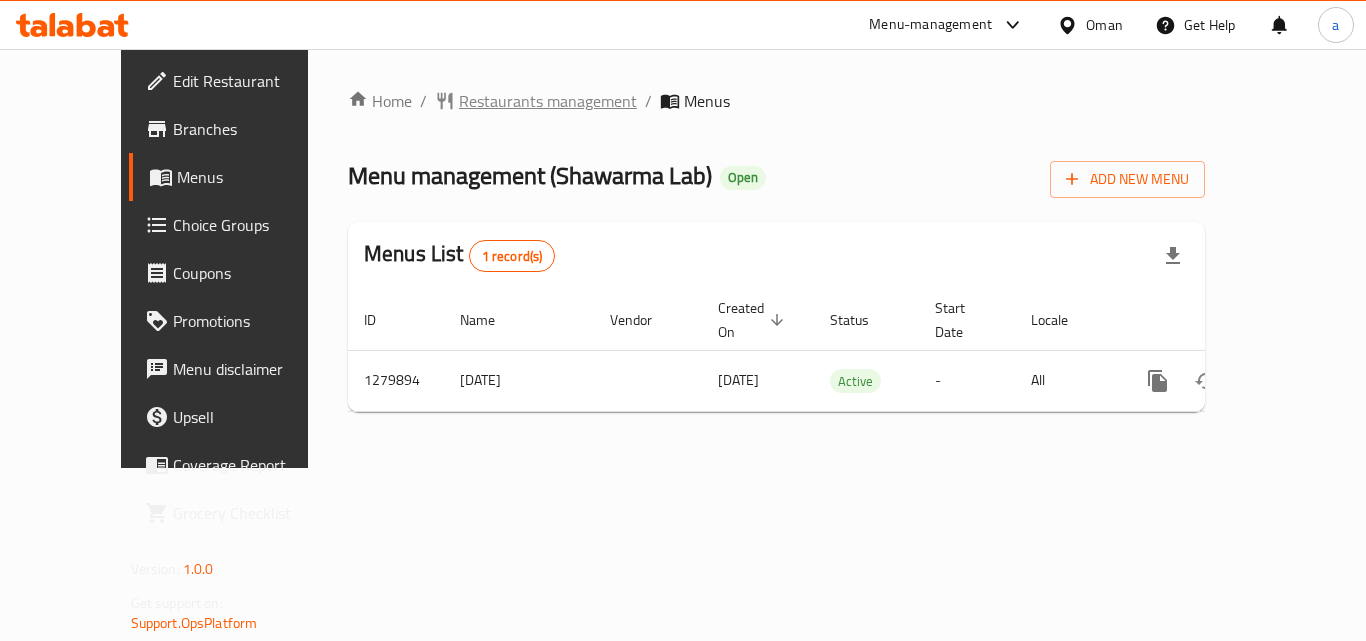 click on "Restaurants management" at bounding box center [548, 101] 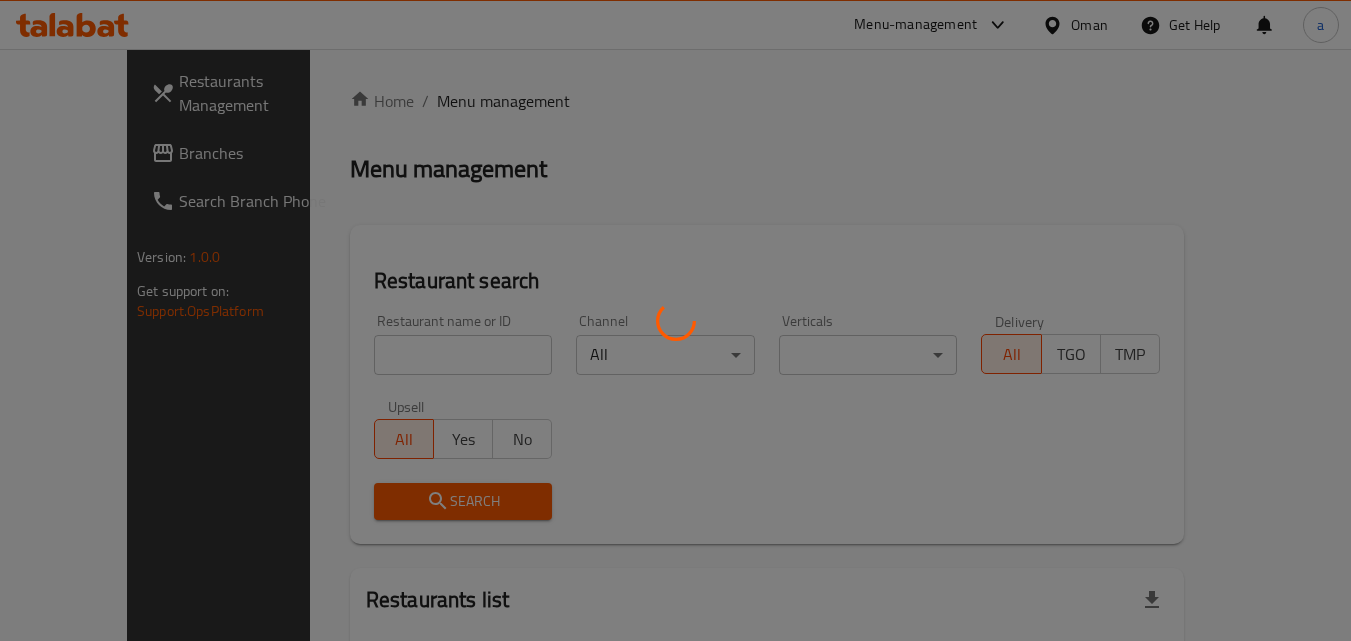 click at bounding box center (675, 320) 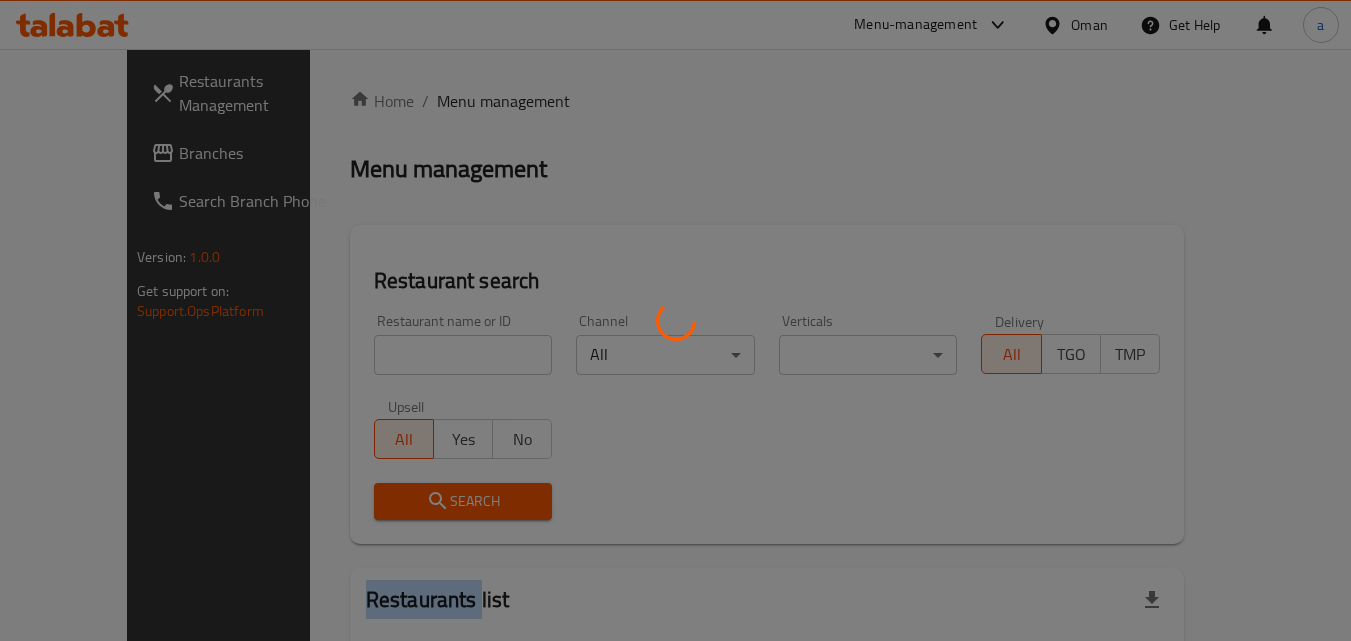 click at bounding box center (675, 320) 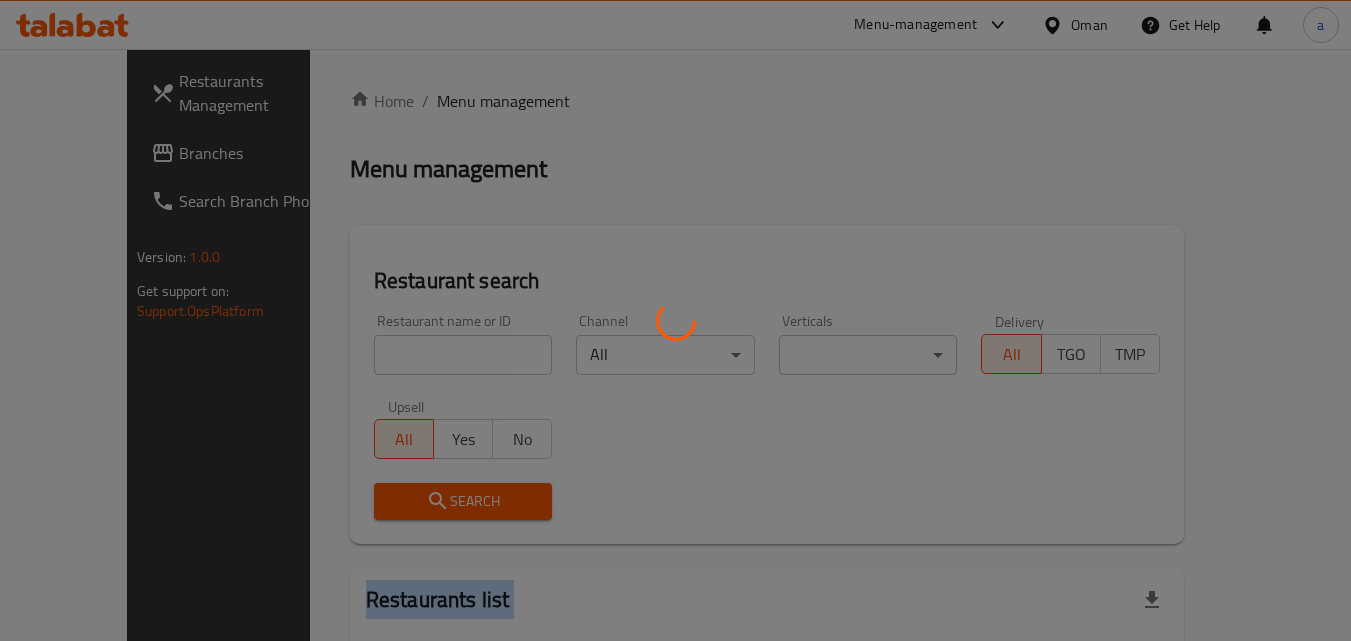 click at bounding box center [675, 320] 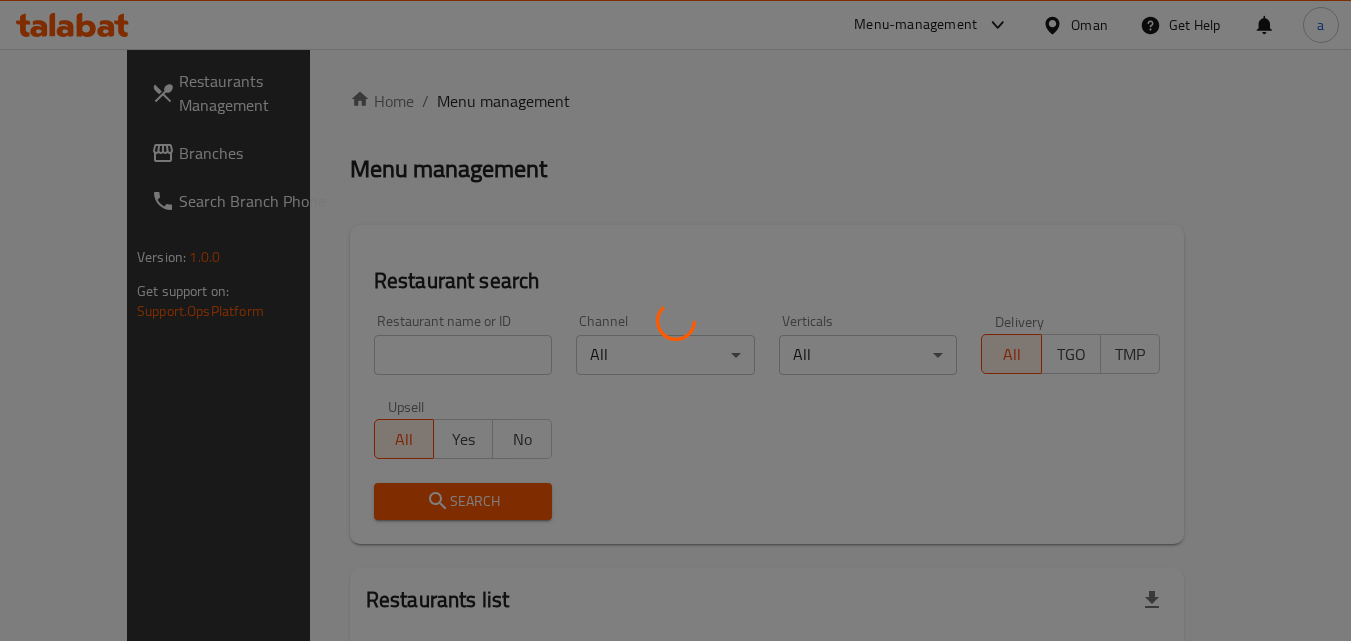click at bounding box center [675, 320] 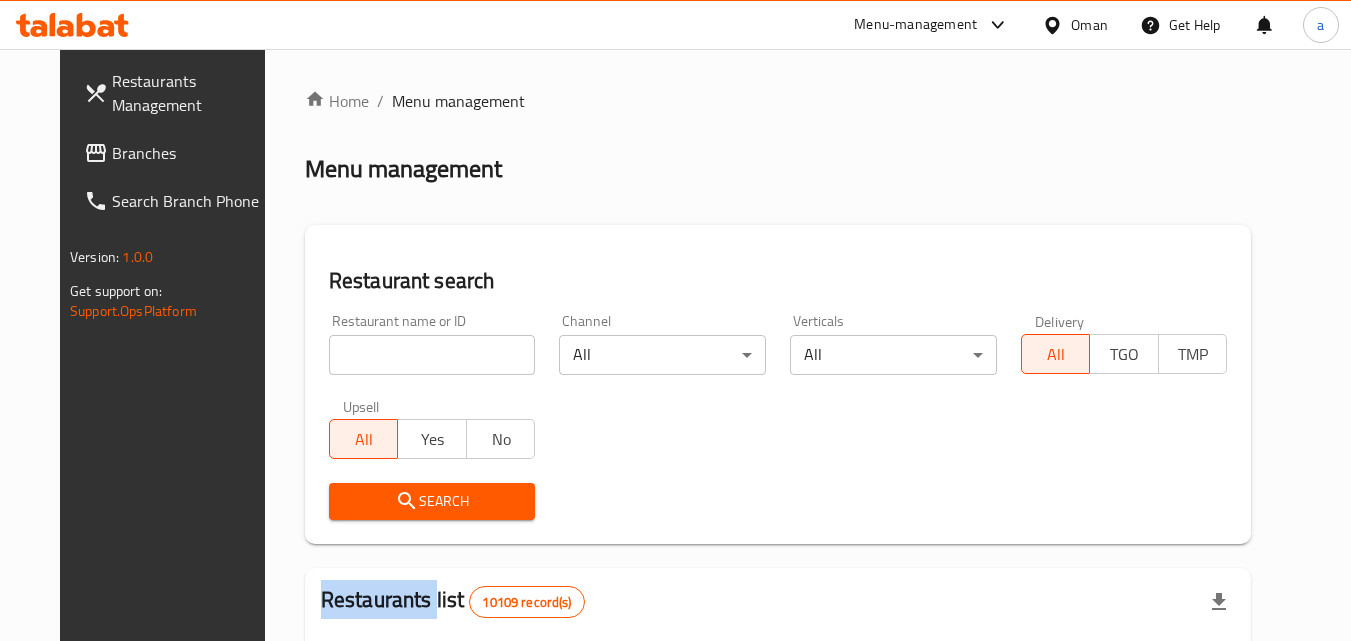 click at bounding box center [675, 320] 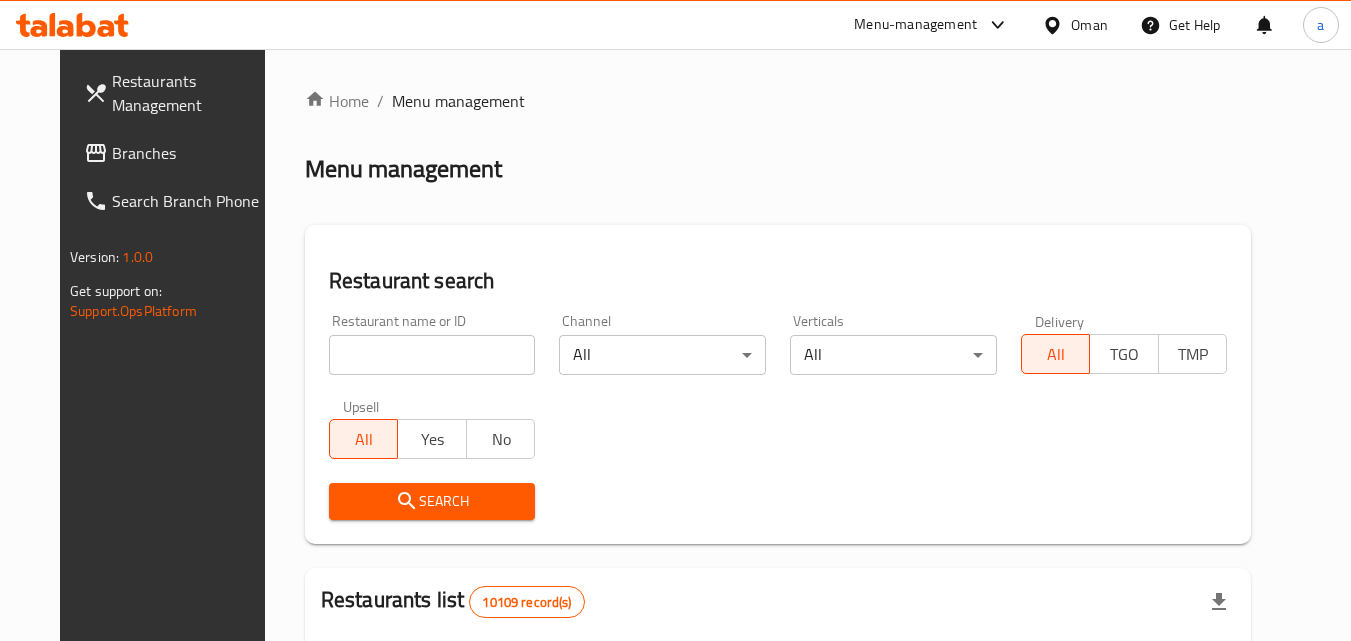 click at bounding box center (432, 355) 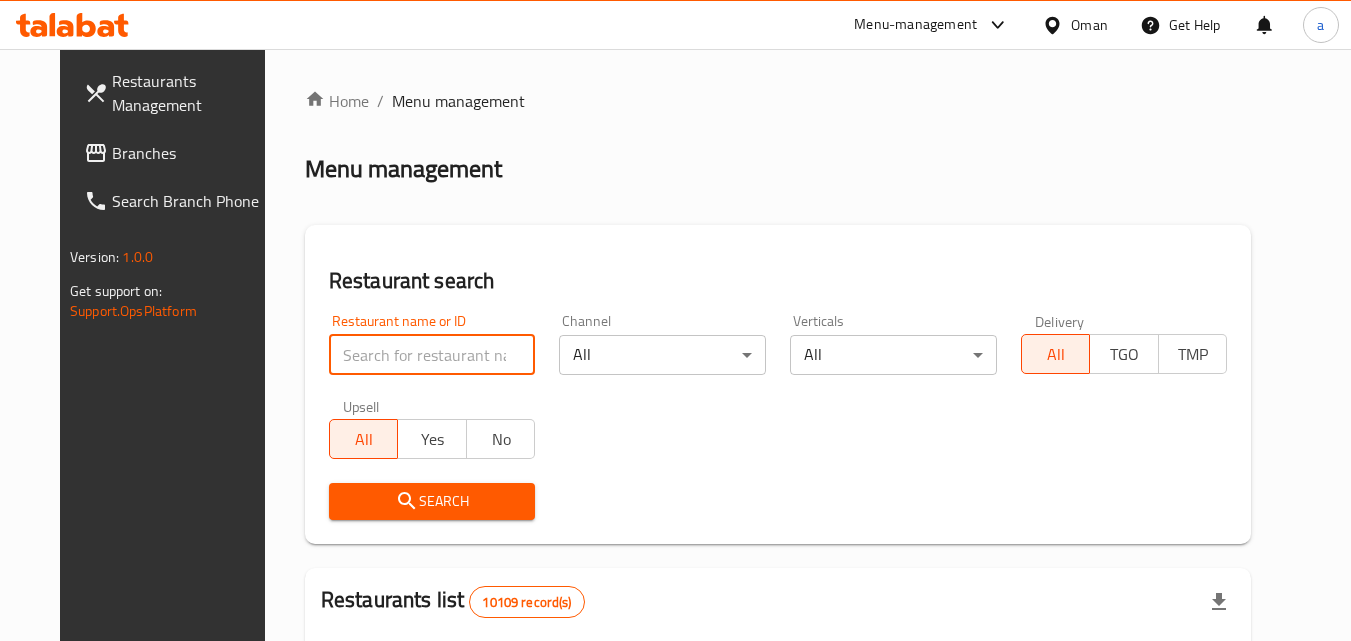 paste on "693526" 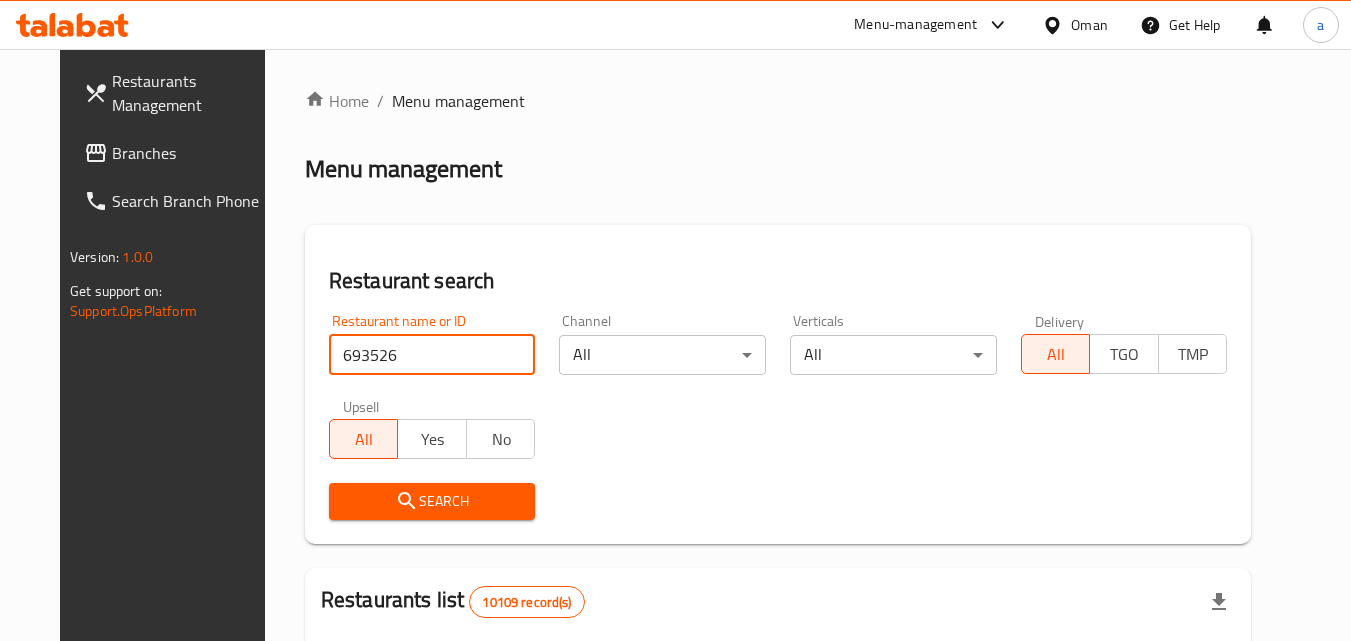 type on "693526" 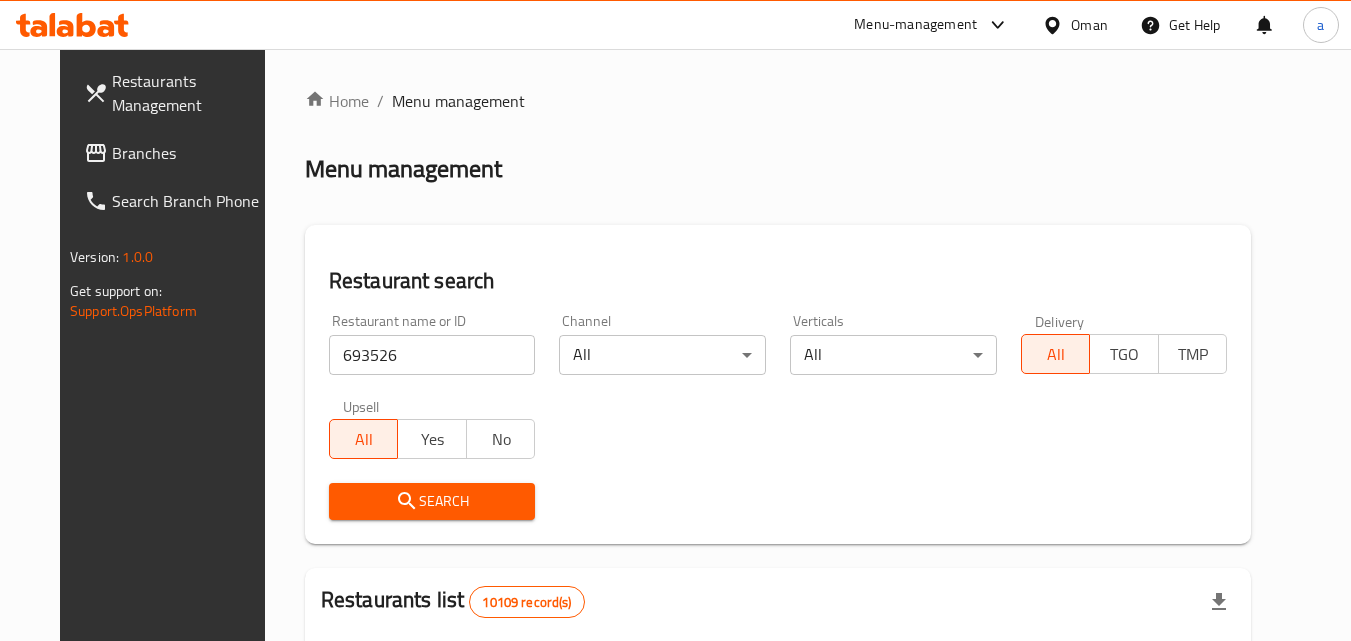 click on "Search" at bounding box center [432, 501] 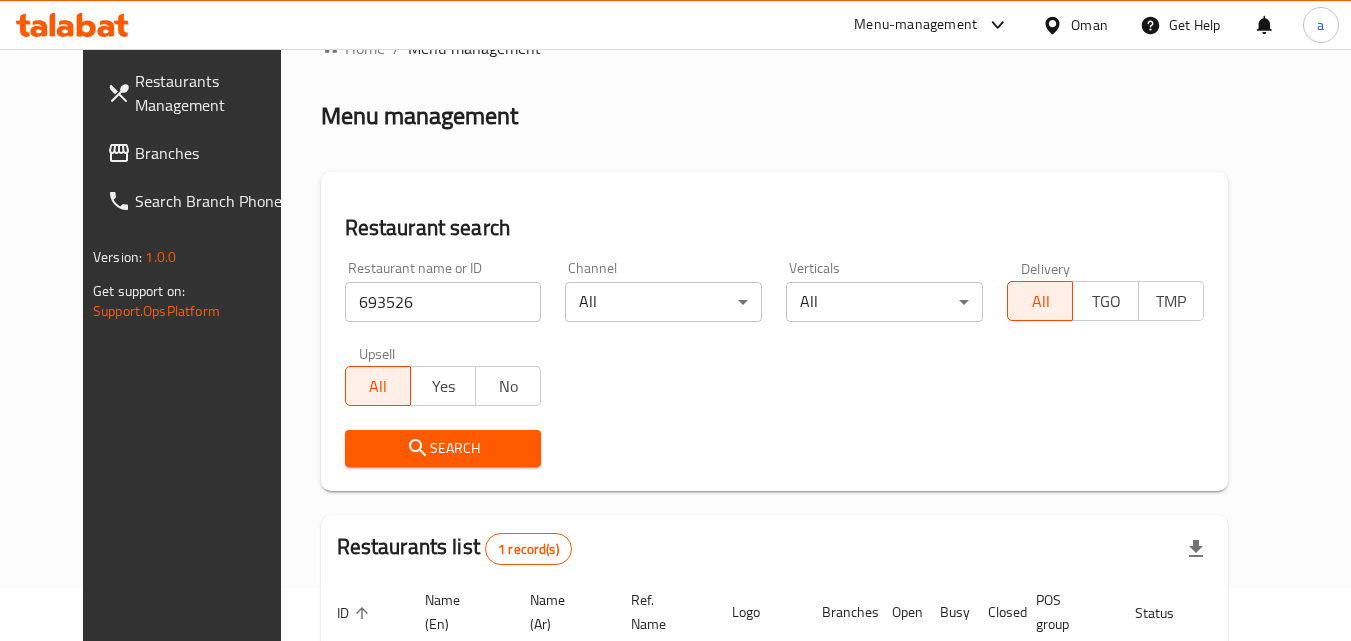 scroll, scrollTop: 34, scrollLeft: 0, axis: vertical 